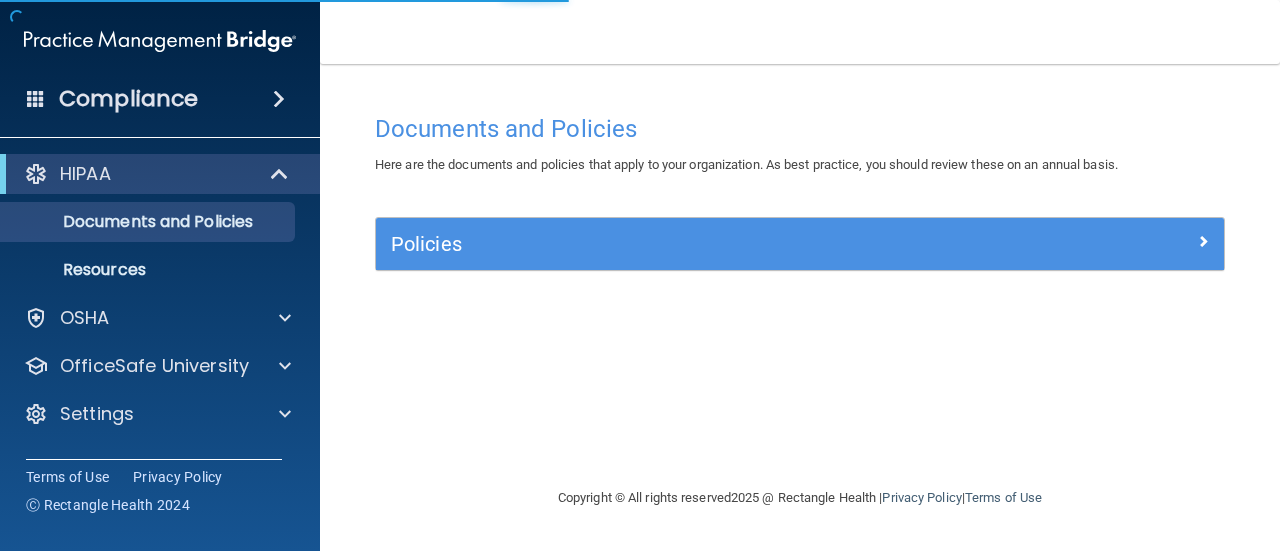 select on "English" 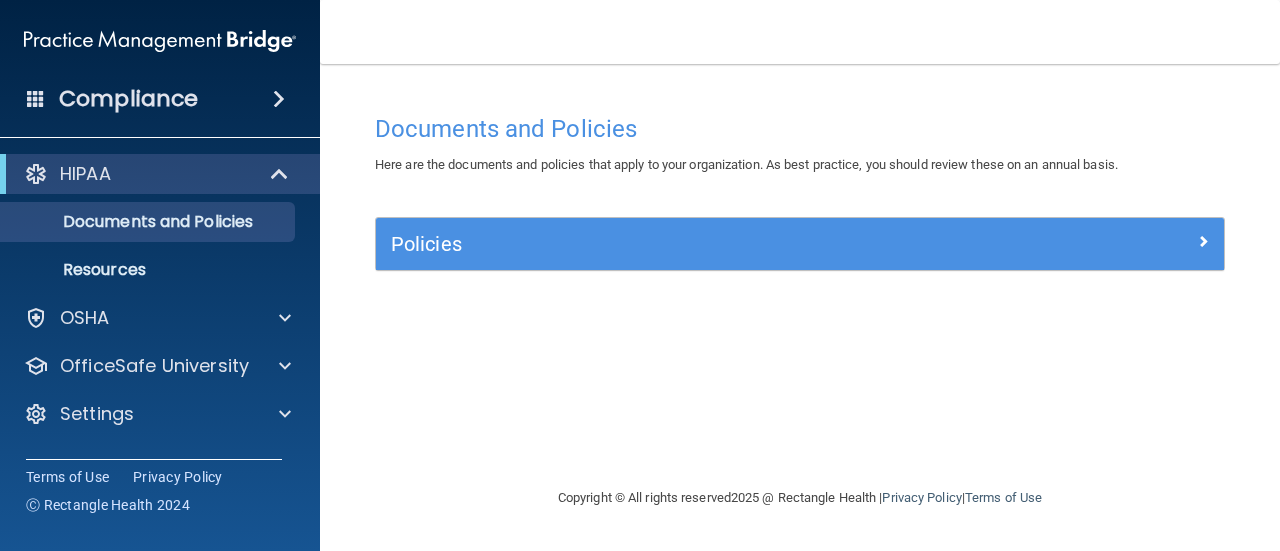 scroll, scrollTop: 269, scrollLeft: 0, axis: vertical 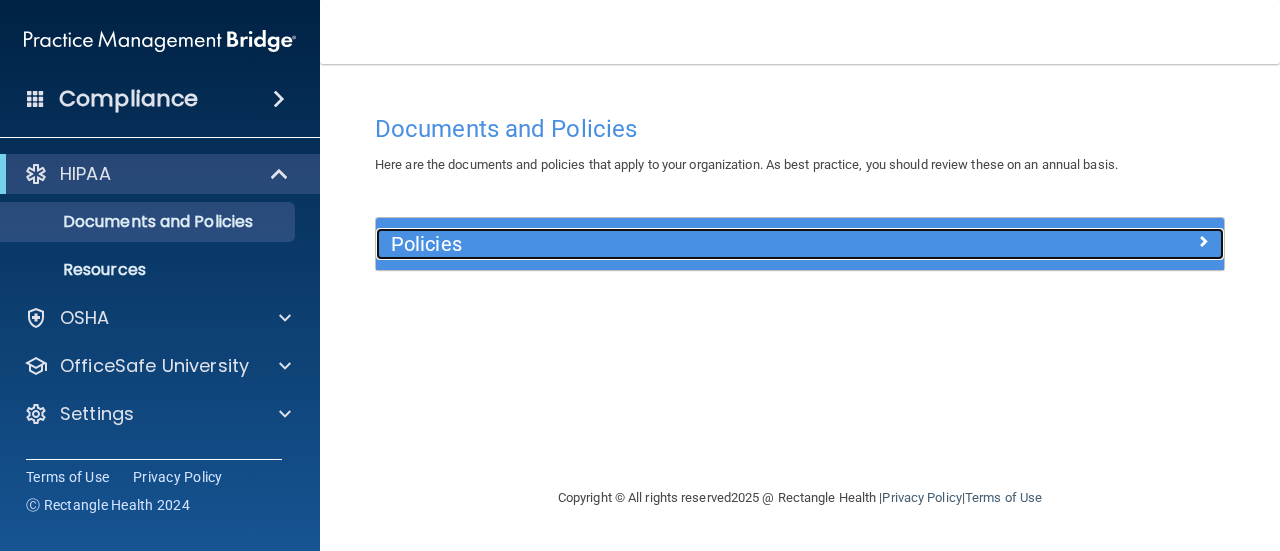 click on "Policies" at bounding box center (694, 244) 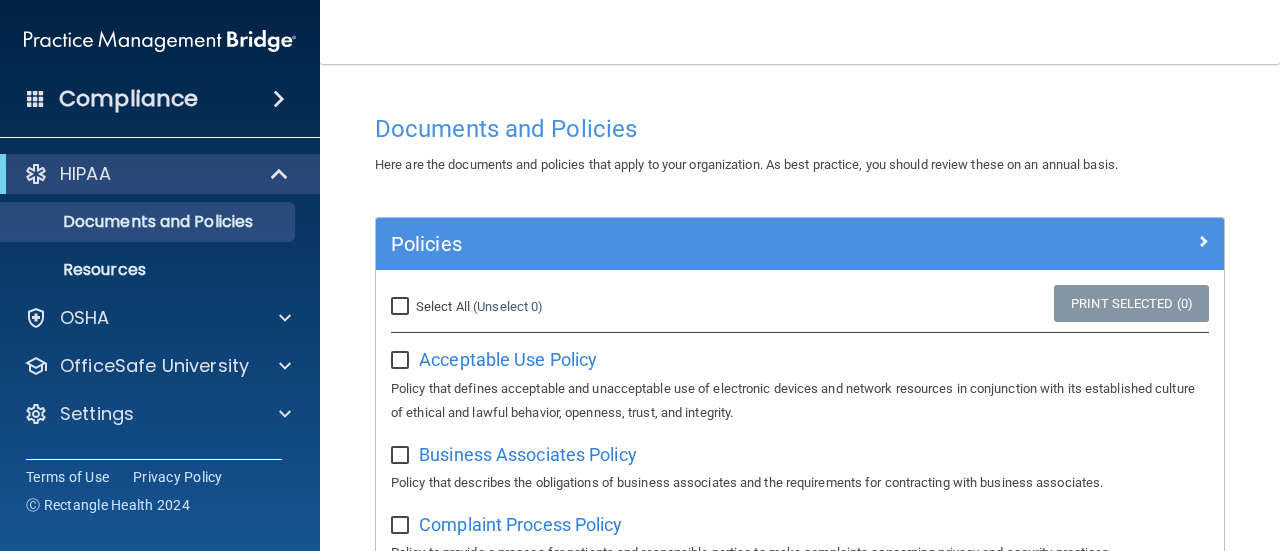 click on "Select All   (Unselect 0)    Unselect All" at bounding box center [402, 307] 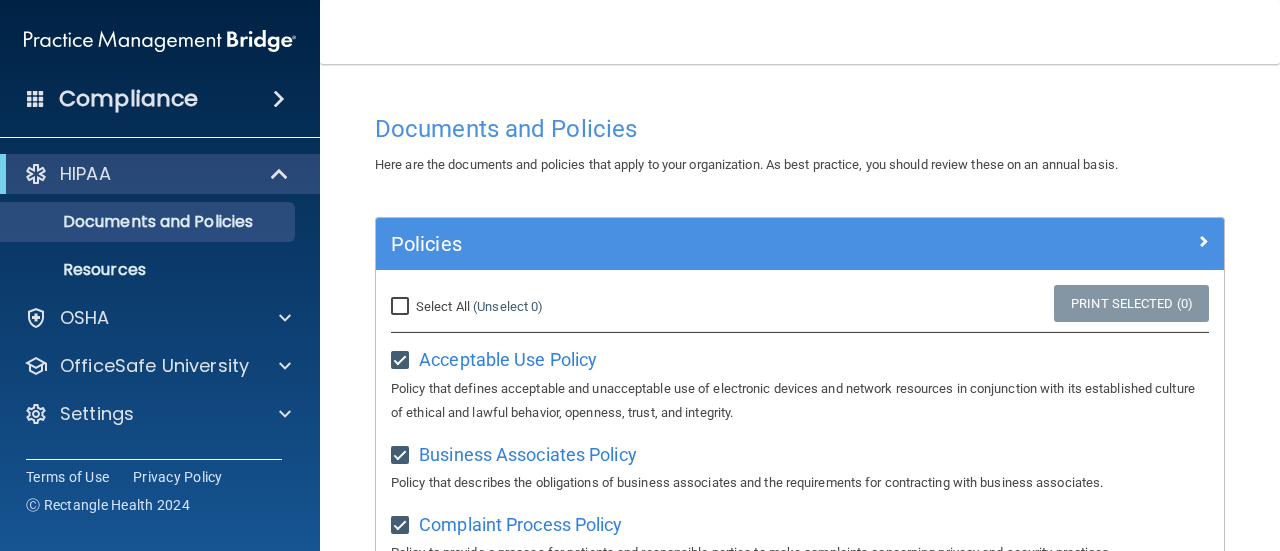 checkbox on "true" 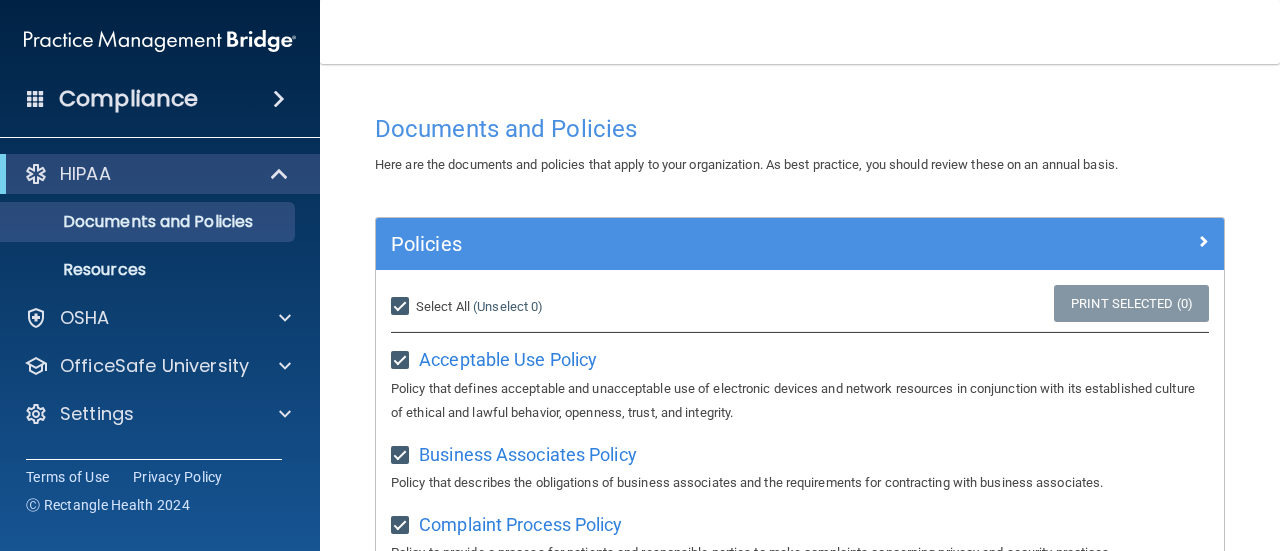 checkbox on "true" 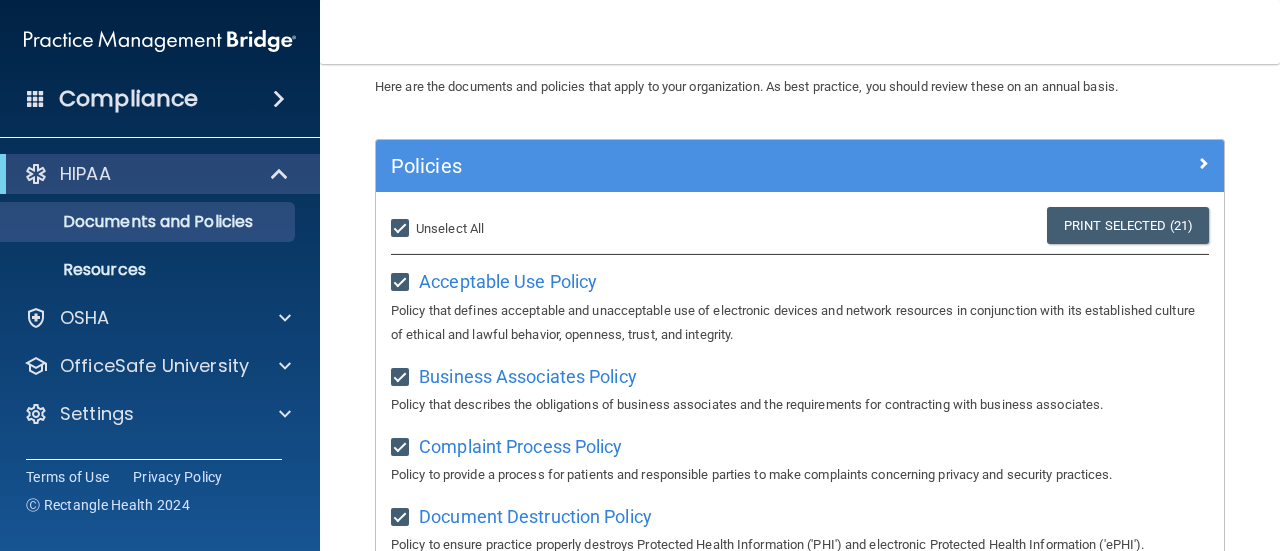 scroll, scrollTop: 0, scrollLeft: 0, axis: both 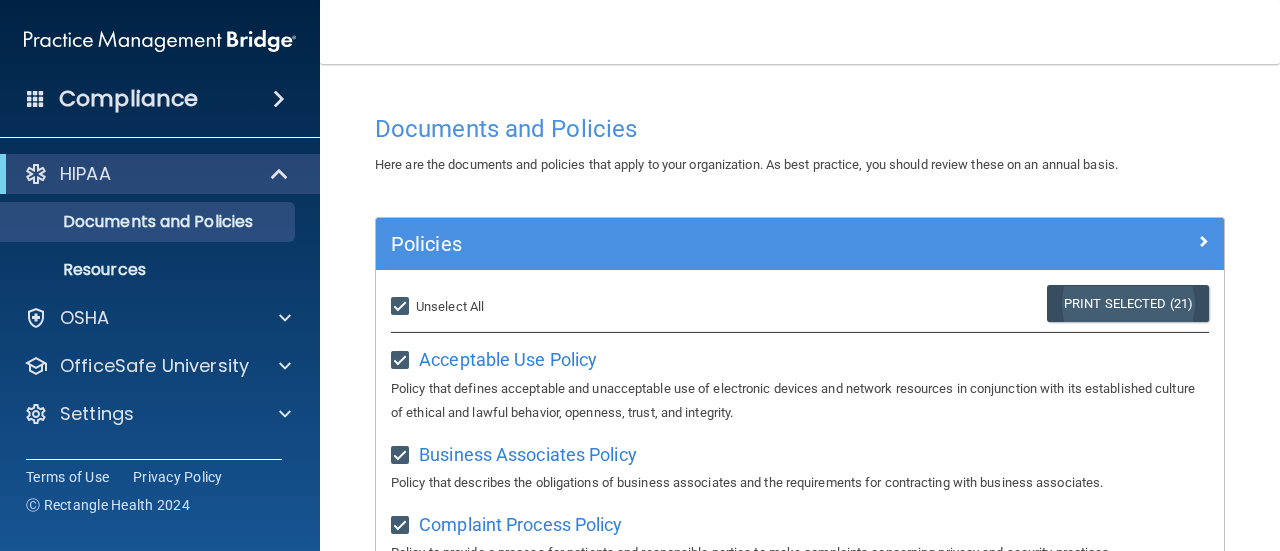 click on "Print Selected (21)" at bounding box center (1128, 303) 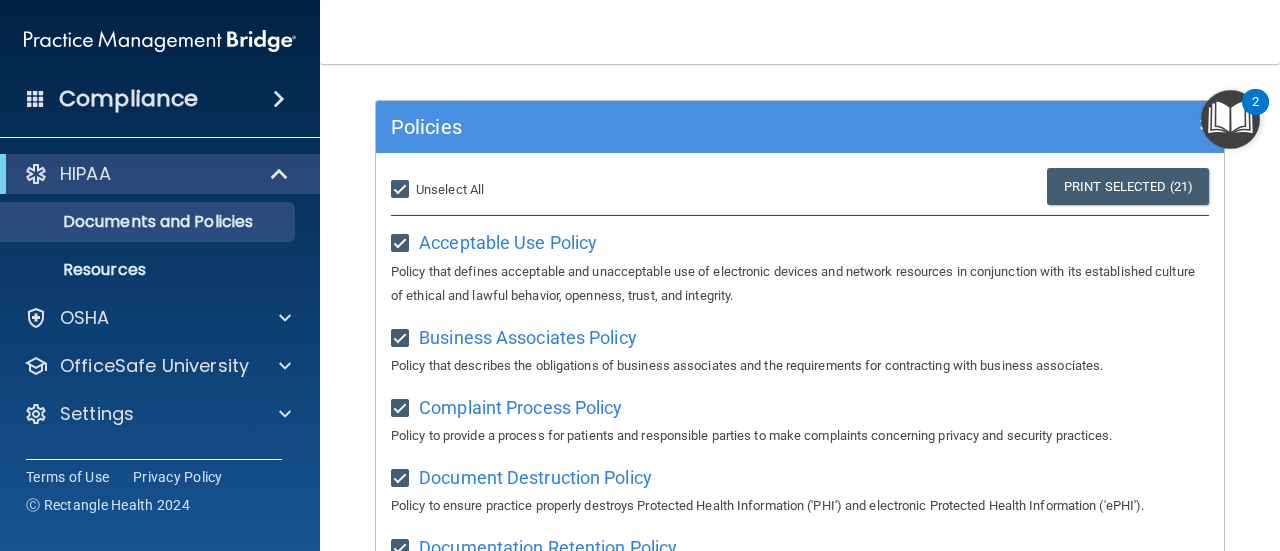 scroll, scrollTop: 0, scrollLeft: 0, axis: both 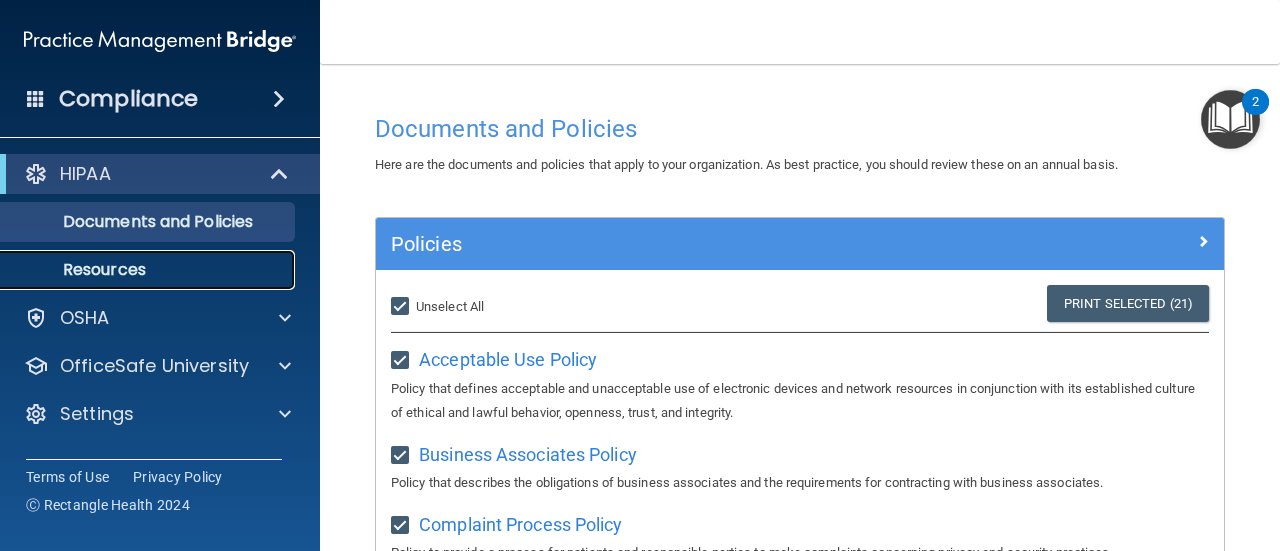 click on "Resources" at bounding box center (149, 270) 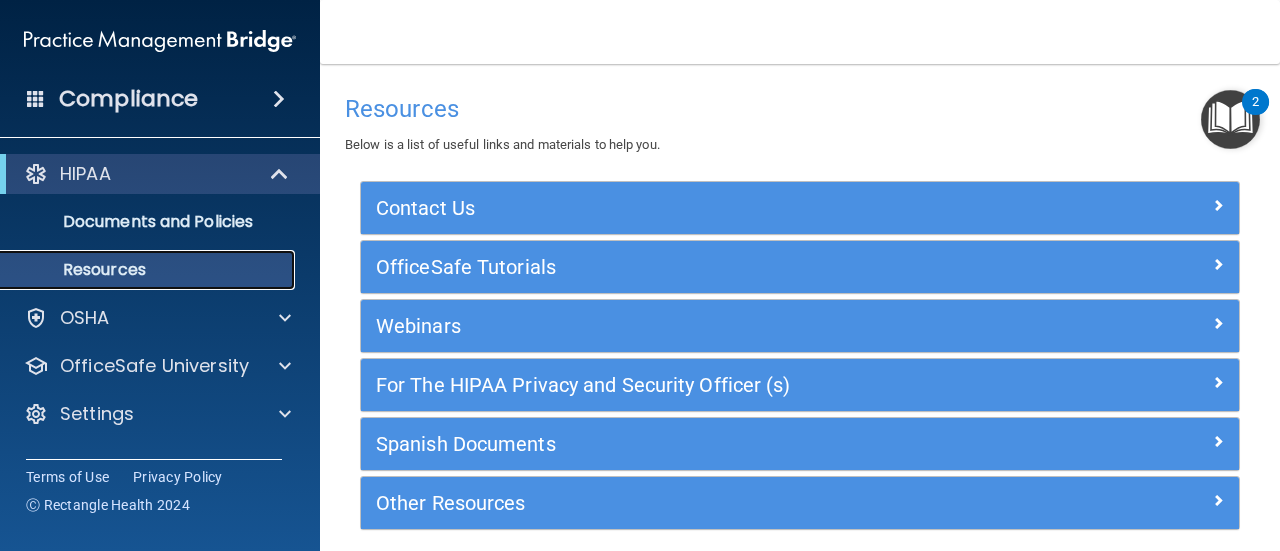 scroll, scrollTop: 78, scrollLeft: 0, axis: vertical 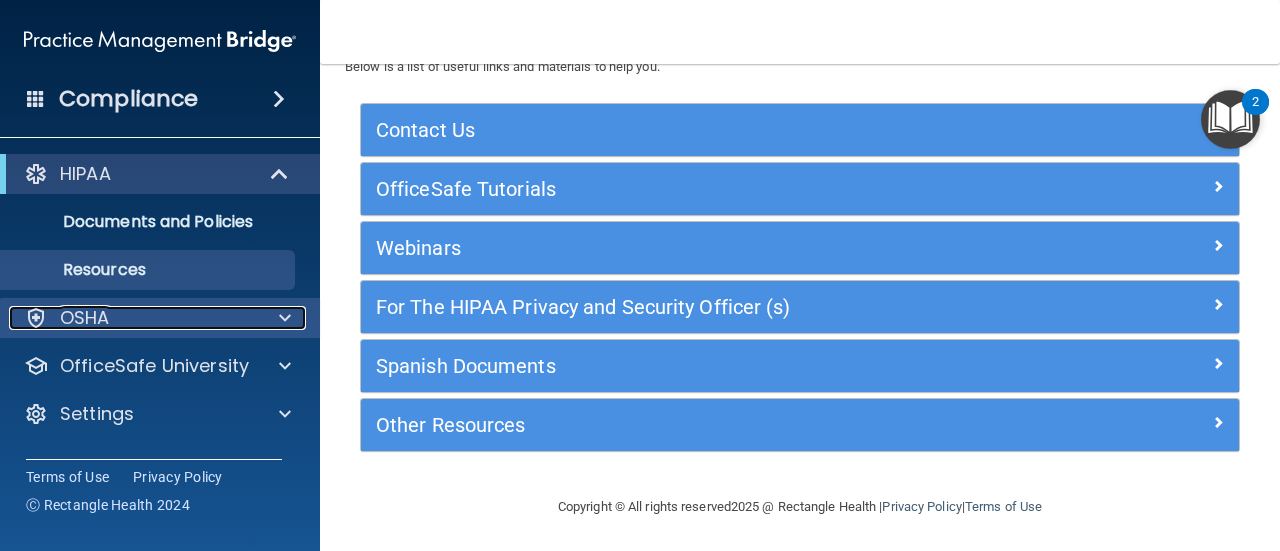 click at bounding box center (282, 318) 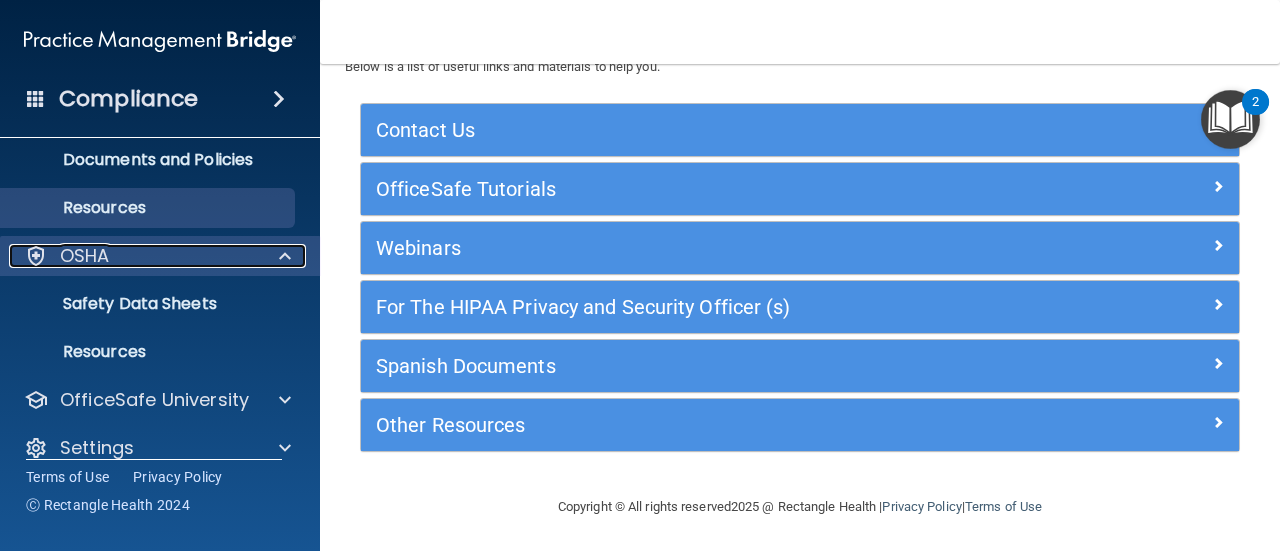 scroll, scrollTop: 86, scrollLeft: 0, axis: vertical 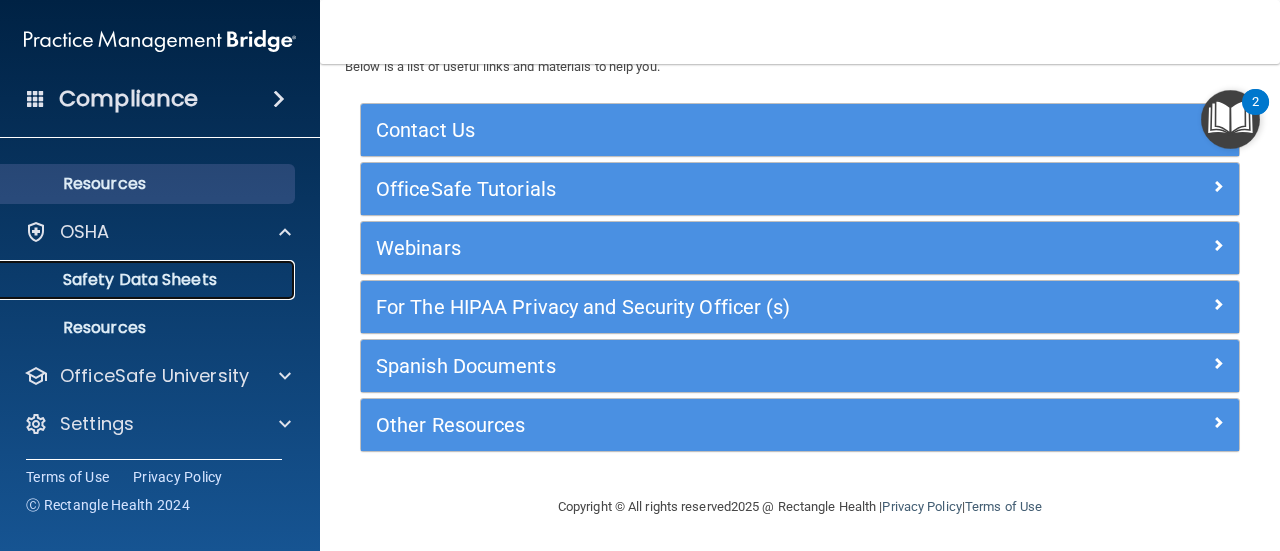 click on "Safety Data Sheets" at bounding box center (149, 280) 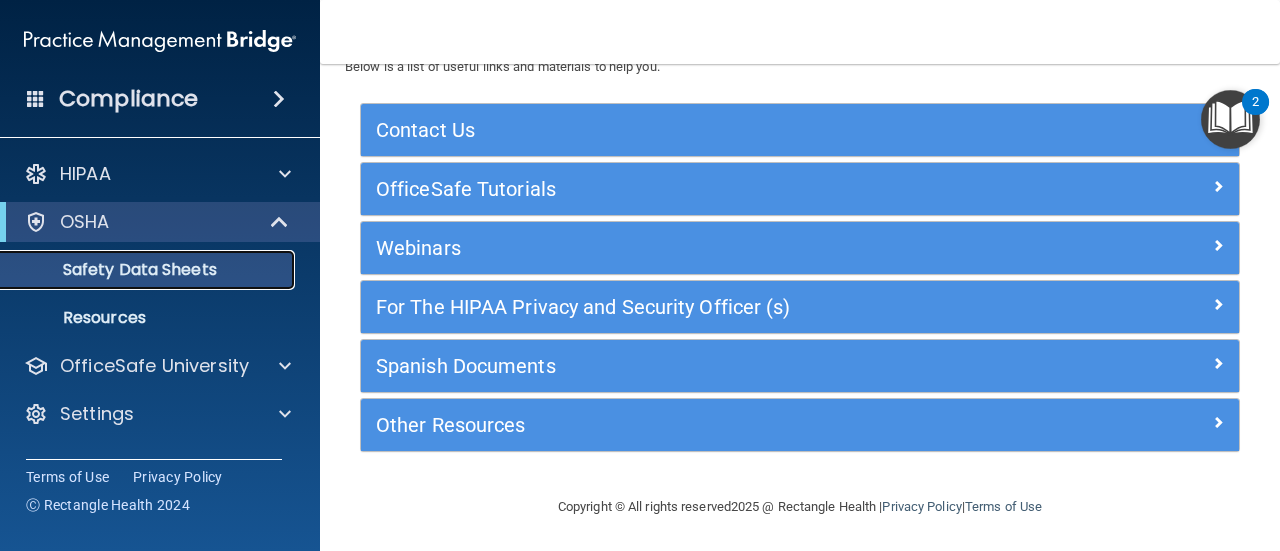 scroll, scrollTop: 0, scrollLeft: 0, axis: both 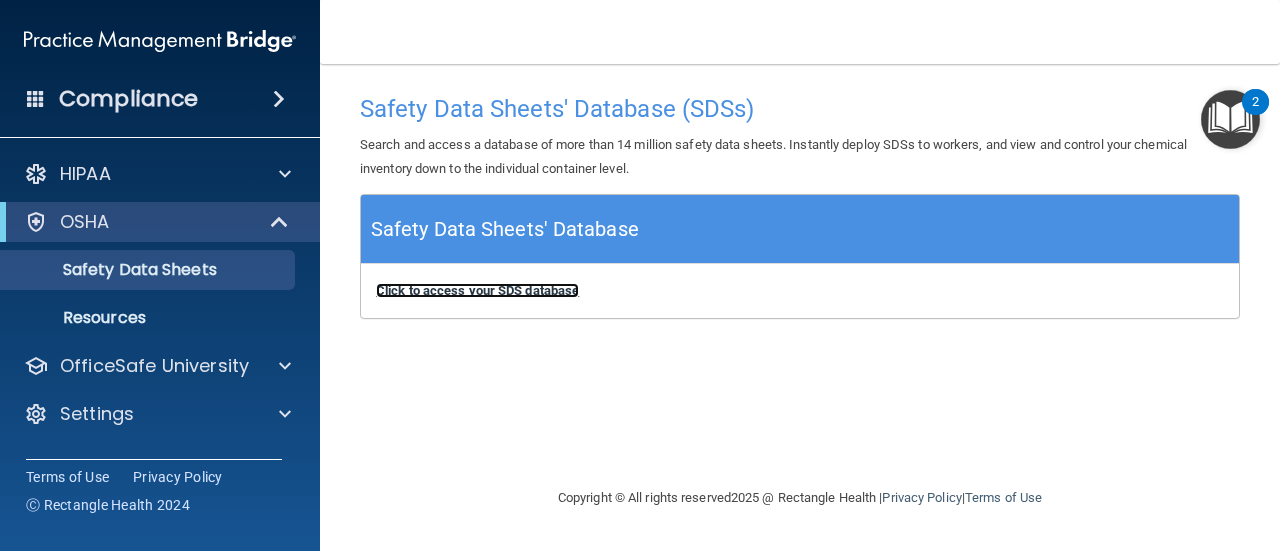 click on "Click to access your SDS database" at bounding box center (477, 290) 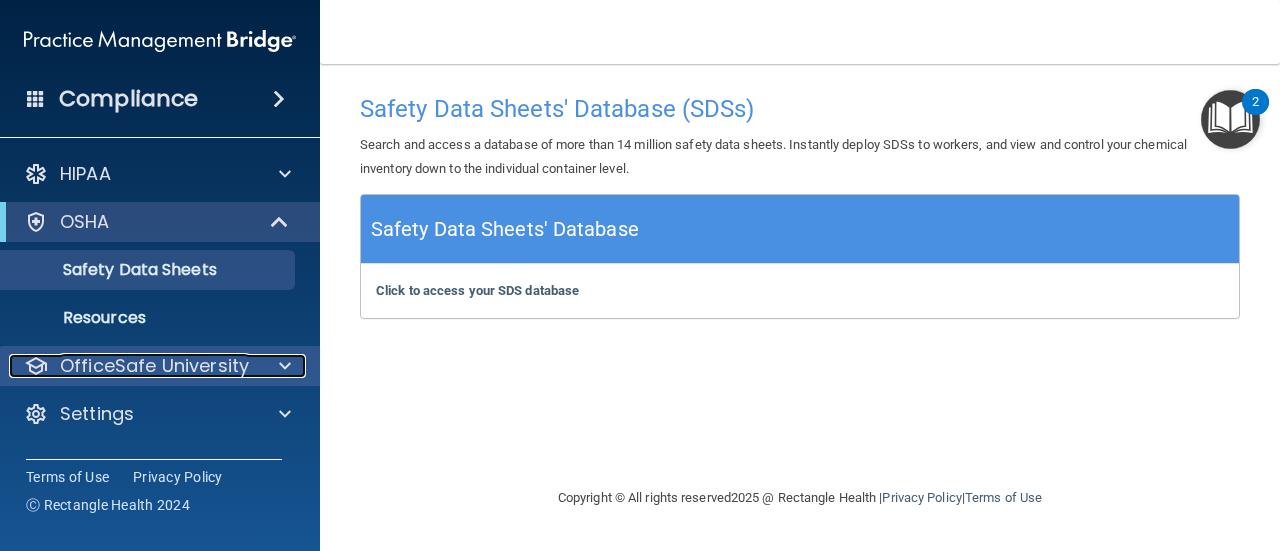 click at bounding box center [282, 366] 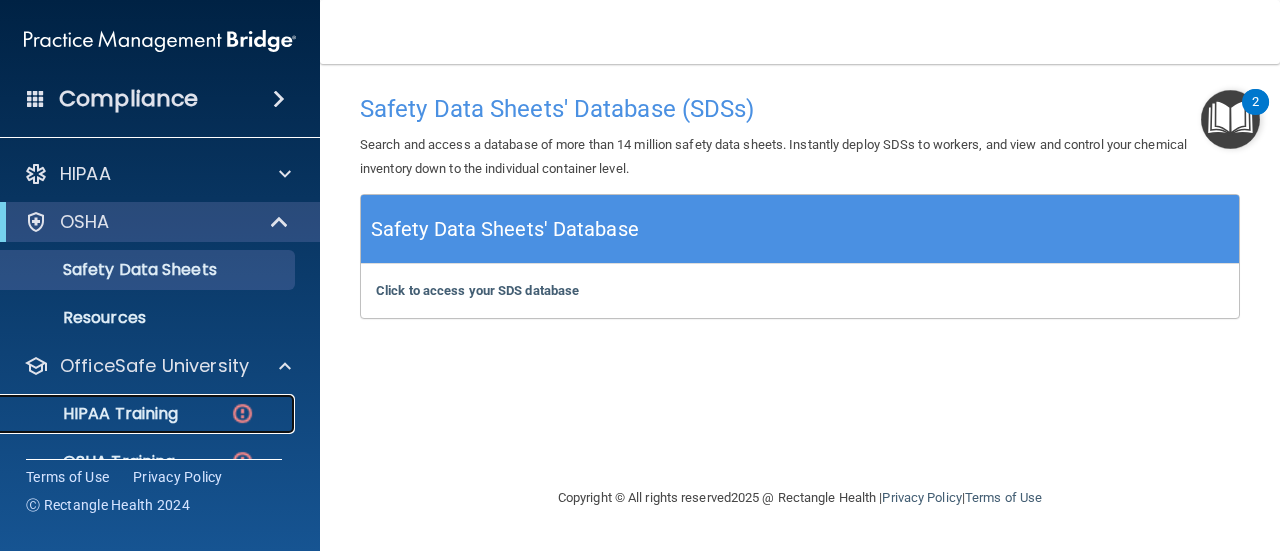 click on "HIPAA Training" at bounding box center (137, 414) 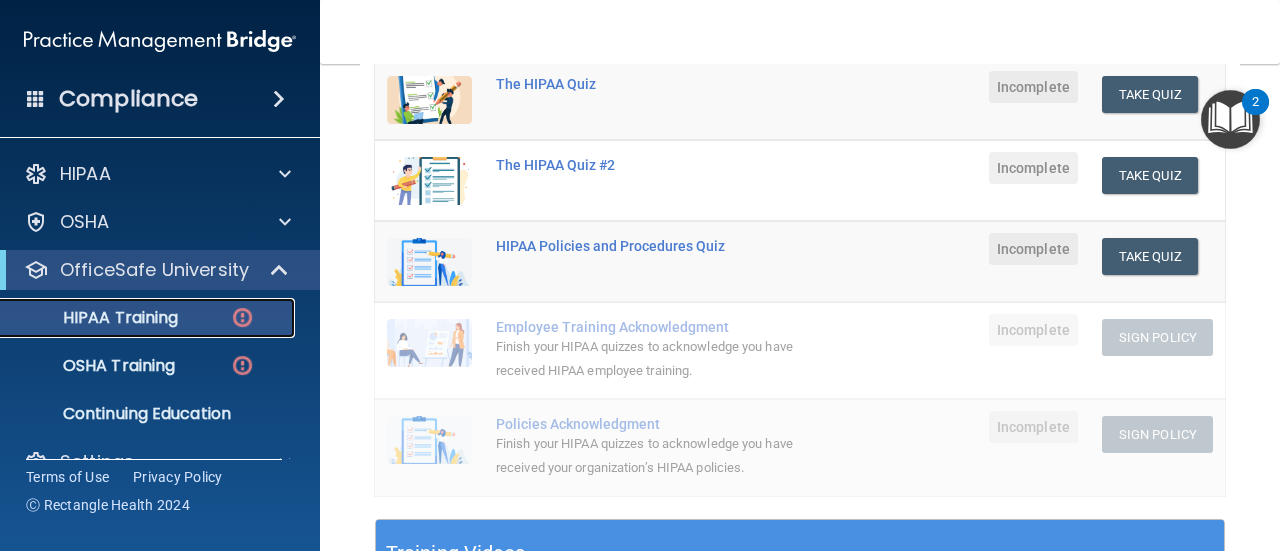 scroll, scrollTop: 255, scrollLeft: 0, axis: vertical 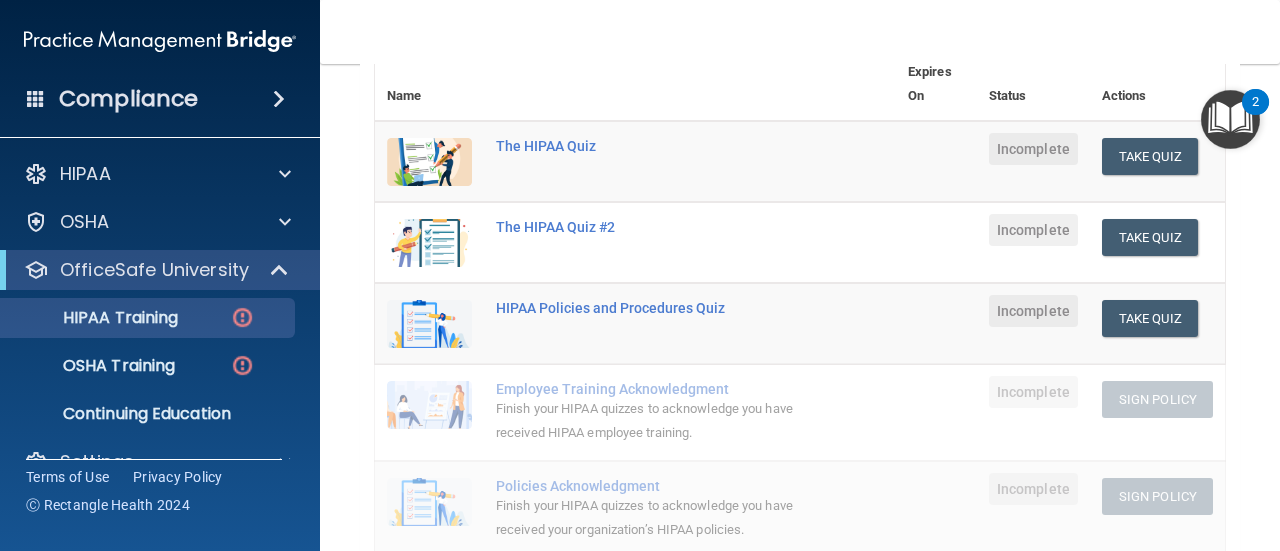 drag, startPoint x: 591, startPoint y: 148, endPoint x: 566, endPoint y: 122, distance: 36.069378 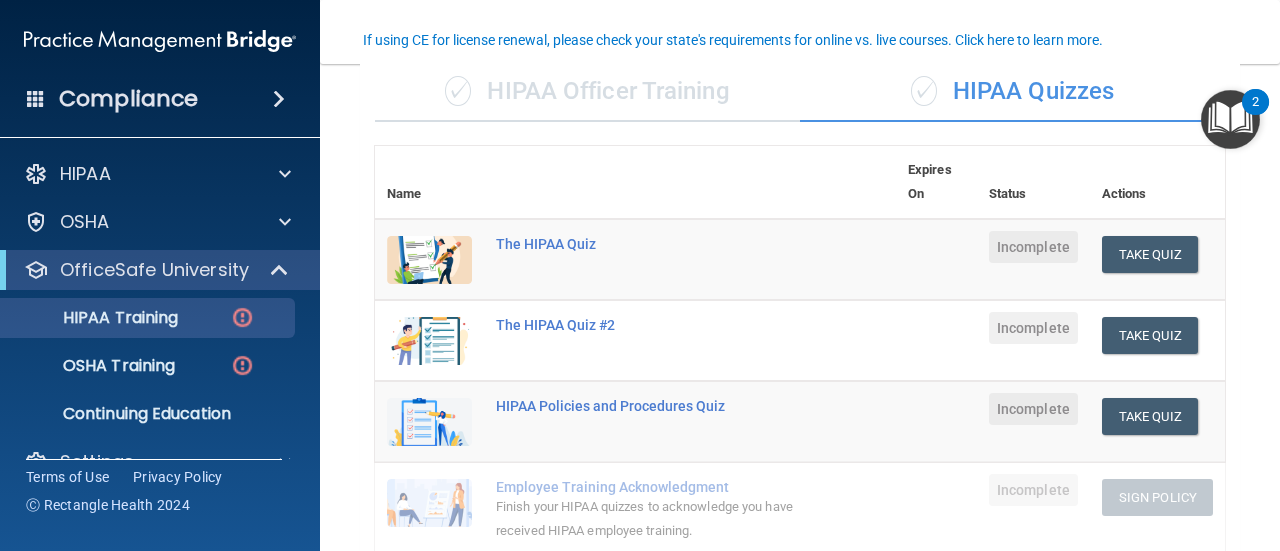 scroll, scrollTop: 166, scrollLeft: 0, axis: vertical 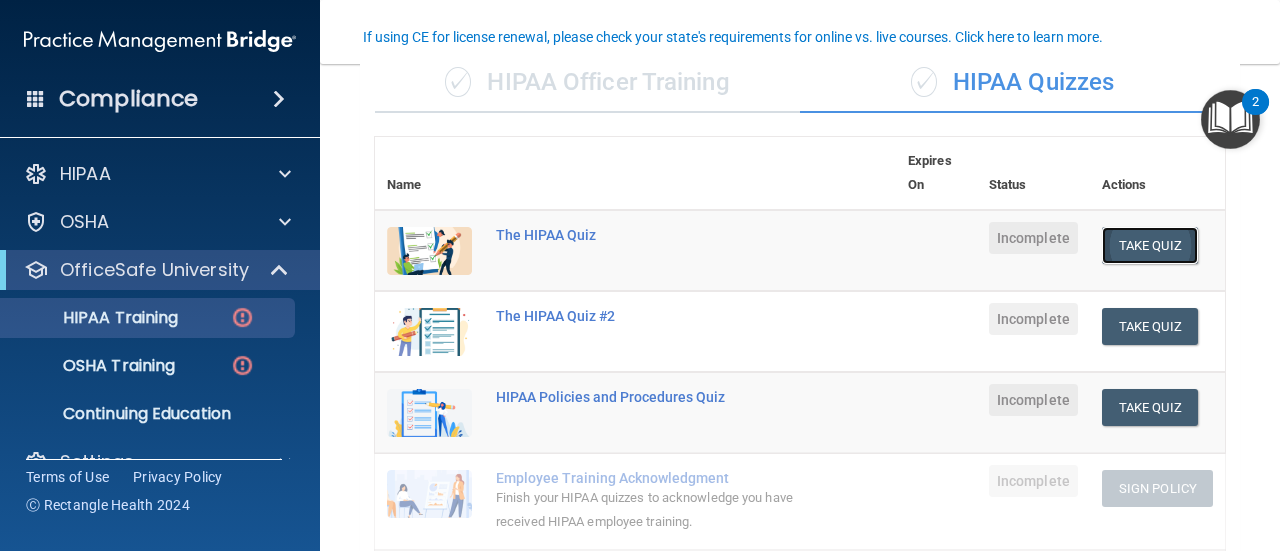 click on "Take Quiz" at bounding box center [1150, 245] 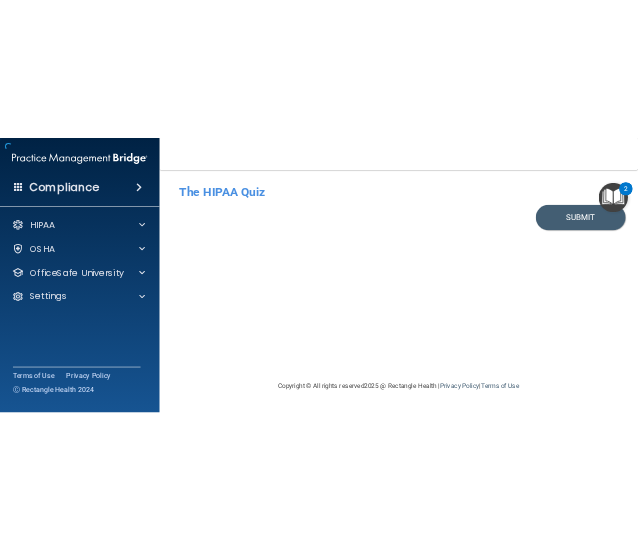 scroll, scrollTop: 0, scrollLeft: 0, axis: both 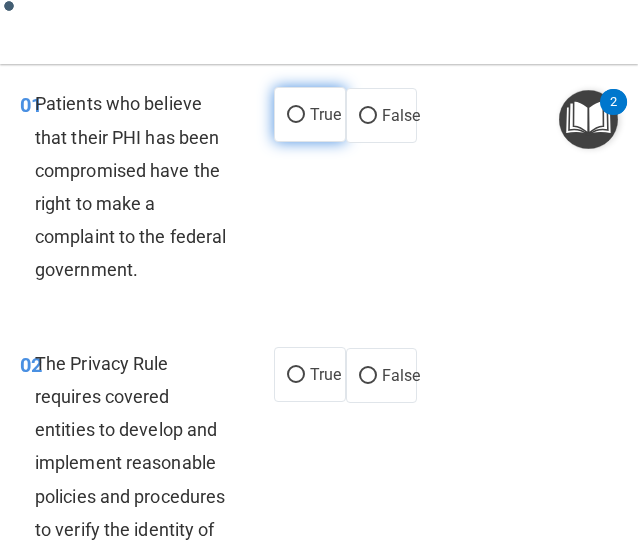 click on "True" at bounding box center (296, 115) 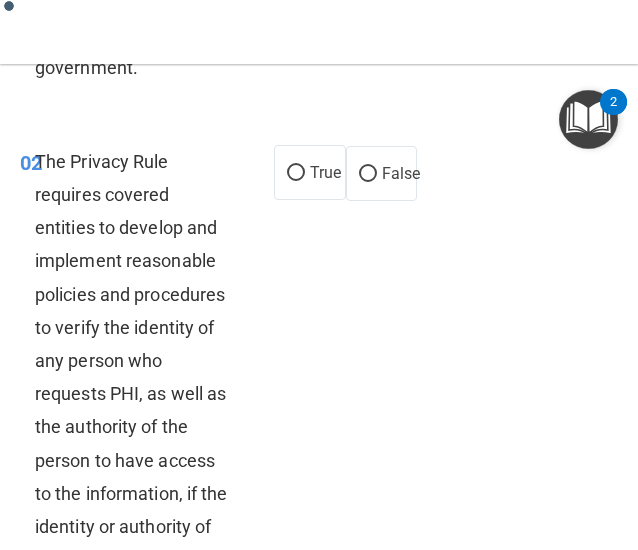 scroll, scrollTop: 275, scrollLeft: 0, axis: vertical 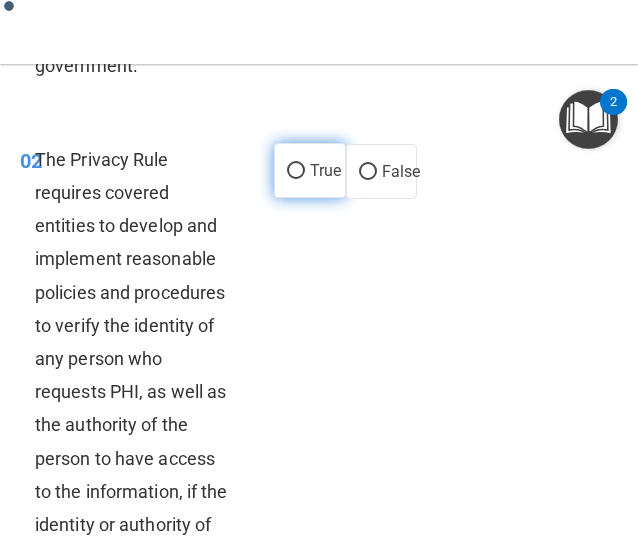 click on "True" at bounding box center (296, 171) 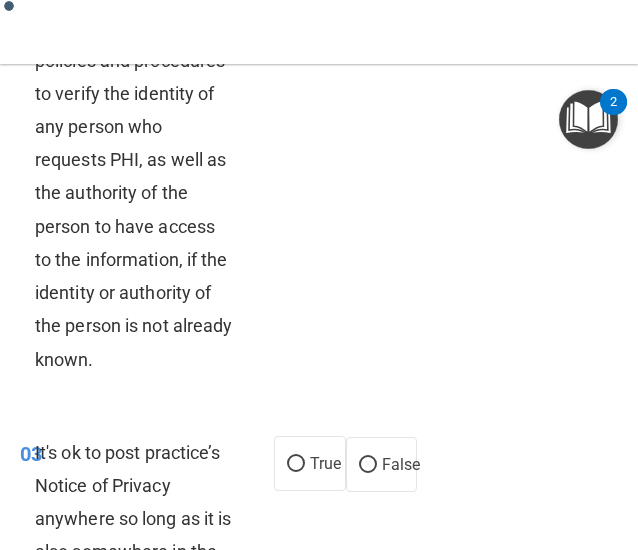 scroll, scrollTop: 510, scrollLeft: 0, axis: vertical 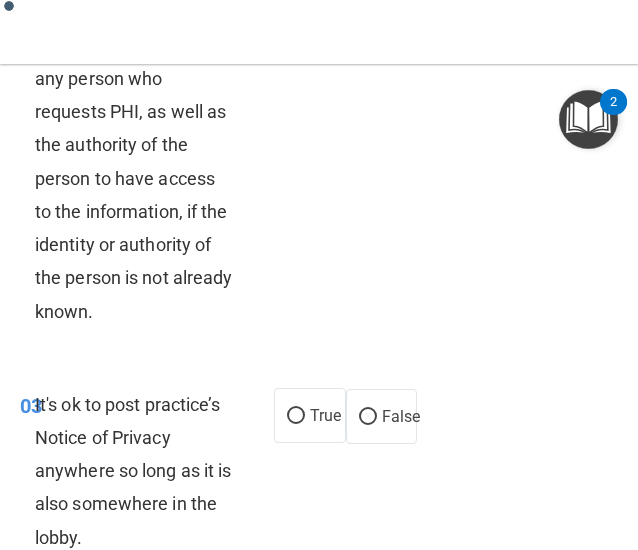 click on "02       The Privacy Rule requires covered entities to develop and implement reasonable policies and procedures to verify the identity of any person who requests PHI, as well as the authority of the person to have access to the information, if the identity or authority of the person is not already known." at bounding box center [147, 100] 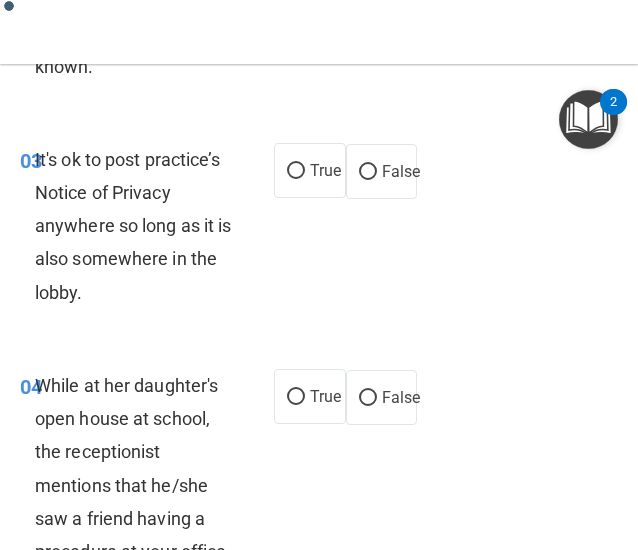scroll, scrollTop: 801, scrollLeft: 0, axis: vertical 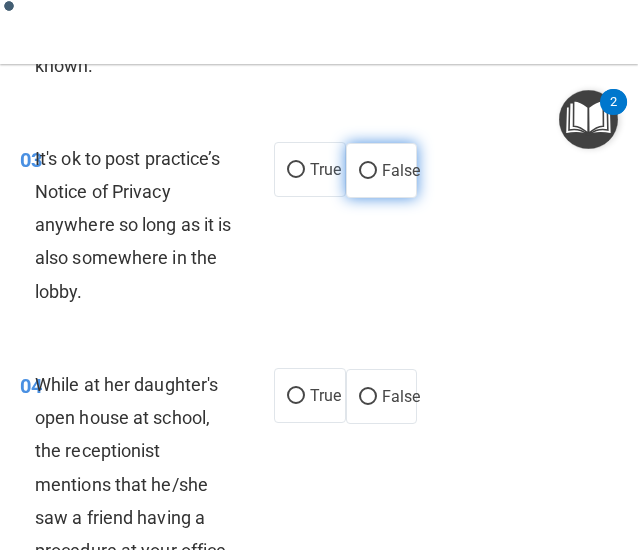click on "False" at bounding box center [382, 170] 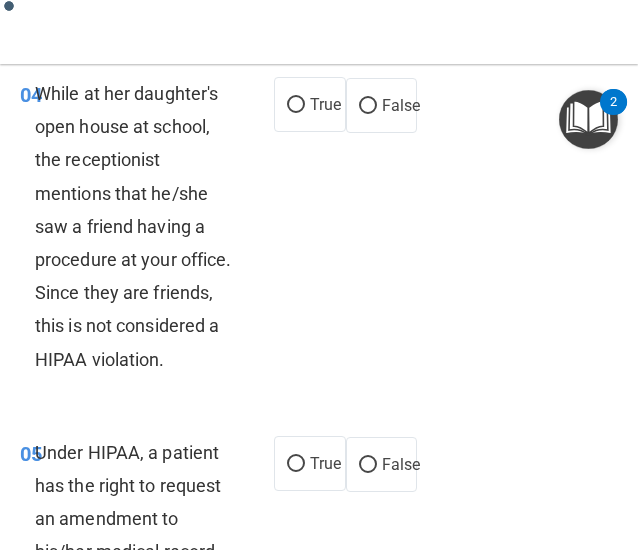 scroll, scrollTop: 1101, scrollLeft: 0, axis: vertical 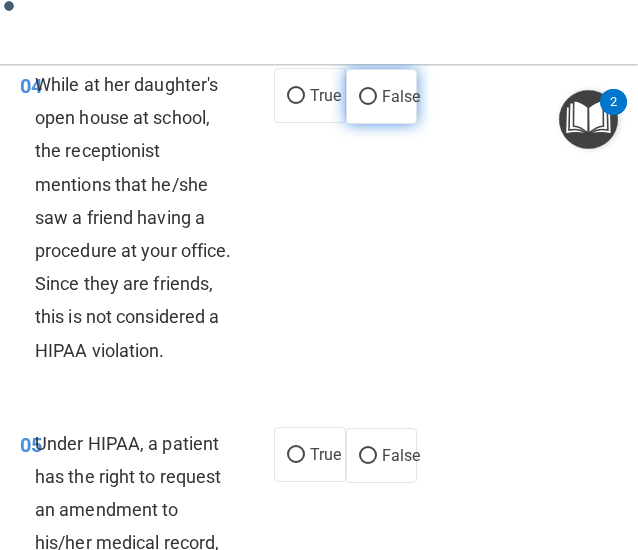 click on "False" at bounding box center [382, 96] 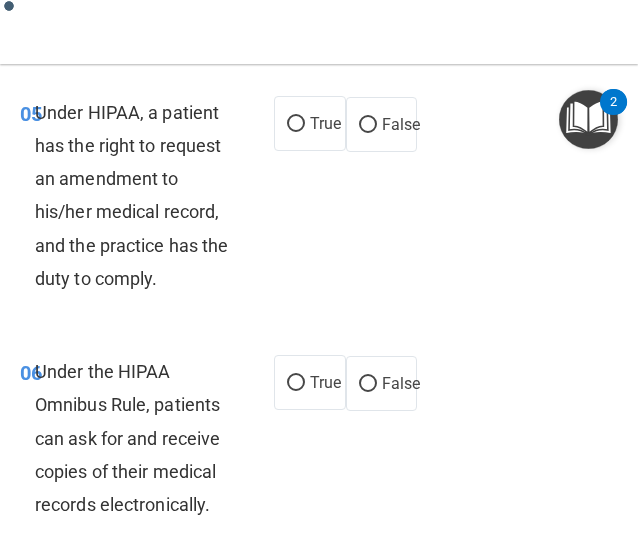 scroll, scrollTop: 1433, scrollLeft: 0, axis: vertical 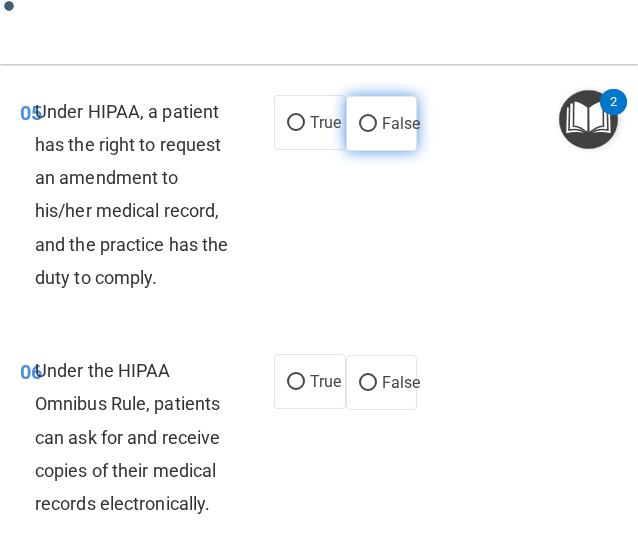 click on "False" at bounding box center [382, 123] 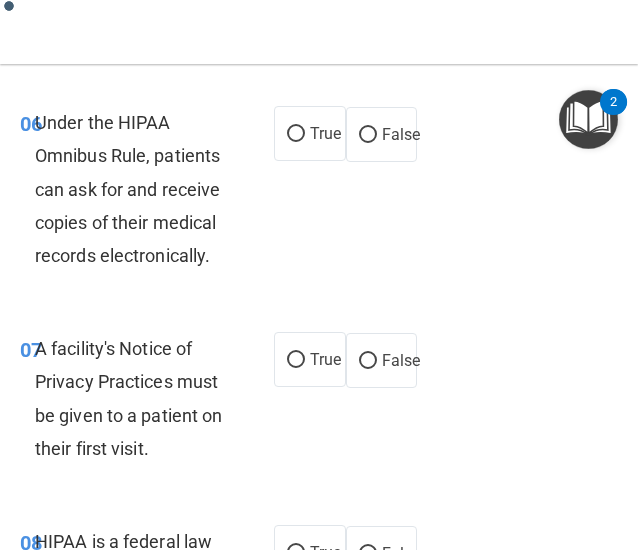 scroll, scrollTop: 1682, scrollLeft: 0, axis: vertical 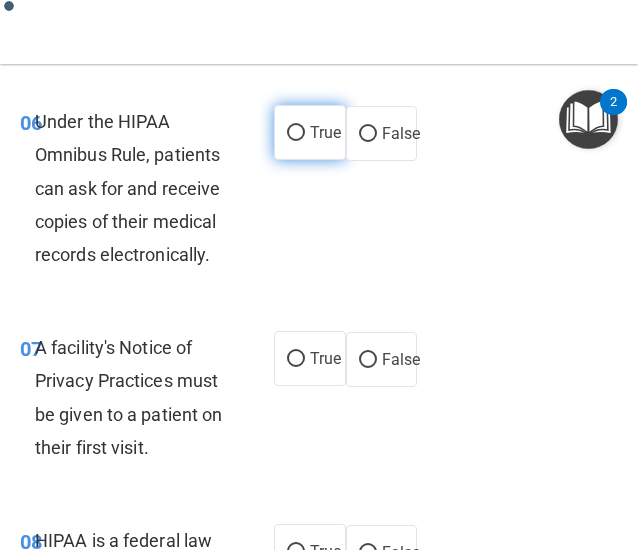 click on "True" at bounding box center (325, 132) 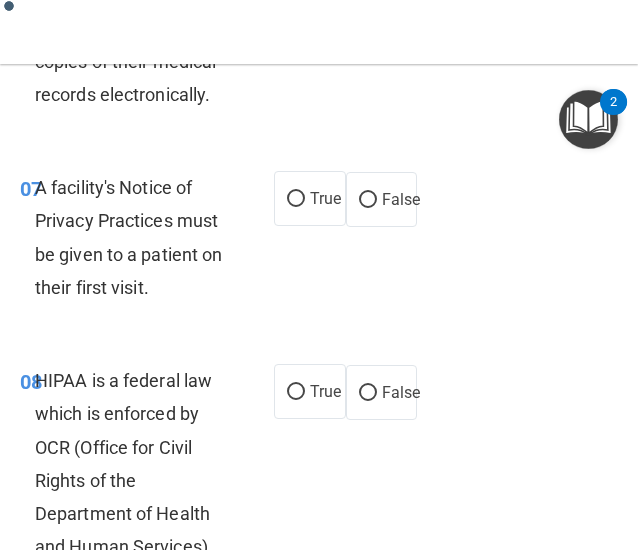 scroll, scrollTop: 1932, scrollLeft: 0, axis: vertical 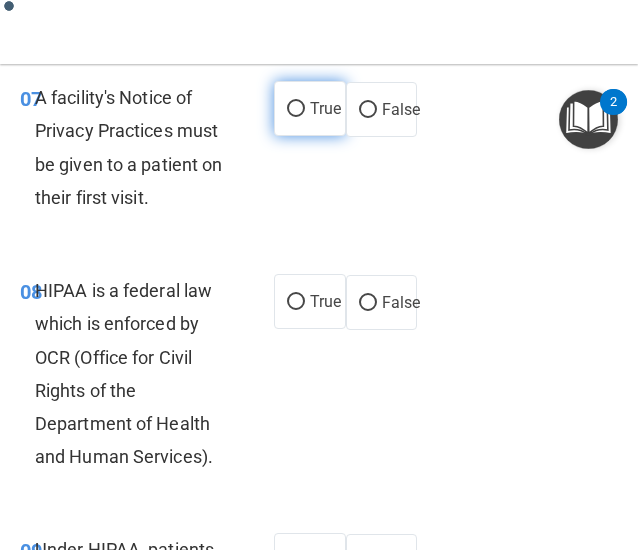click on "True" at bounding box center (310, 108) 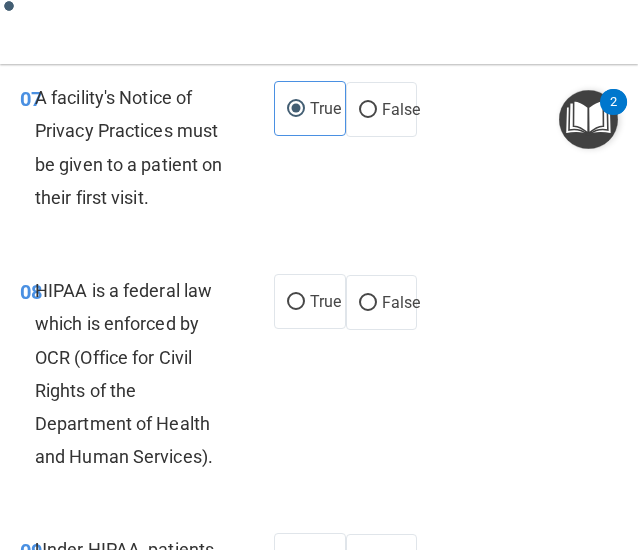 click on "08       HIPAA is a federal law which is enforced by OCR (Office for Civil Rights of the Department of Health and Human Services).                 True           False" at bounding box center [319, 378] 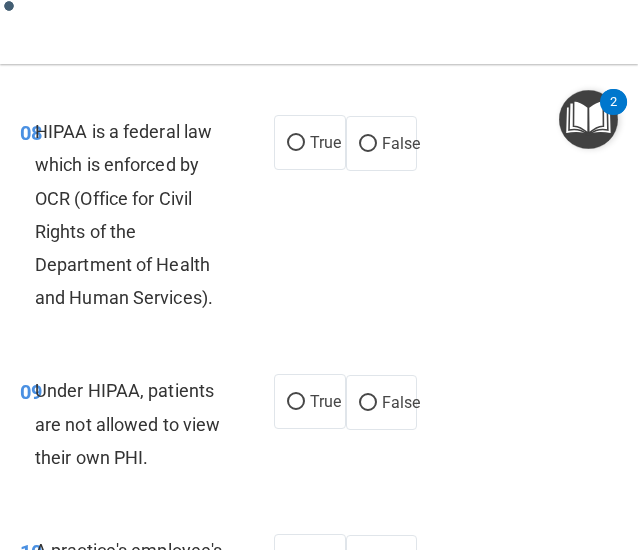 scroll, scrollTop: 2092, scrollLeft: 0, axis: vertical 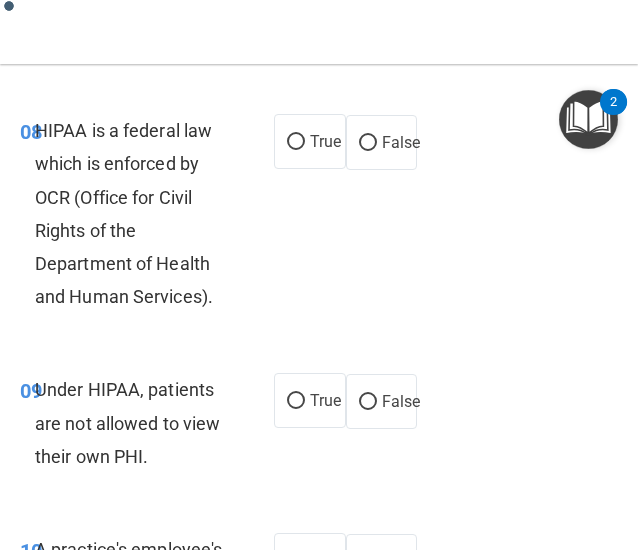 click on "HIPAA is a federal law which is enforced by OCR (Office for Civil Rights of the Department of Health and Human Services)." at bounding box center [141, 213] 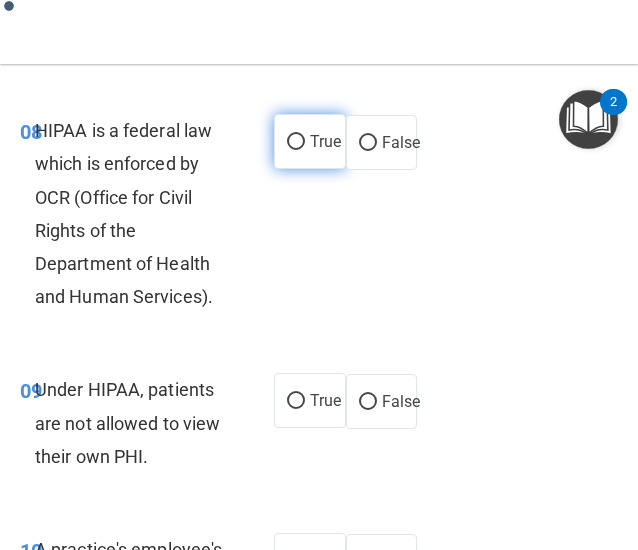 click on "True" at bounding box center [296, 142] 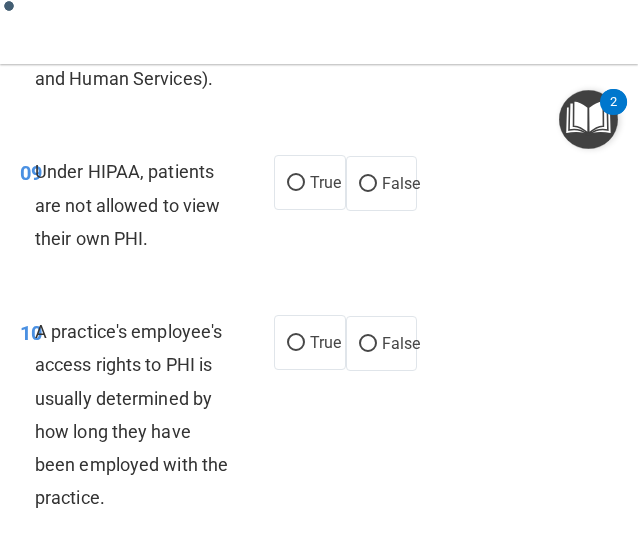 scroll, scrollTop: 2321, scrollLeft: 0, axis: vertical 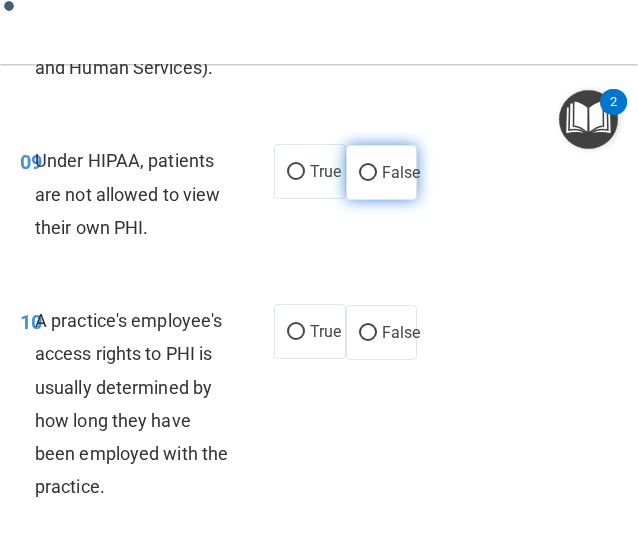 click on "False" at bounding box center [401, 172] 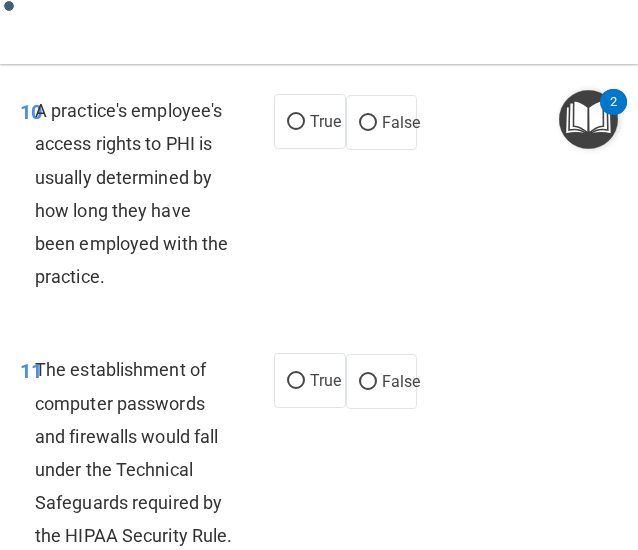 scroll, scrollTop: 2533, scrollLeft: 0, axis: vertical 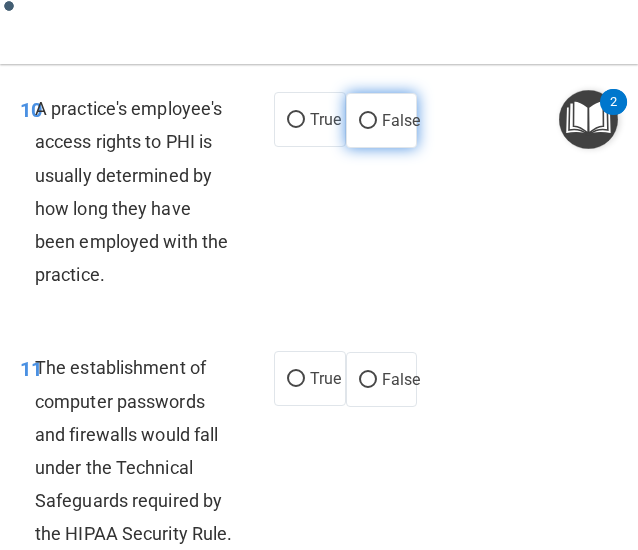 click on "False" at bounding box center (401, 120) 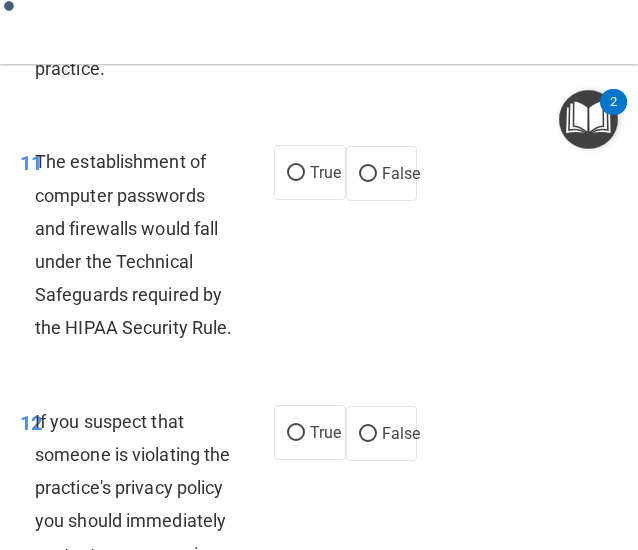 scroll, scrollTop: 2740, scrollLeft: 0, axis: vertical 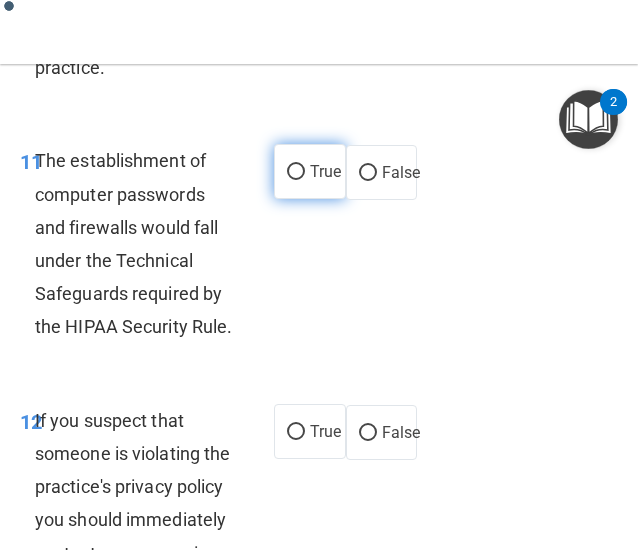 click on "True" at bounding box center [325, 171] 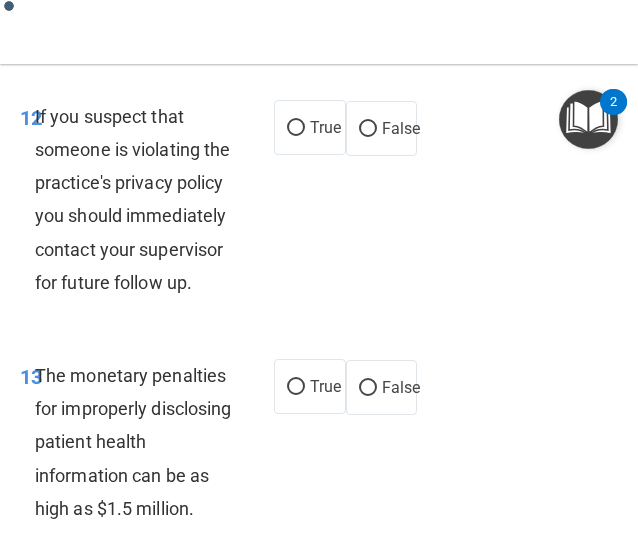 scroll, scrollTop: 3046, scrollLeft: 0, axis: vertical 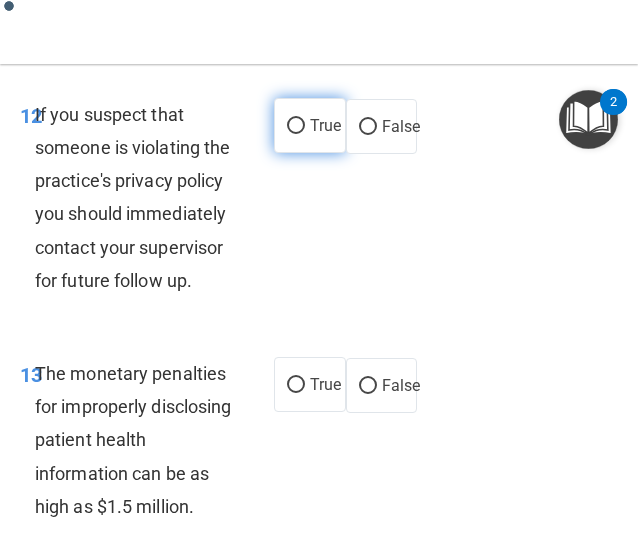 click on "True" at bounding box center [310, 125] 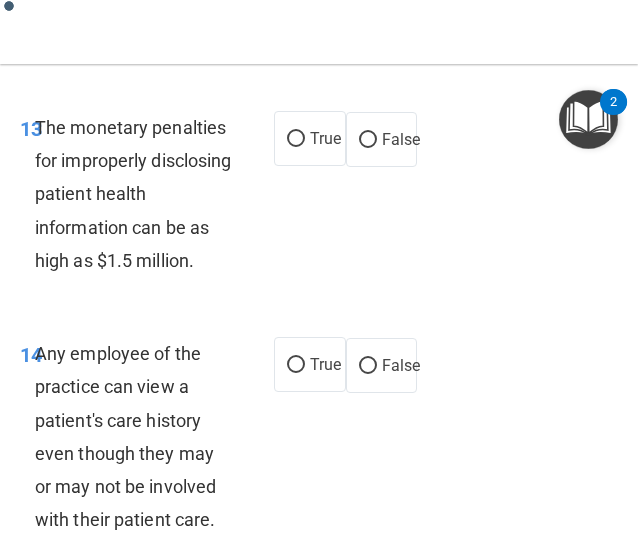 scroll, scrollTop: 3292, scrollLeft: 0, axis: vertical 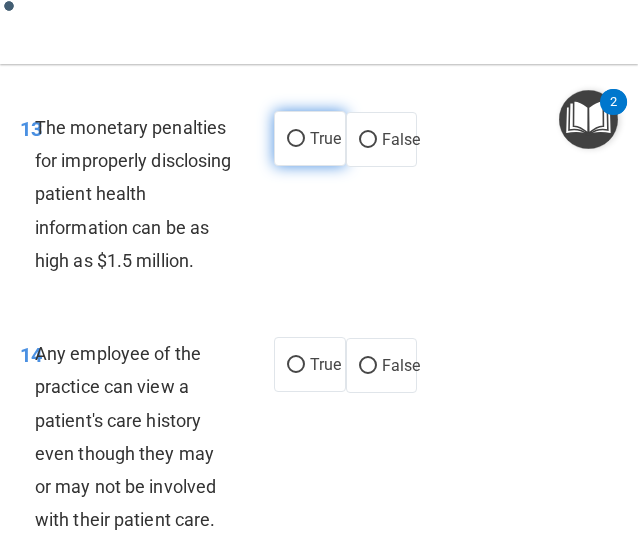 click on "True" at bounding box center (310, 138) 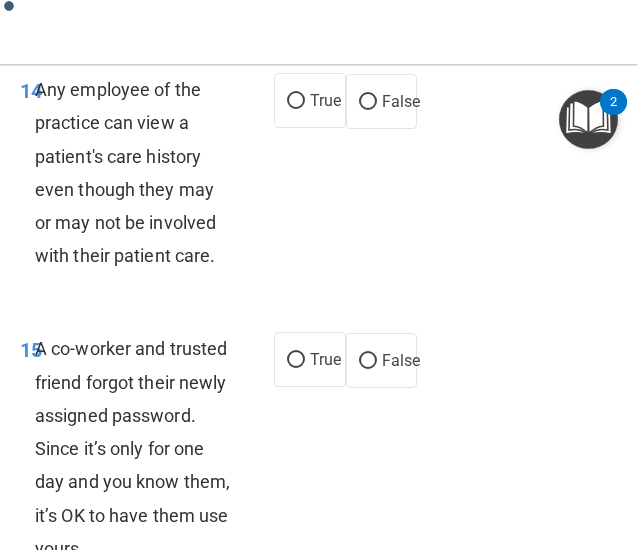 scroll, scrollTop: 3557, scrollLeft: 0, axis: vertical 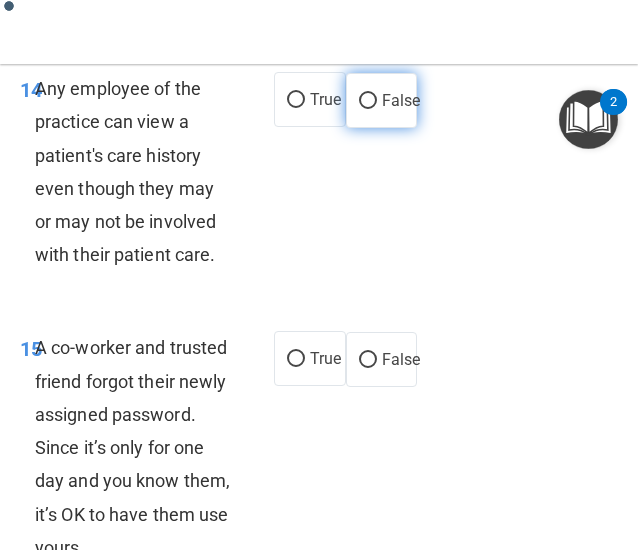 click on "False" at bounding box center (382, 100) 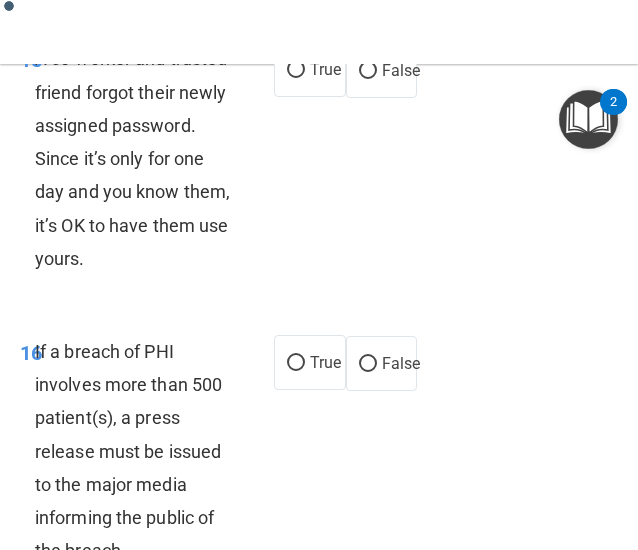 scroll, scrollTop: 3848, scrollLeft: 0, axis: vertical 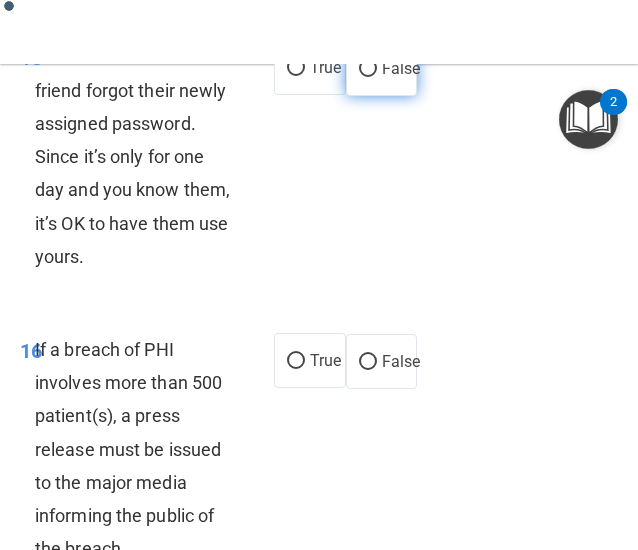 click on "False" at bounding box center [382, 68] 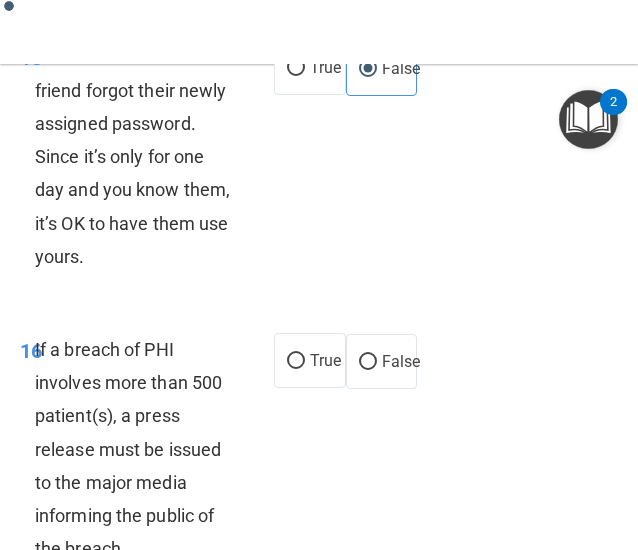 click on "15       A co-worker and trusted friend forgot their newly assigned password. Since it’s only for one day and you know them, it’s OK to have them use yours." at bounding box center (147, 161) 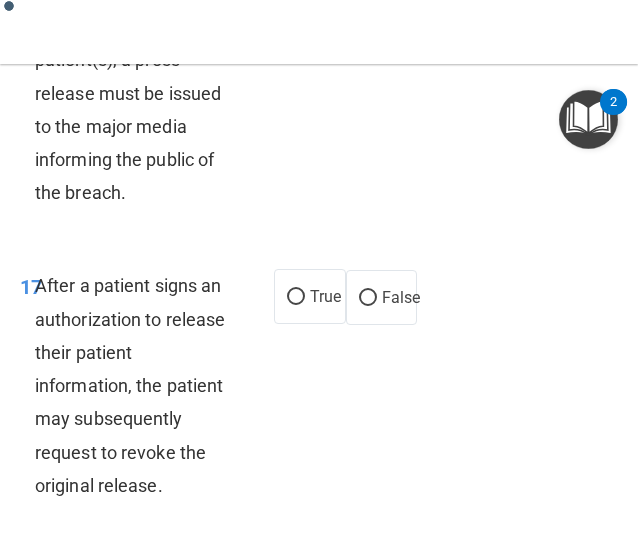 scroll, scrollTop: 4208, scrollLeft: 0, axis: vertical 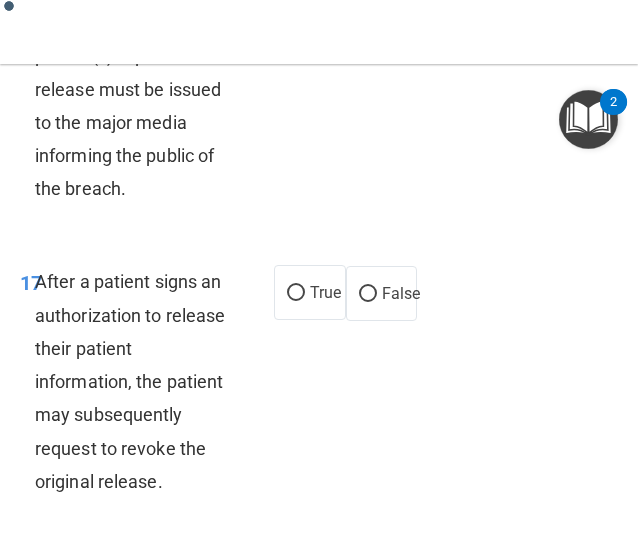 click on "True" at bounding box center [325, 0] 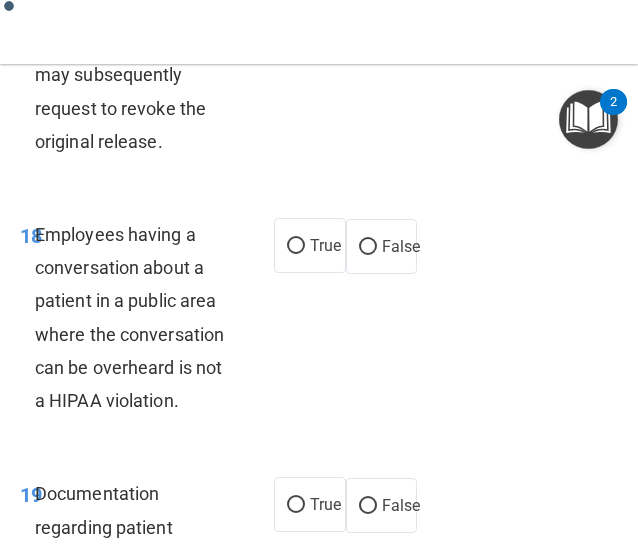 scroll, scrollTop: 4550, scrollLeft: 0, axis: vertical 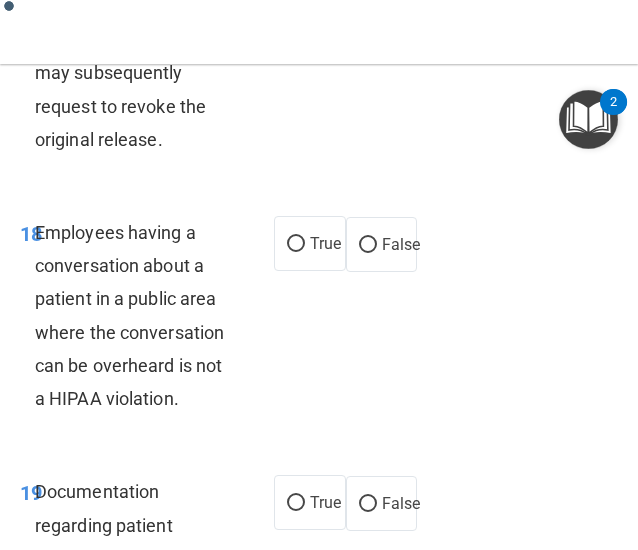 click on "True" at bounding box center (310, -50) 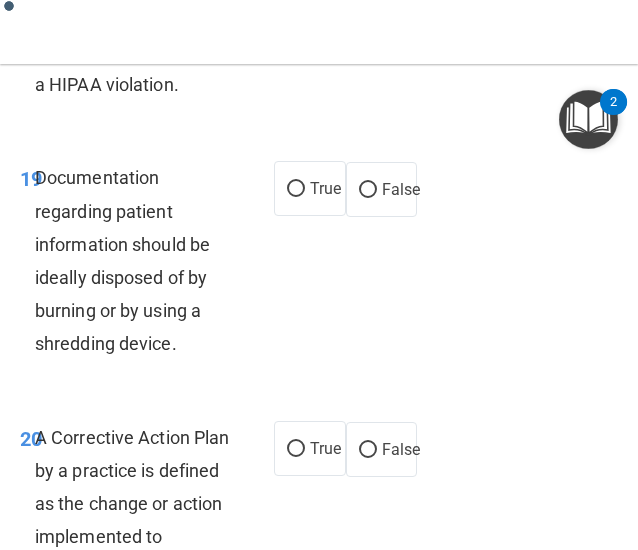 scroll, scrollTop: 4837, scrollLeft: 0, axis: vertical 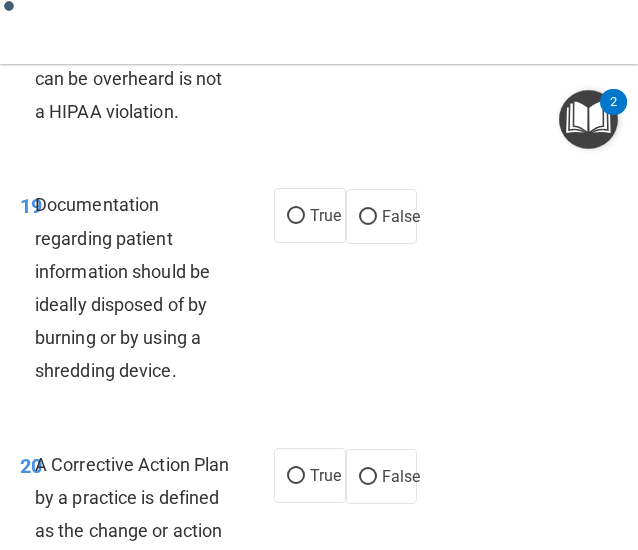 click on "False" at bounding box center (401, -43) 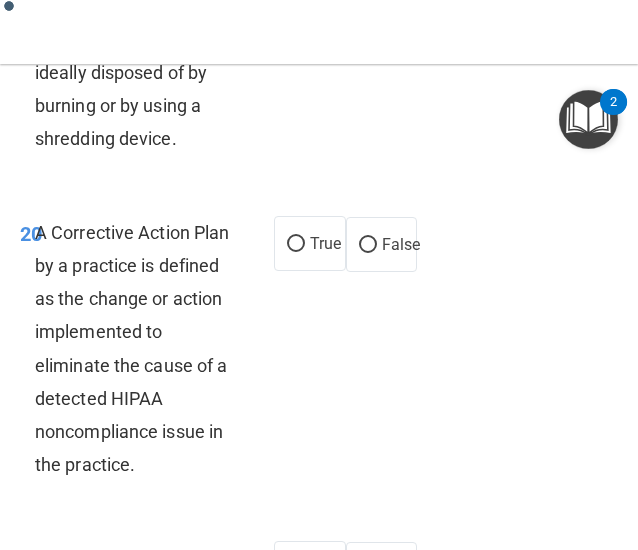 scroll, scrollTop: 5071, scrollLeft: 0, axis: vertical 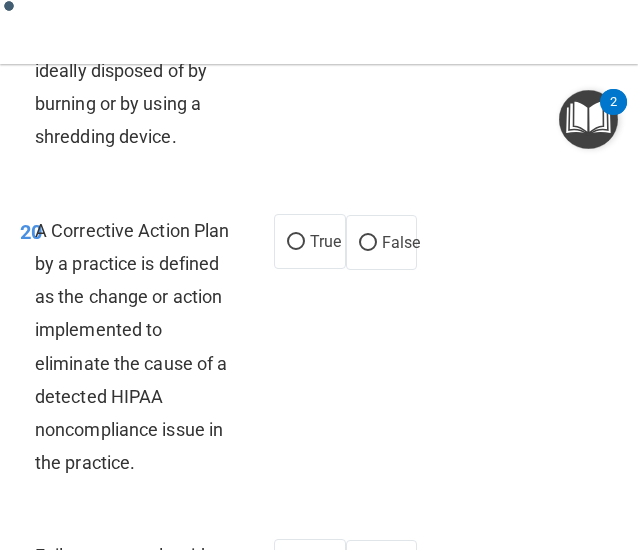 click on "True" at bounding box center [310, -19] 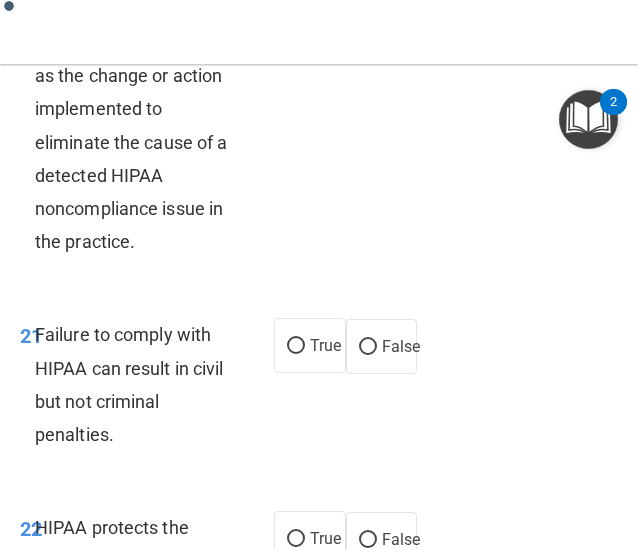 scroll, scrollTop: 5295, scrollLeft: 0, axis: vertical 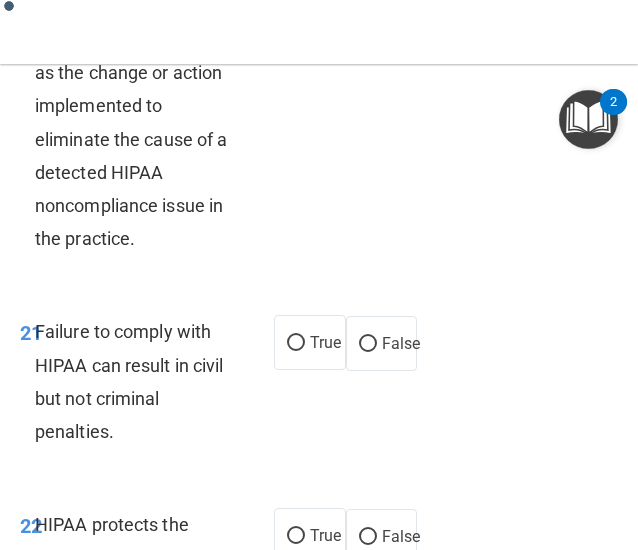 click on "True" at bounding box center (296, 18) 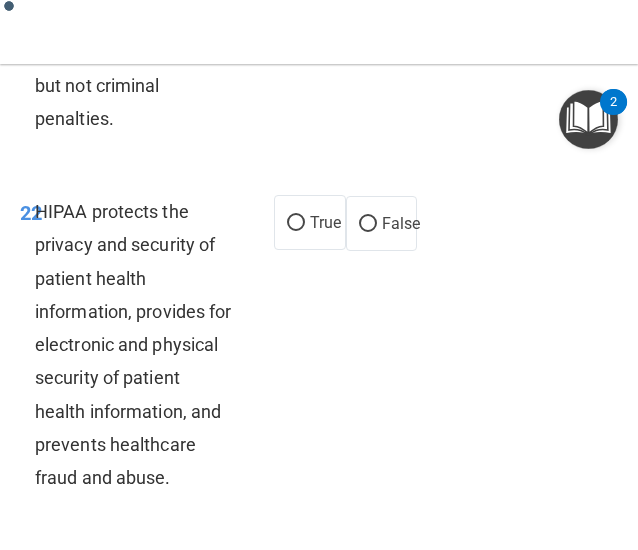 scroll, scrollTop: 5623, scrollLeft: 0, axis: vertical 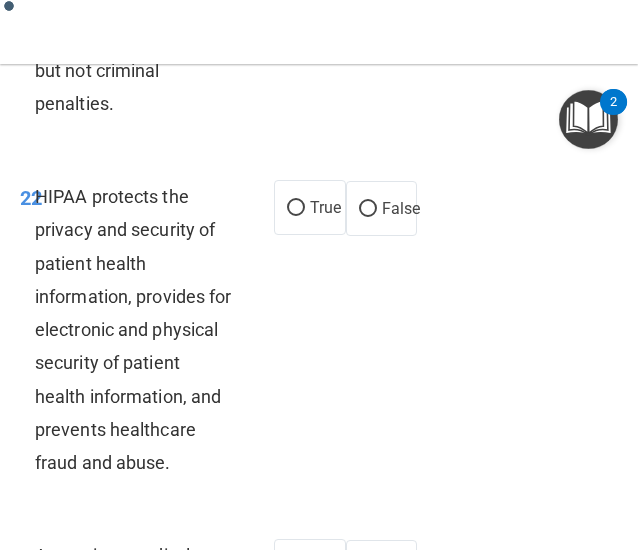 click on "False" at bounding box center [382, 15] 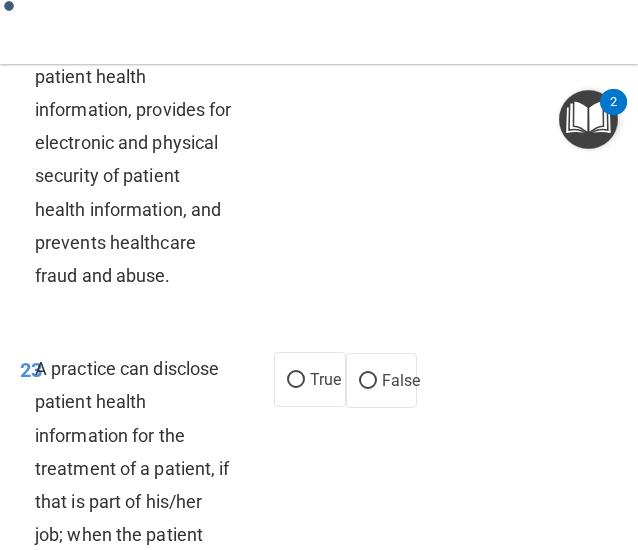 scroll, scrollTop: 5811, scrollLeft: 0, axis: vertical 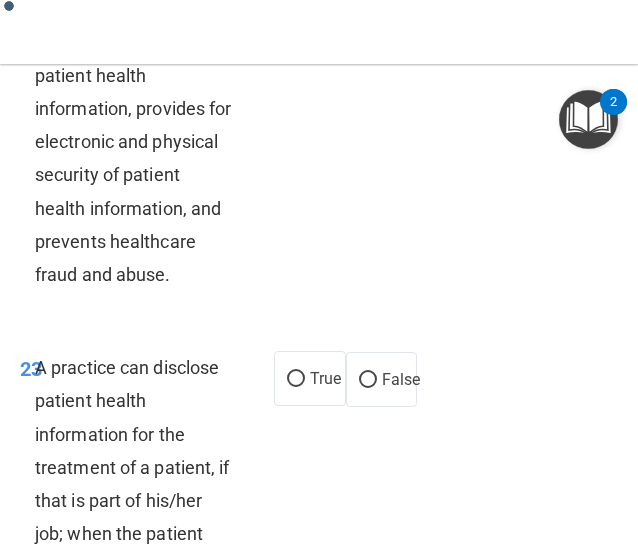 click on "True" at bounding box center [296, 20] 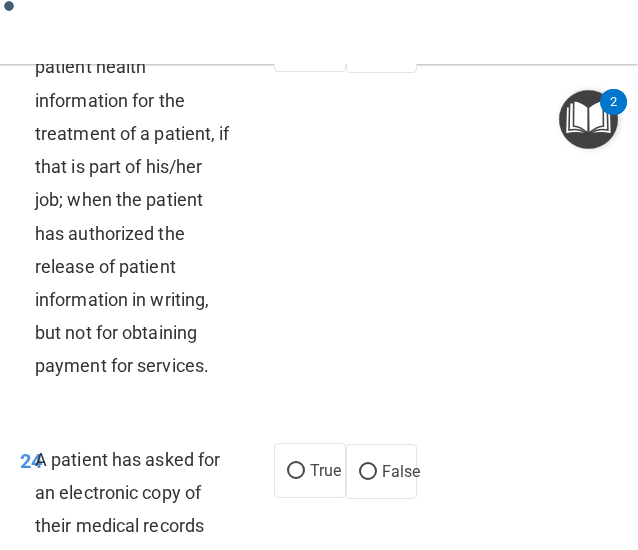 scroll, scrollTop: 6146, scrollLeft: 0, axis: vertical 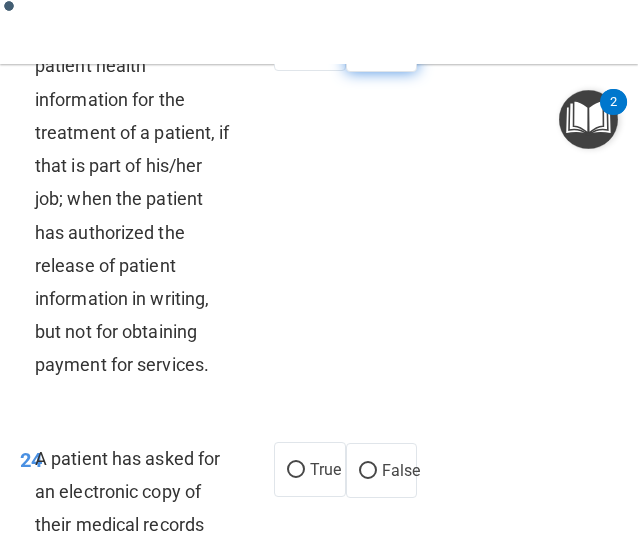 click on "False" at bounding box center (401, 44) 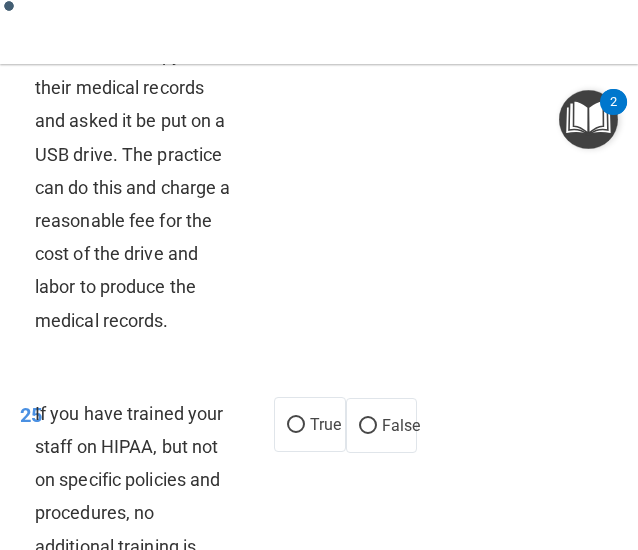 scroll, scrollTop: 6584, scrollLeft: 0, axis: vertical 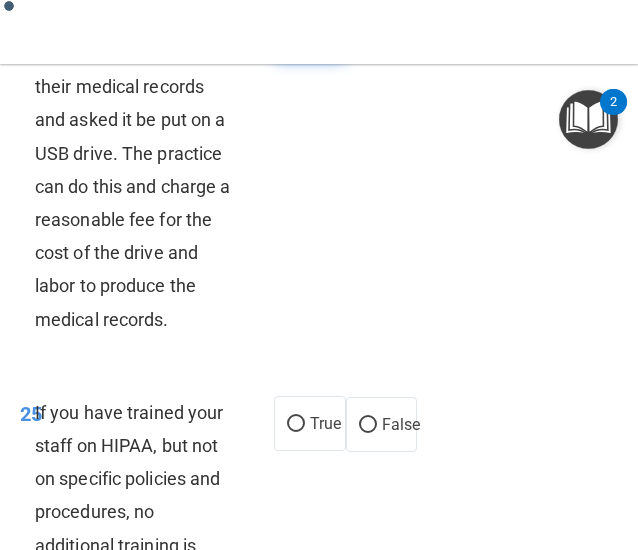 click on "True" at bounding box center (325, 31) 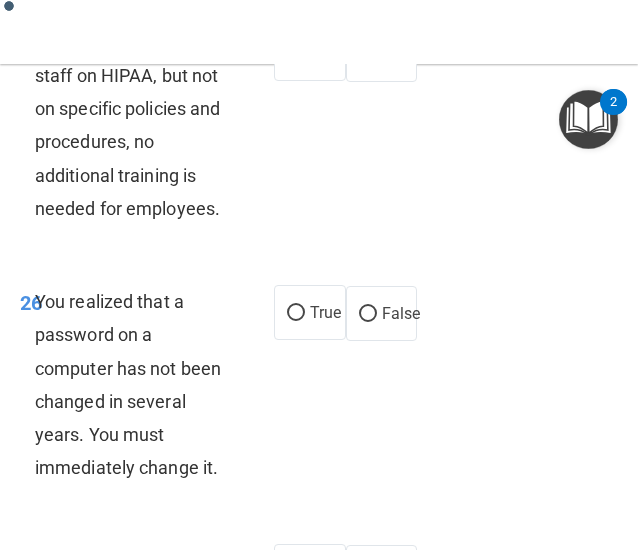 scroll, scrollTop: 7000, scrollLeft: 0, axis: vertical 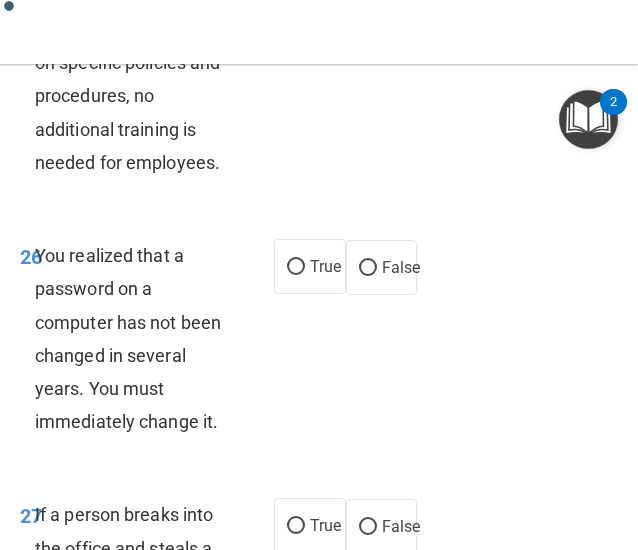 click on "False" at bounding box center (368, 9) 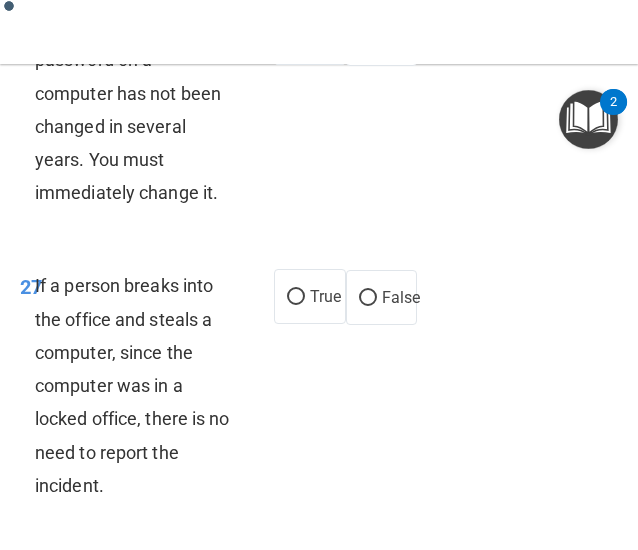 scroll, scrollTop: 7230, scrollLeft: 0, axis: vertical 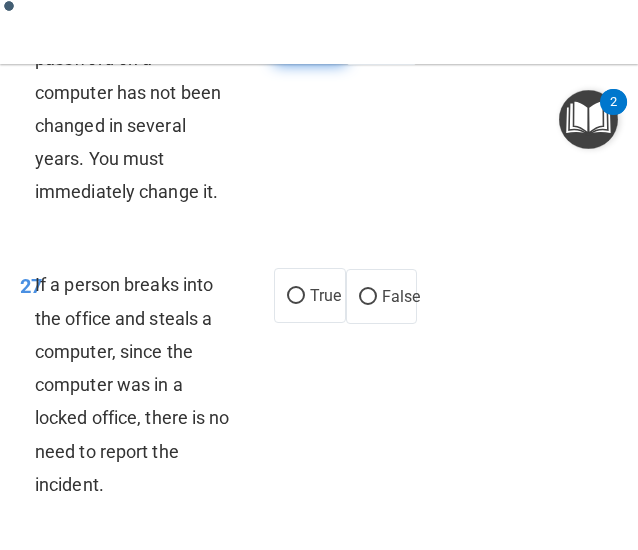 click on "True" at bounding box center (310, 36) 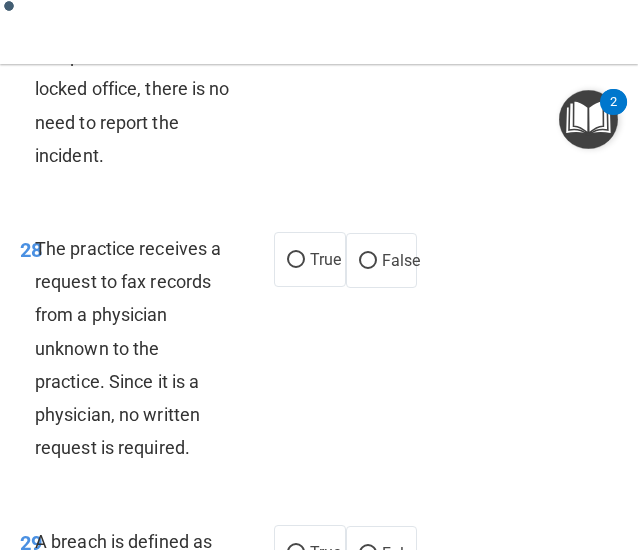scroll, scrollTop: 7560, scrollLeft: 0, axis: vertical 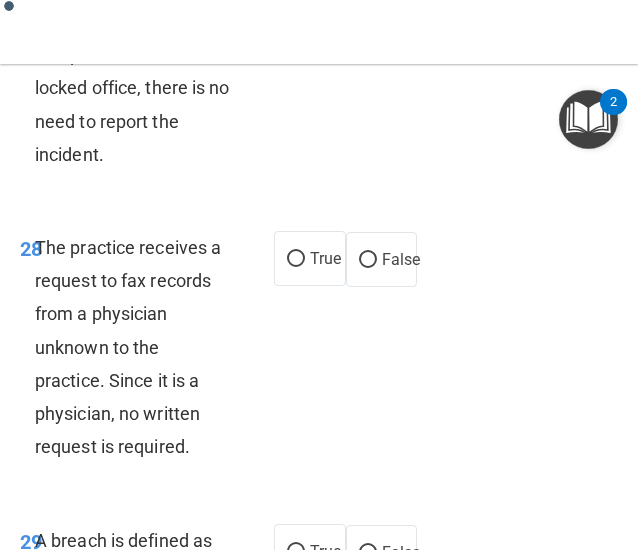 click on "False" at bounding box center (368, -33) 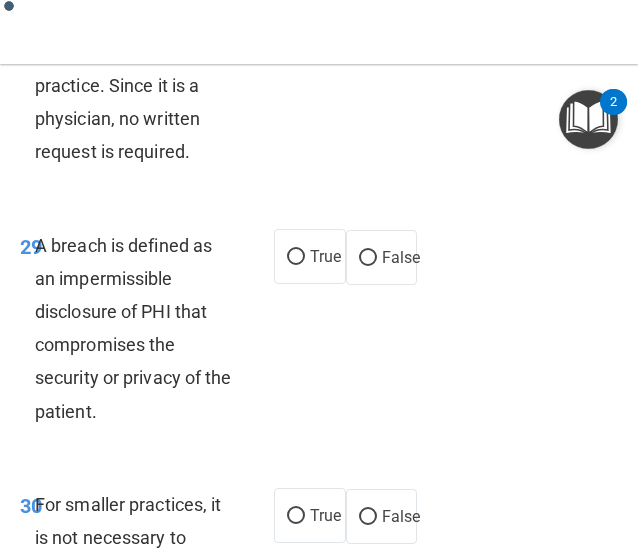 scroll, scrollTop: 7857, scrollLeft: 0, axis: vertical 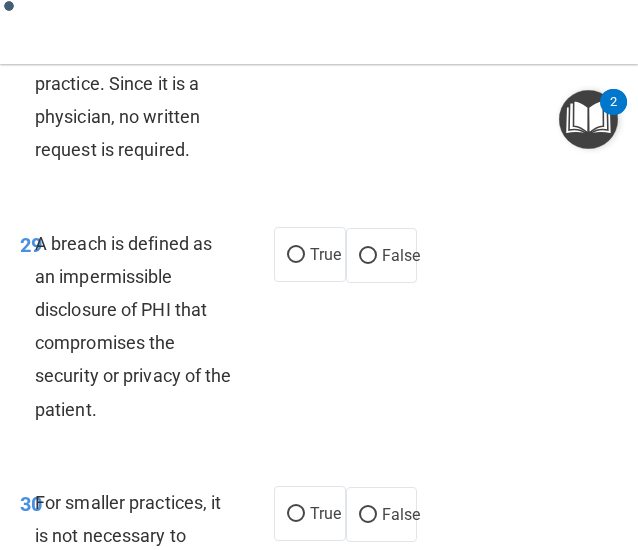 click on "True" at bounding box center [310, -39] 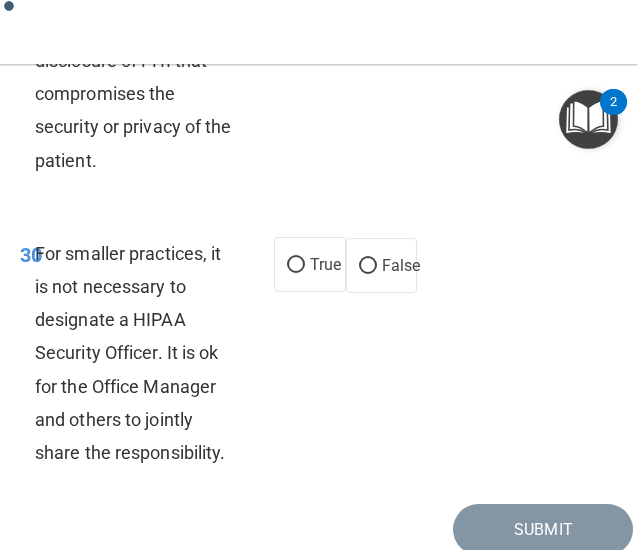 scroll, scrollTop: 8112, scrollLeft: 0, axis: vertical 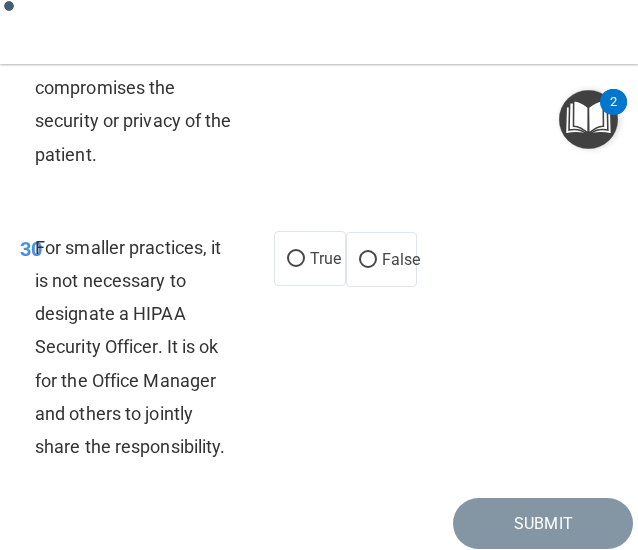 click on "True" at bounding box center (325, -1) 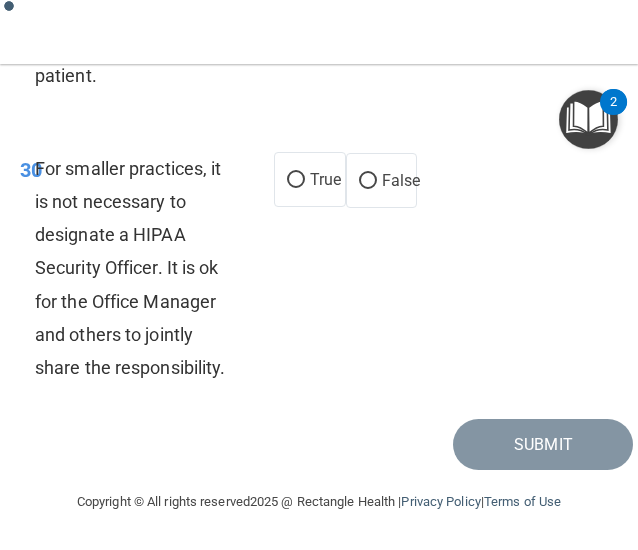 scroll, scrollTop: 8436, scrollLeft: 0, axis: vertical 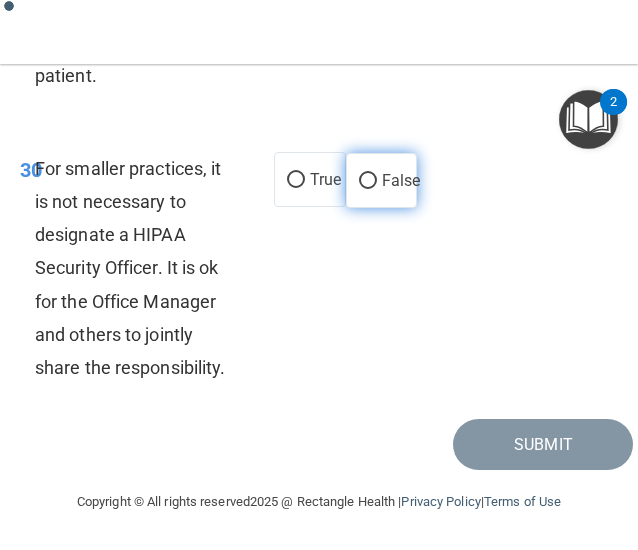 click on "False" at bounding box center (401, 180) 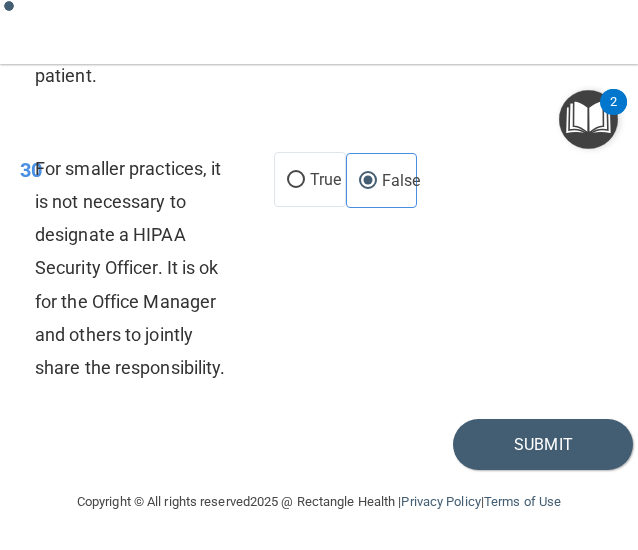 scroll, scrollTop: 8456, scrollLeft: 0, axis: vertical 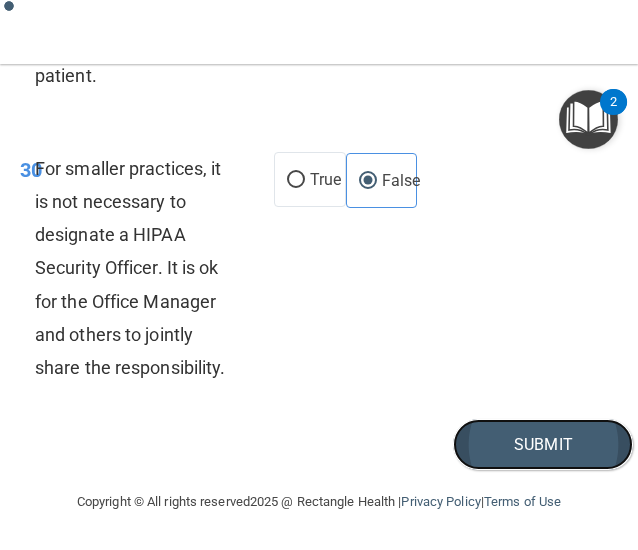 click on "Submit" at bounding box center [543, 444] 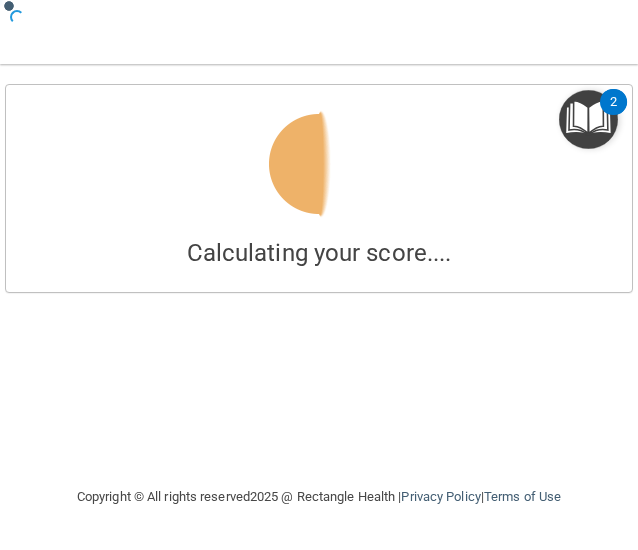 scroll, scrollTop: 0, scrollLeft: 0, axis: both 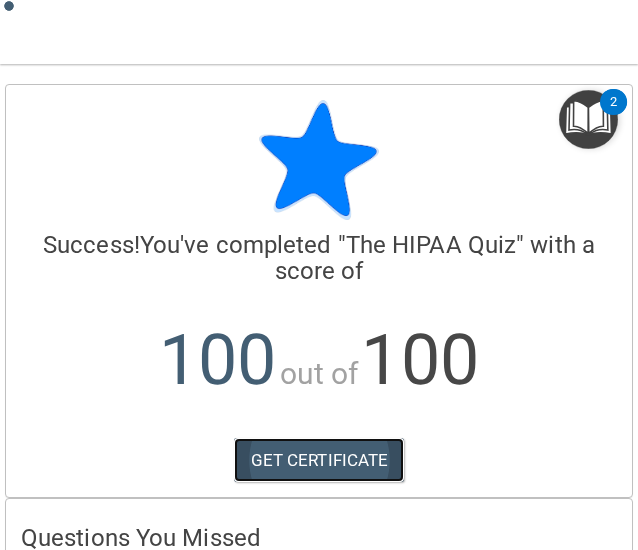 click on "GET CERTIFICATE" at bounding box center (319, 460) 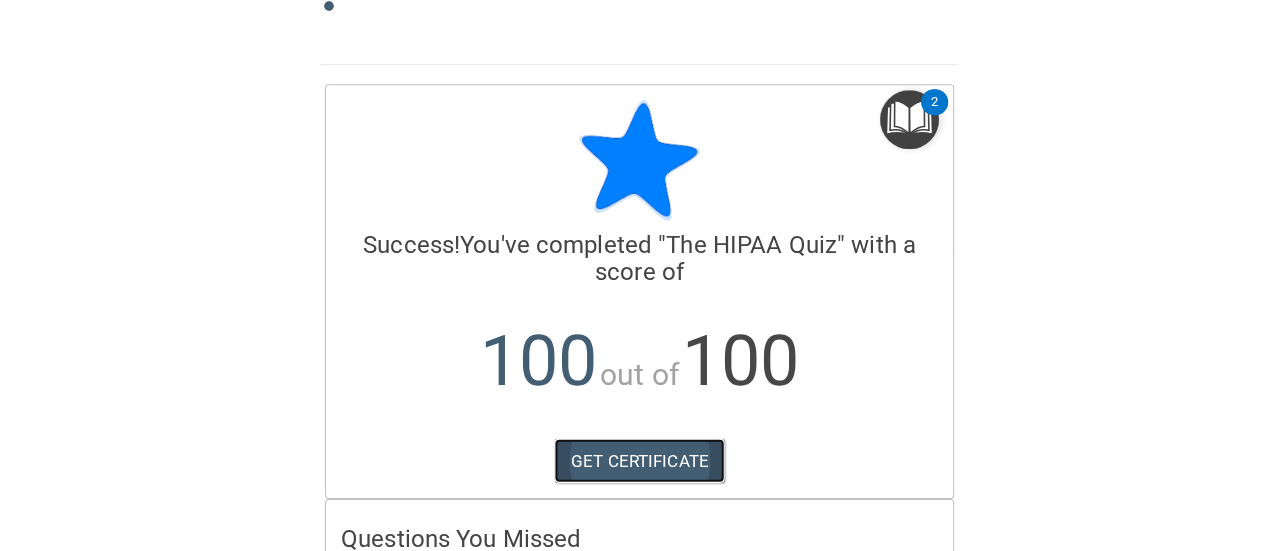 scroll, scrollTop: 145, scrollLeft: 0, axis: vertical 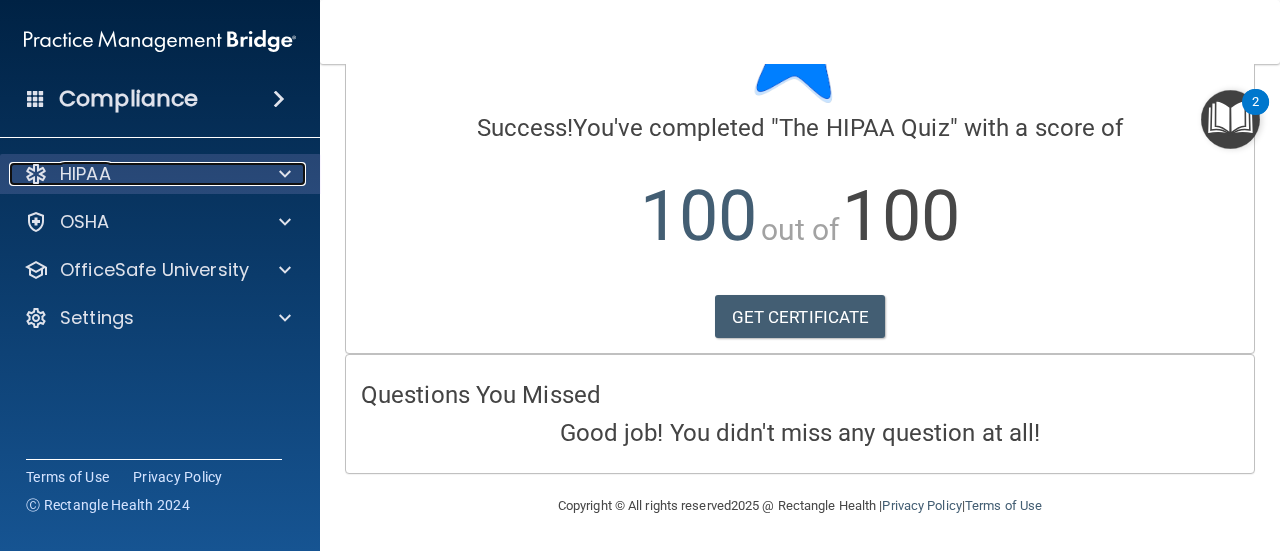click at bounding box center (285, 174) 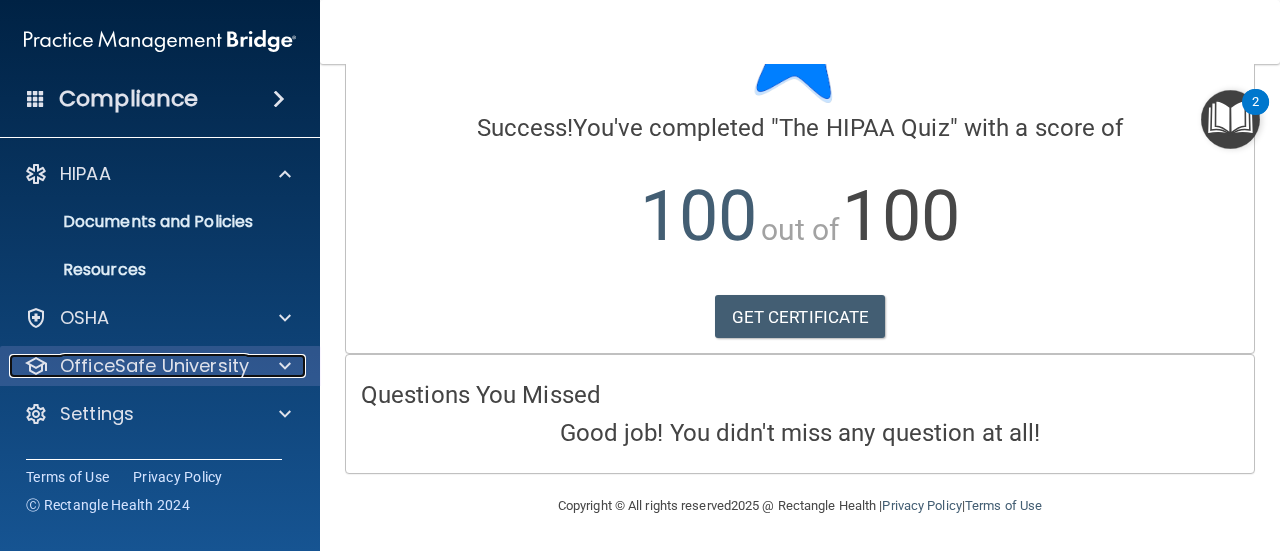 click at bounding box center (282, 366) 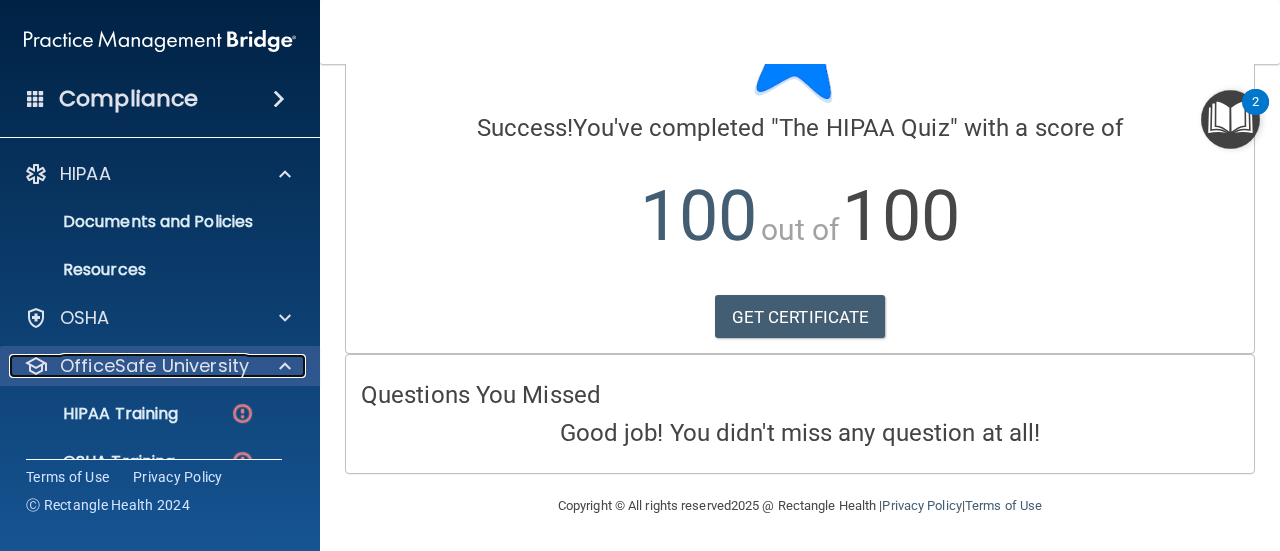 scroll, scrollTop: 134, scrollLeft: 0, axis: vertical 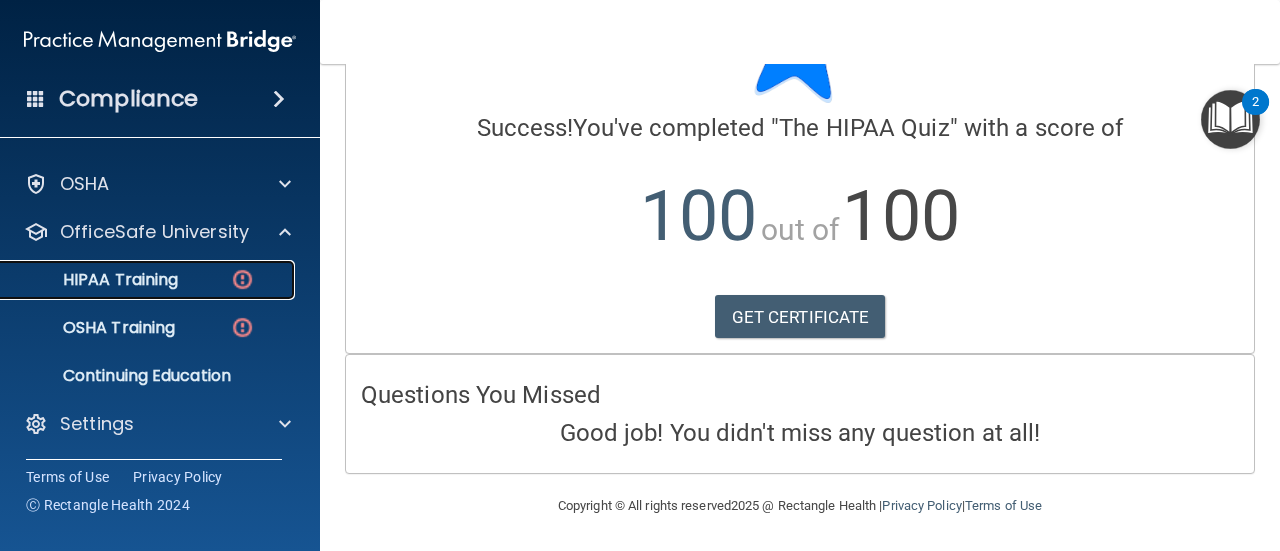 click on "HIPAA Training" at bounding box center (95, 280) 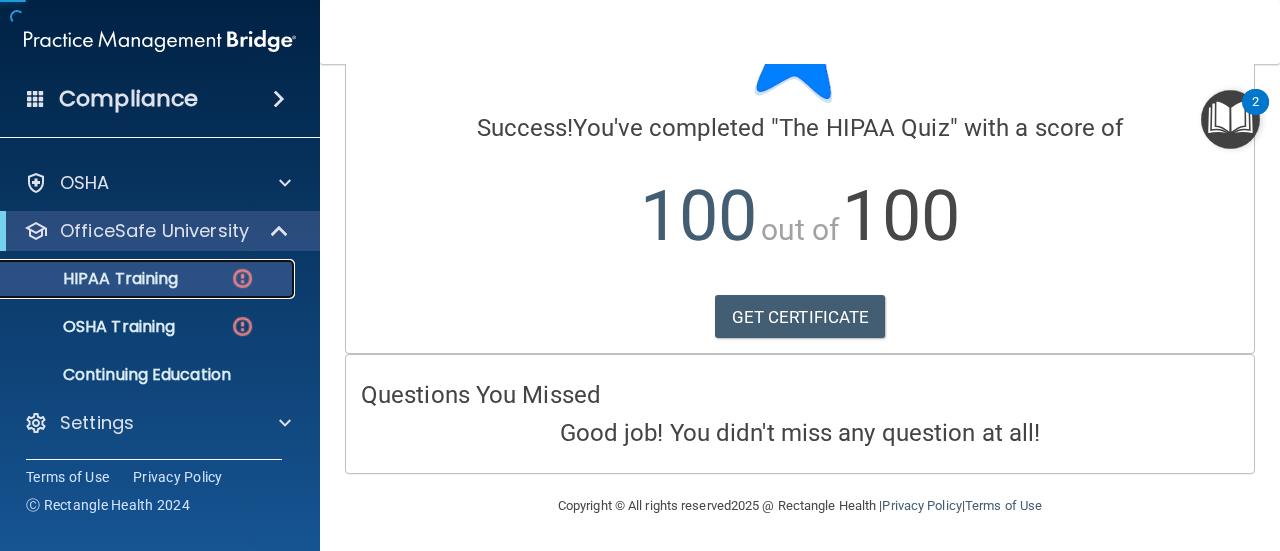 scroll, scrollTop: 38, scrollLeft: 0, axis: vertical 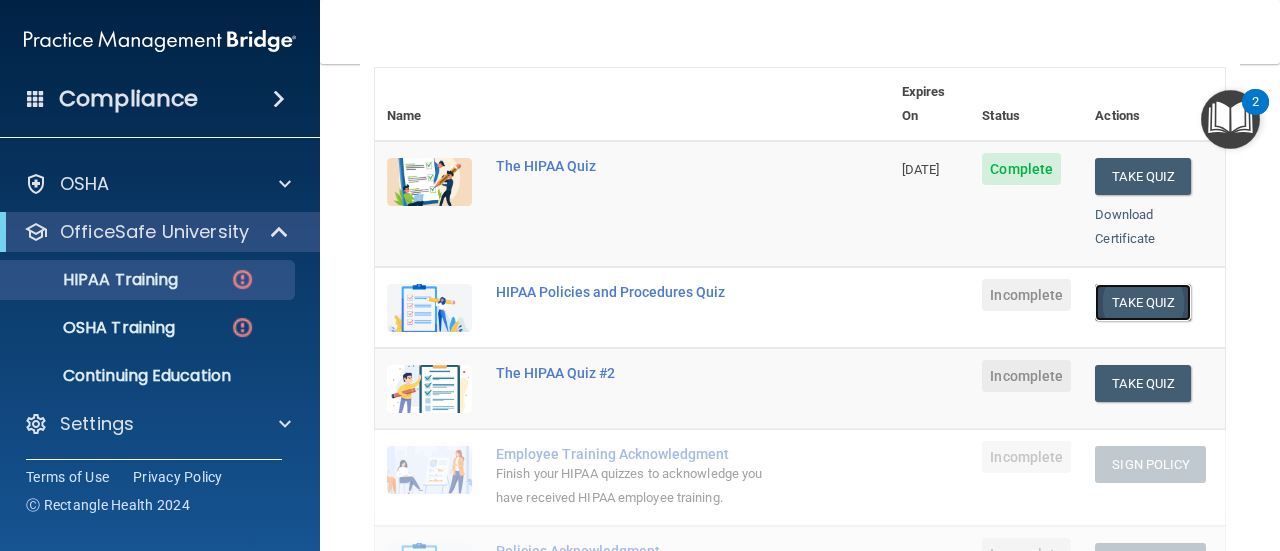 click on "Take Quiz" at bounding box center [1143, 302] 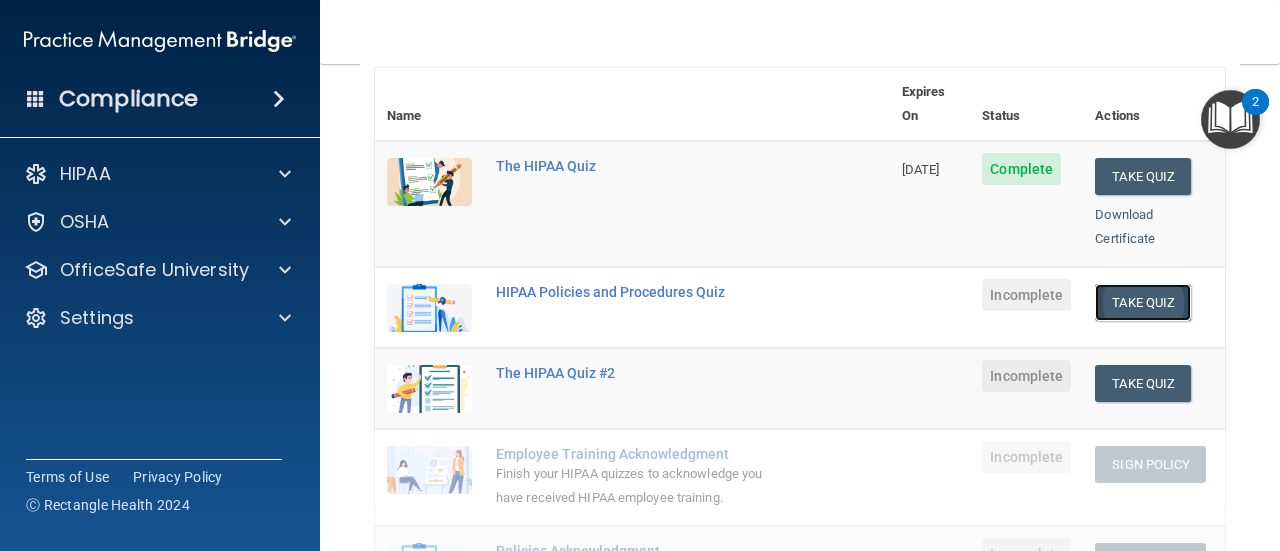 scroll, scrollTop: 0, scrollLeft: 0, axis: both 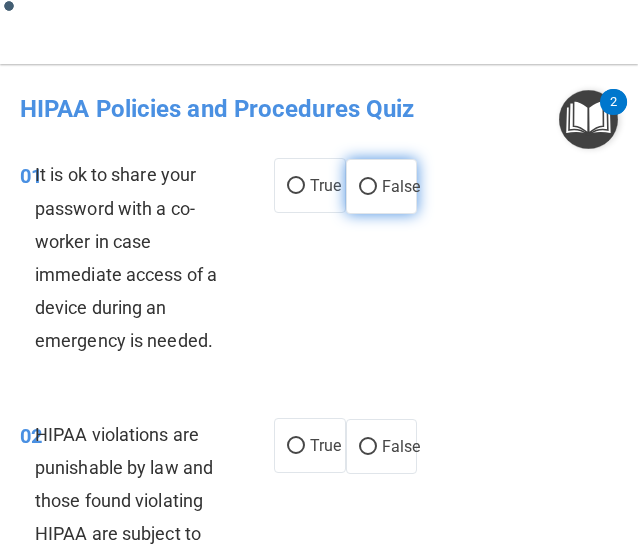click on "False" at bounding box center (401, 186) 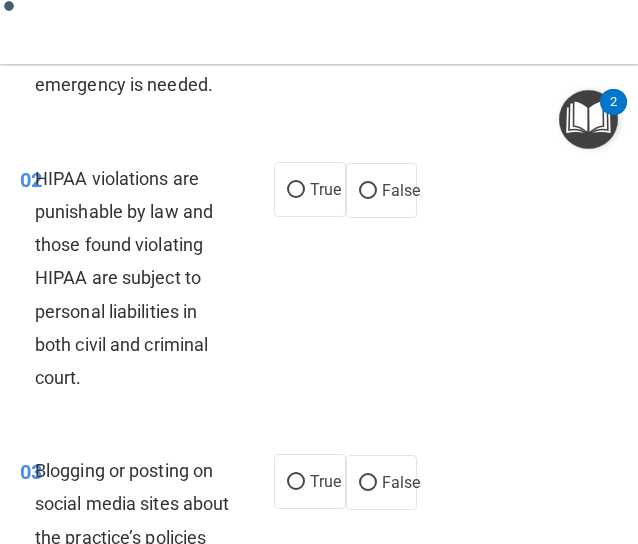 scroll, scrollTop: 259, scrollLeft: 0, axis: vertical 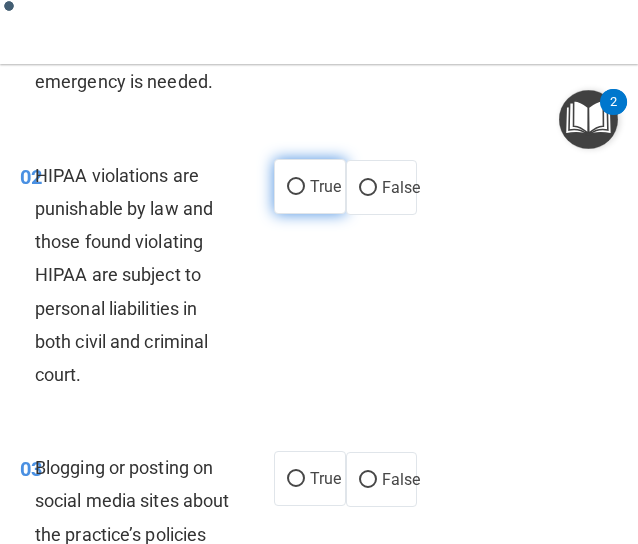 click on "True" at bounding box center [310, 186] 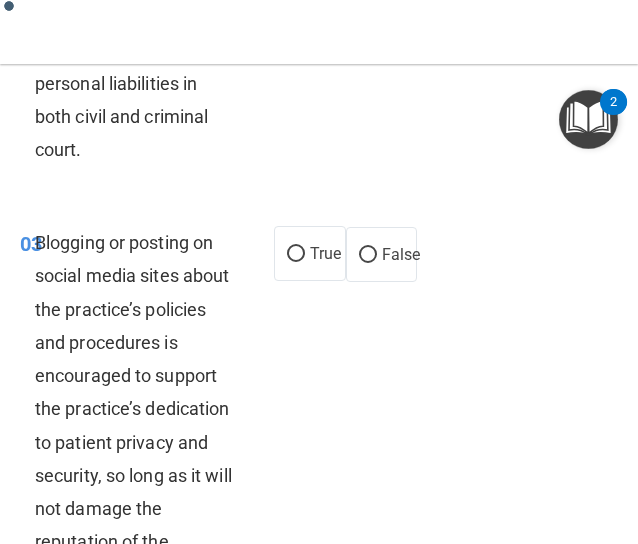 scroll, scrollTop: 485, scrollLeft: 0, axis: vertical 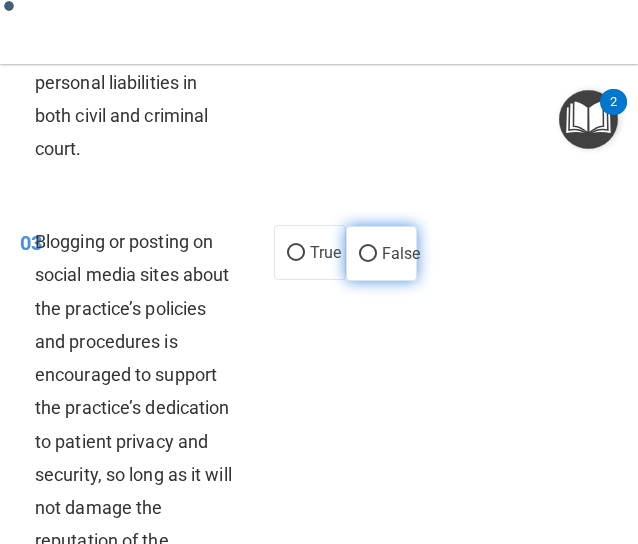 click on "False" at bounding box center [368, 254] 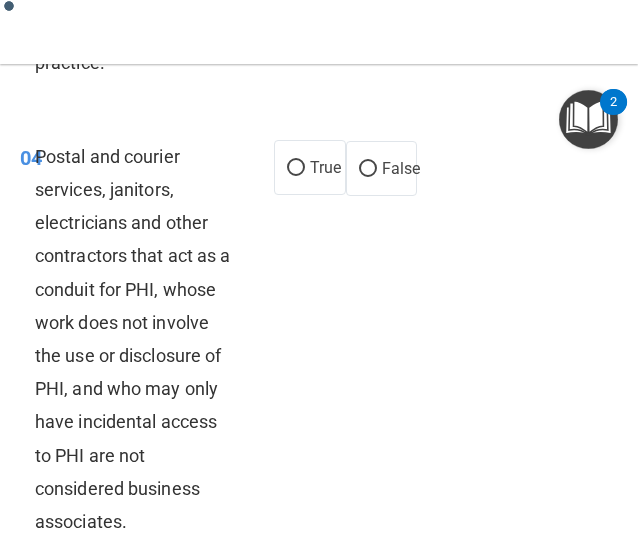 scroll, scrollTop: 995, scrollLeft: 0, axis: vertical 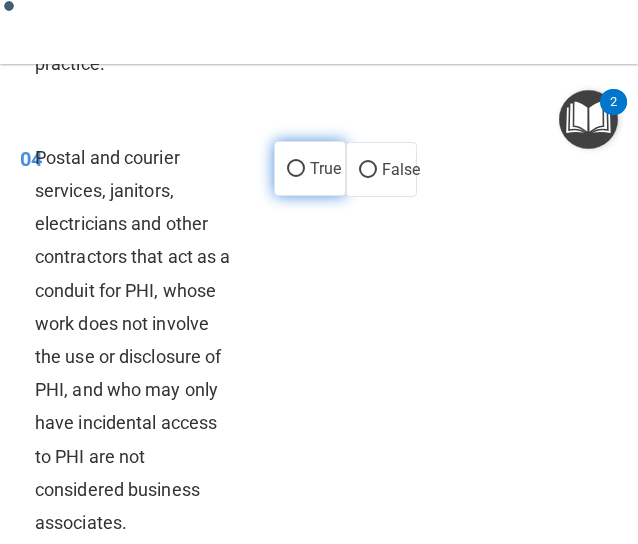 click on "True" at bounding box center [310, 168] 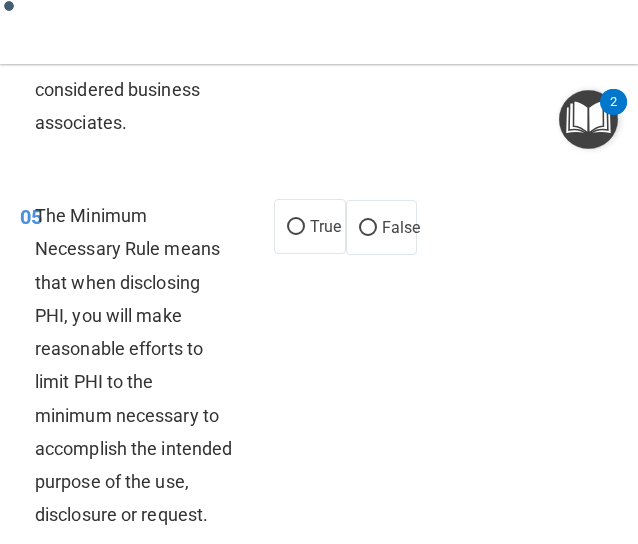 scroll, scrollTop: 1497, scrollLeft: 0, axis: vertical 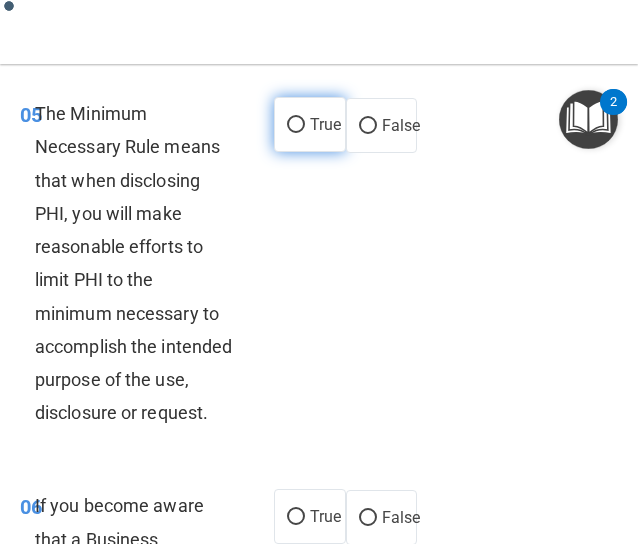 click on "True" at bounding box center [310, 124] 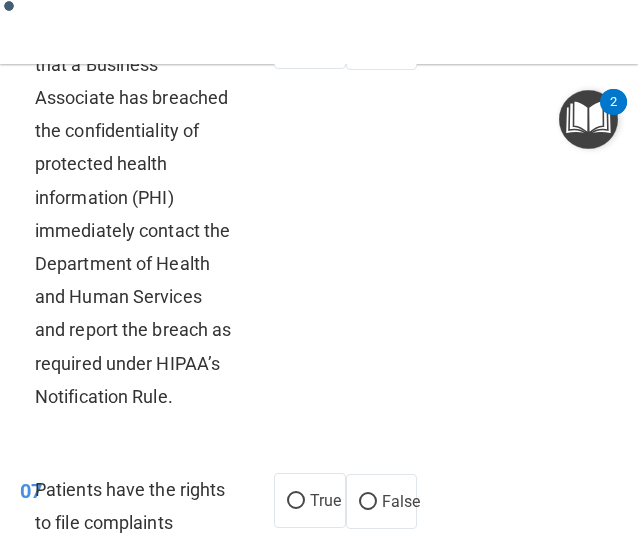 scroll, scrollTop: 1968, scrollLeft: 0, axis: vertical 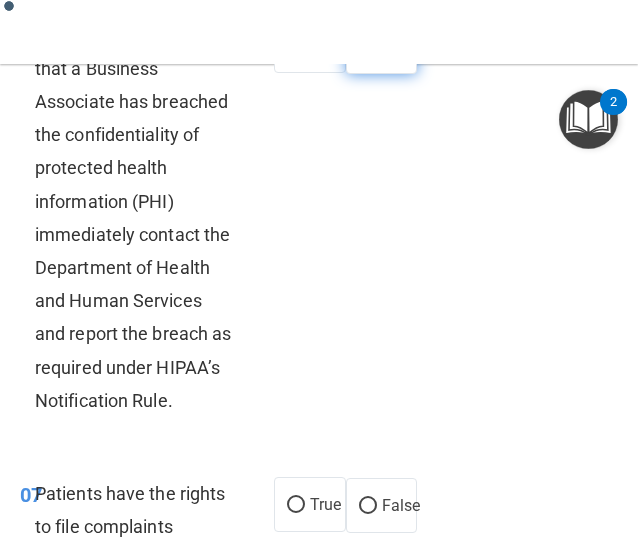 click on "False" at bounding box center (382, 46) 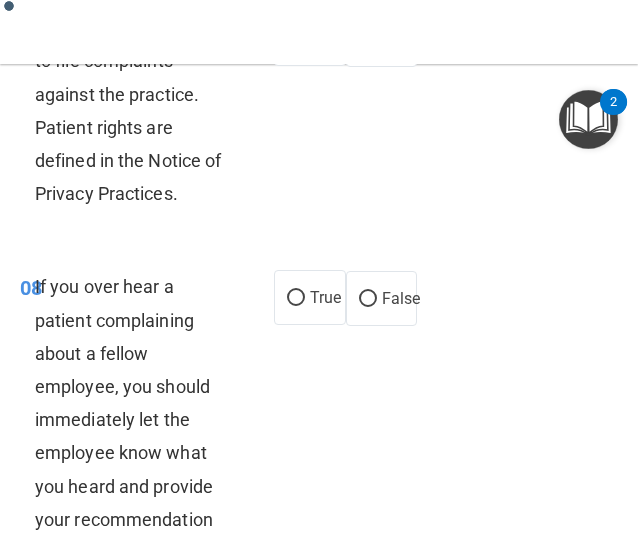 scroll, scrollTop: 2441, scrollLeft: 0, axis: vertical 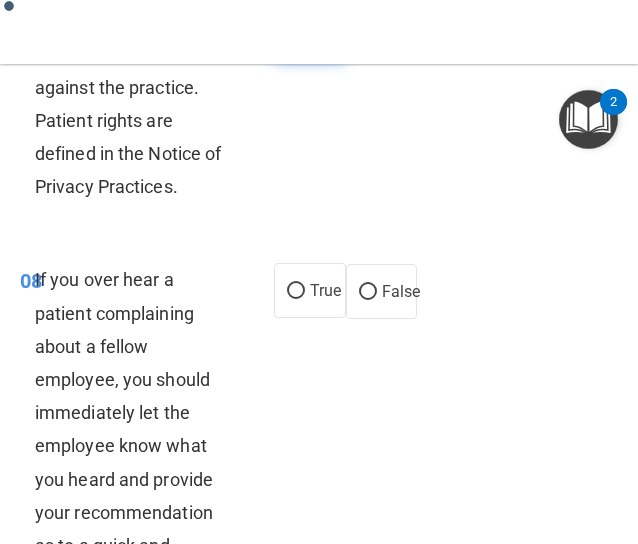 click on "True" at bounding box center (310, 31) 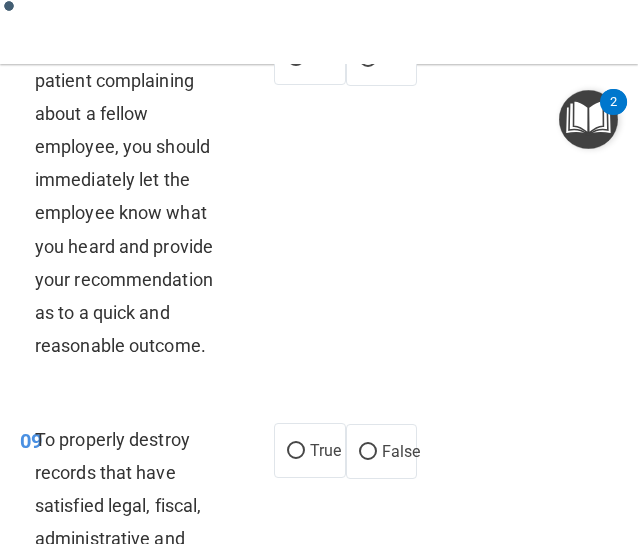 scroll, scrollTop: 2677, scrollLeft: 0, axis: vertical 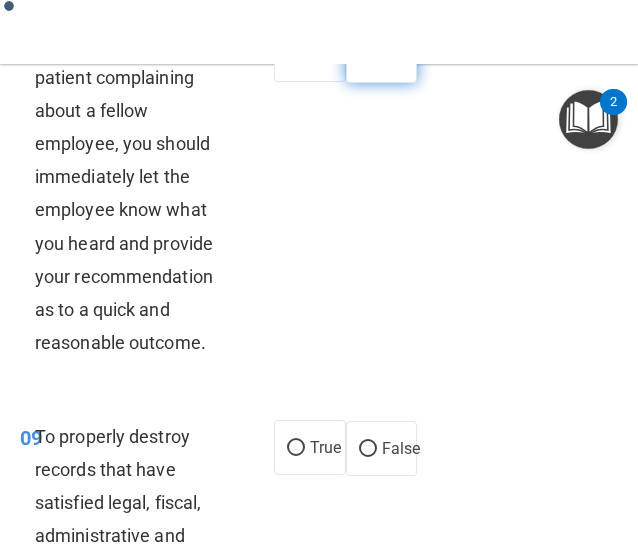 click on "False" at bounding box center (368, 56) 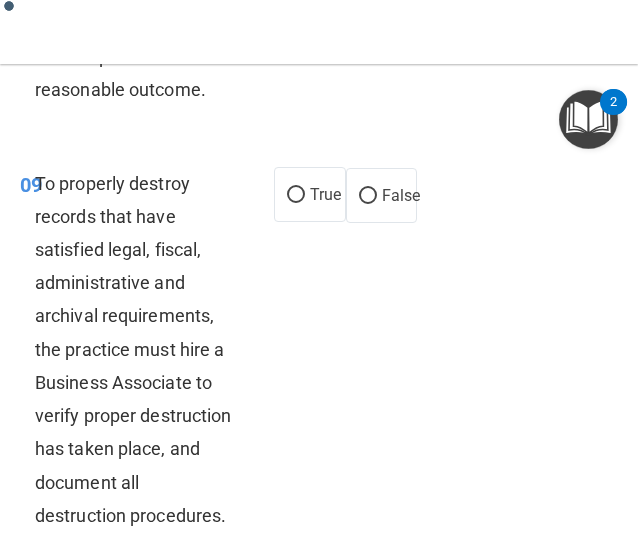scroll, scrollTop: 2932, scrollLeft: 0, axis: vertical 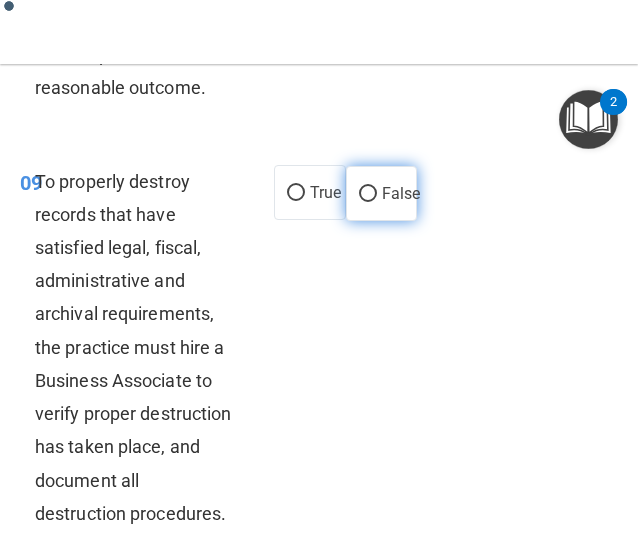 click on "False" at bounding box center (368, 194) 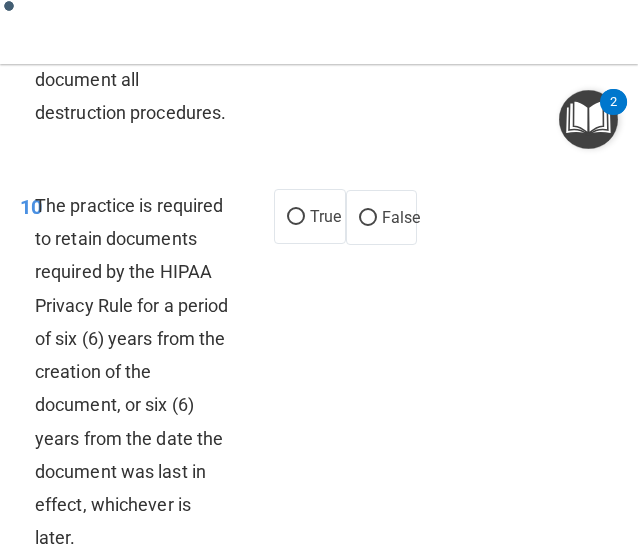 scroll, scrollTop: 3334, scrollLeft: 0, axis: vertical 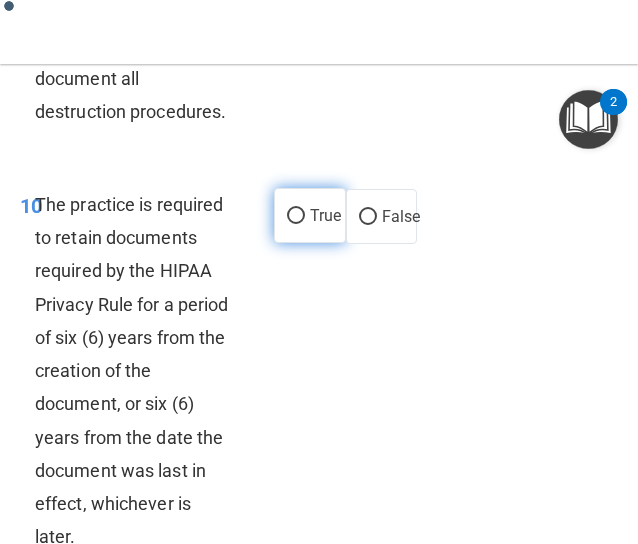 click on "True" at bounding box center [310, 215] 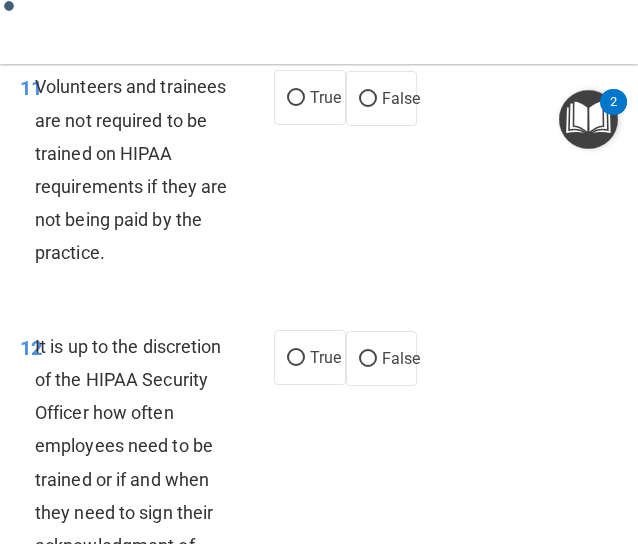 scroll, scrollTop: 3877, scrollLeft: 0, axis: vertical 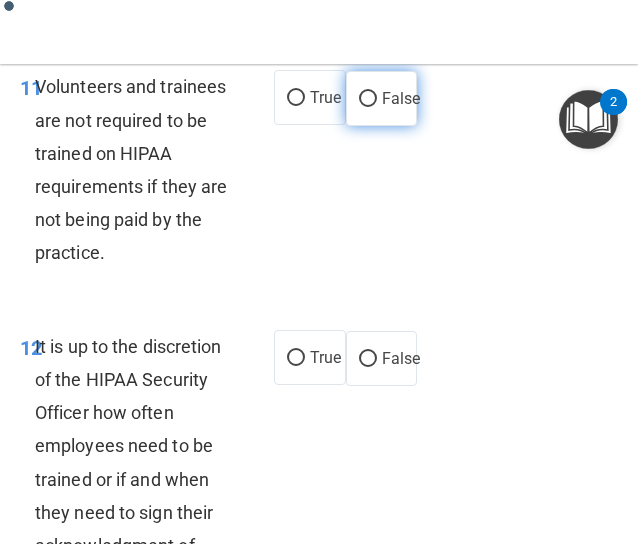 click on "False" at bounding box center (368, 99) 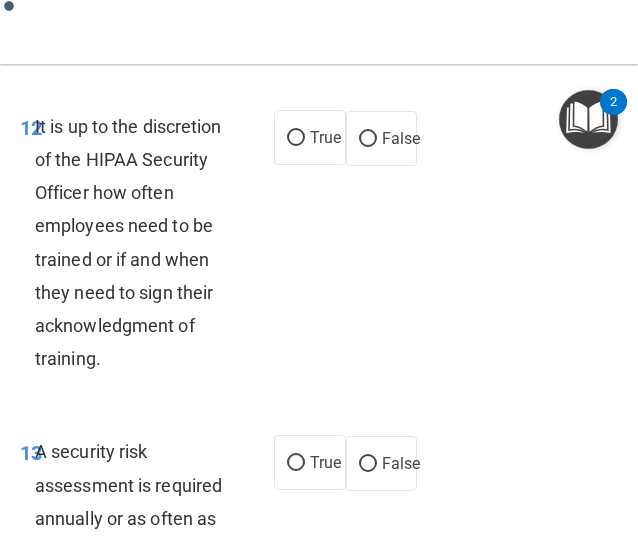 scroll, scrollTop: 4104, scrollLeft: 0, axis: vertical 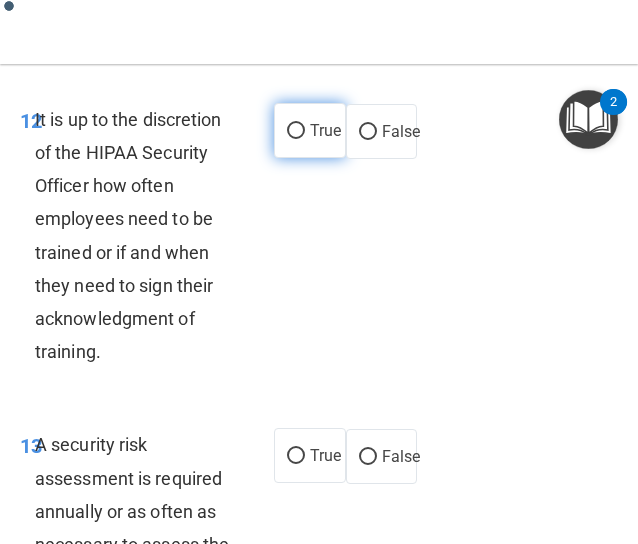 click on "True" at bounding box center [296, 131] 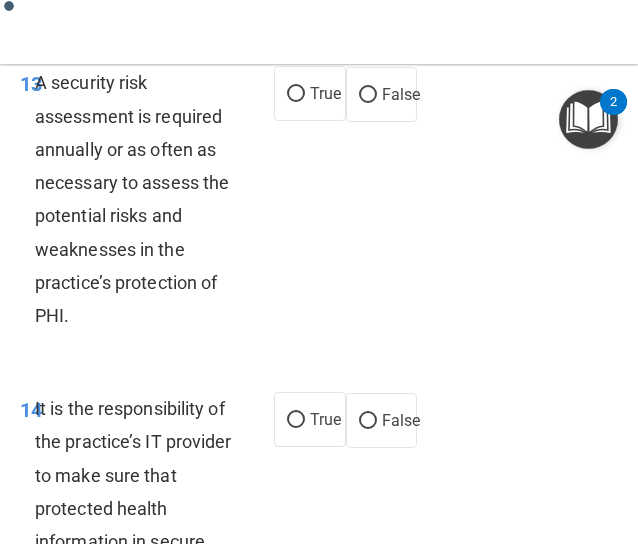 scroll, scrollTop: 4468, scrollLeft: 0, axis: vertical 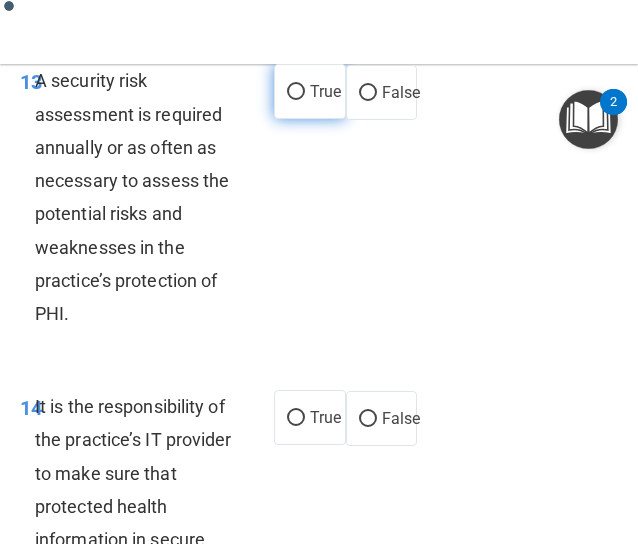 click on "True" at bounding box center [296, 92] 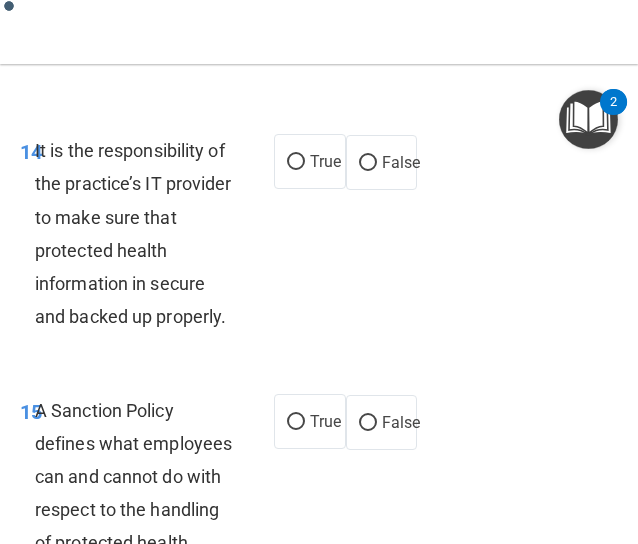 scroll, scrollTop: 4726, scrollLeft: 0, axis: vertical 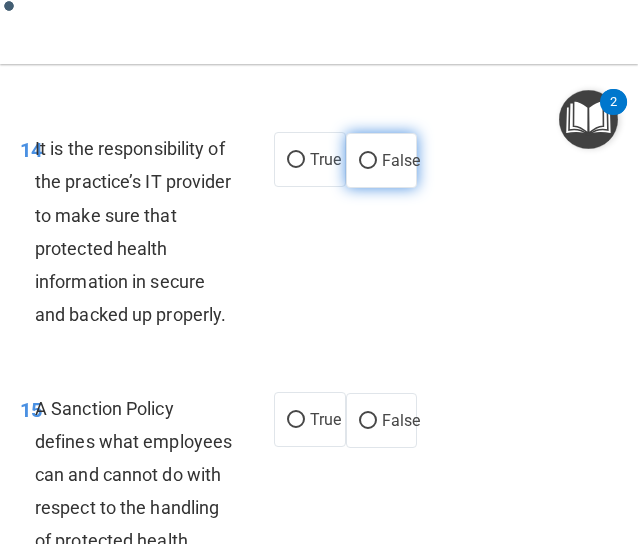 click on "False" at bounding box center [382, 160] 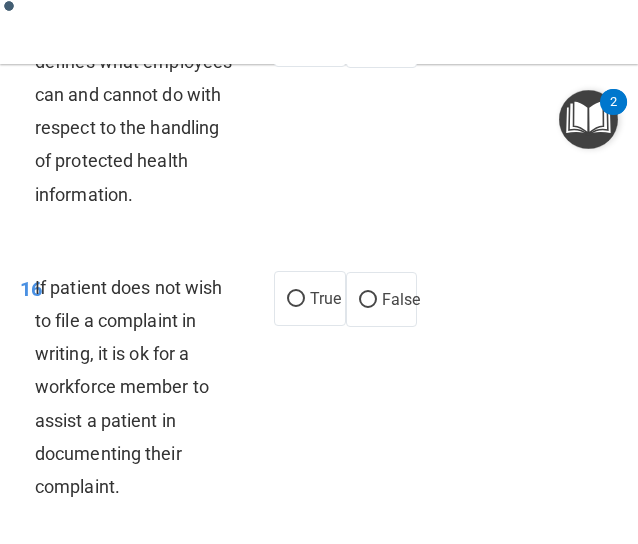 scroll, scrollTop: 5107, scrollLeft: 0, axis: vertical 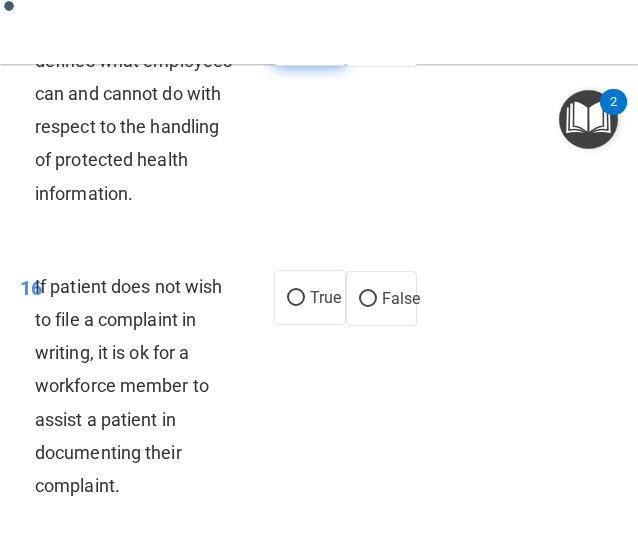 click on "True" at bounding box center [310, 38] 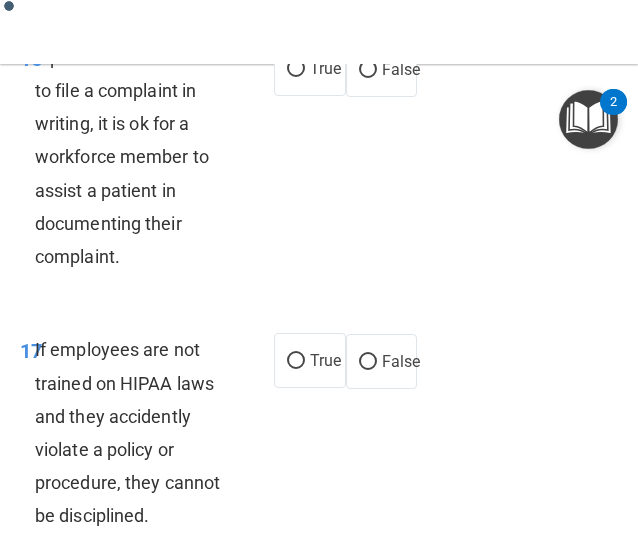 scroll, scrollTop: 5337, scrollLeft: 0, axis: vertical 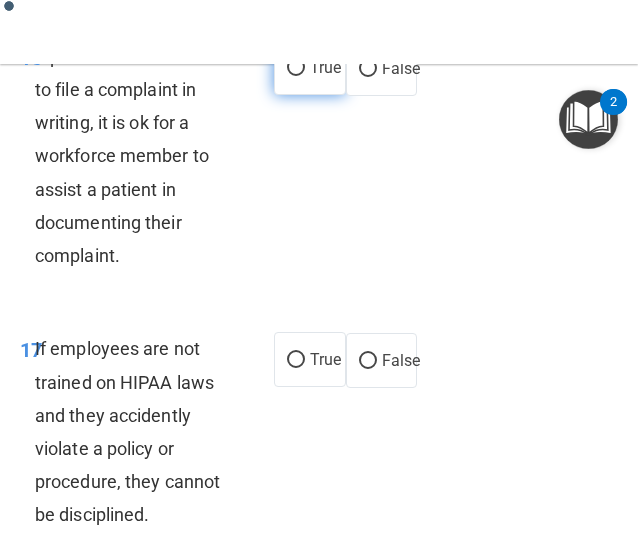 click on "True" at bounding box center [310, 67] 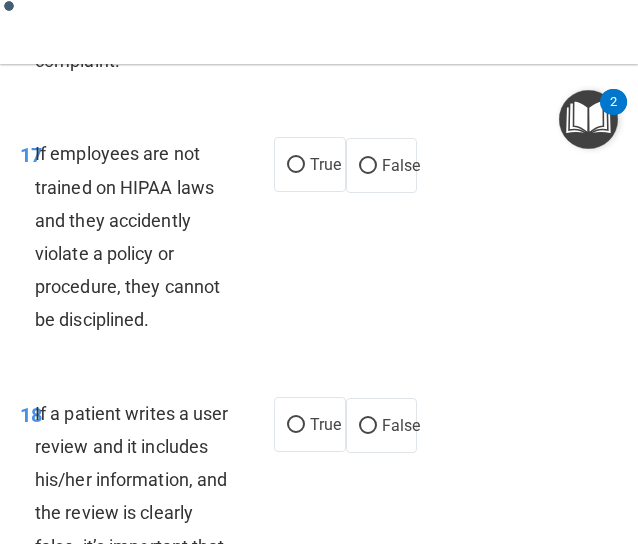 scroll, scrollTop: 5659, scrollLeft: 0, axis: vertical 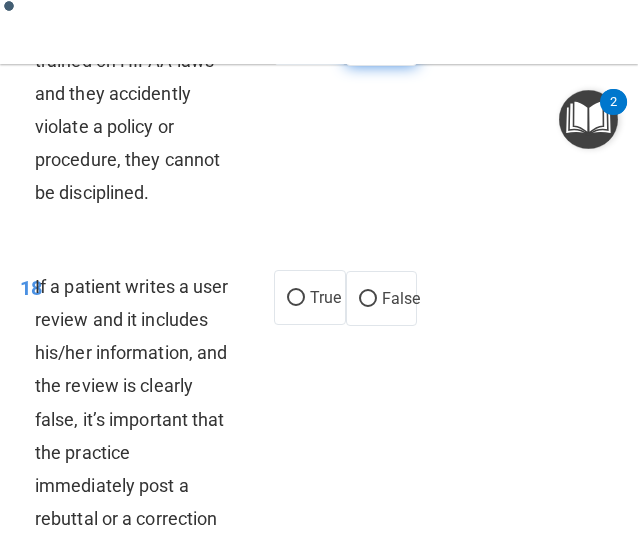 click on "False" at bounding box center (368, 39) 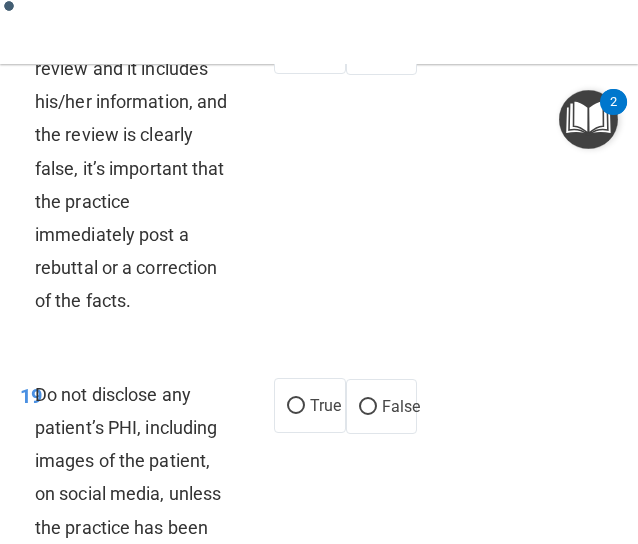 scroll, scrollTop: 5942, scrollLeft: 0, axis: vertical 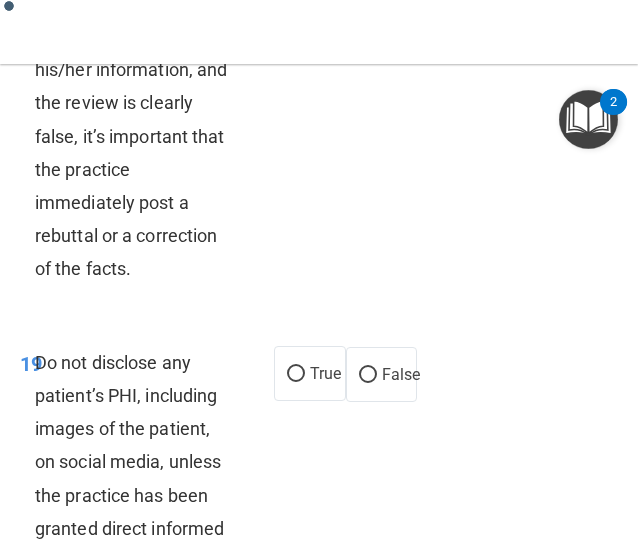 click on "False" at bounding box center (401, 15) 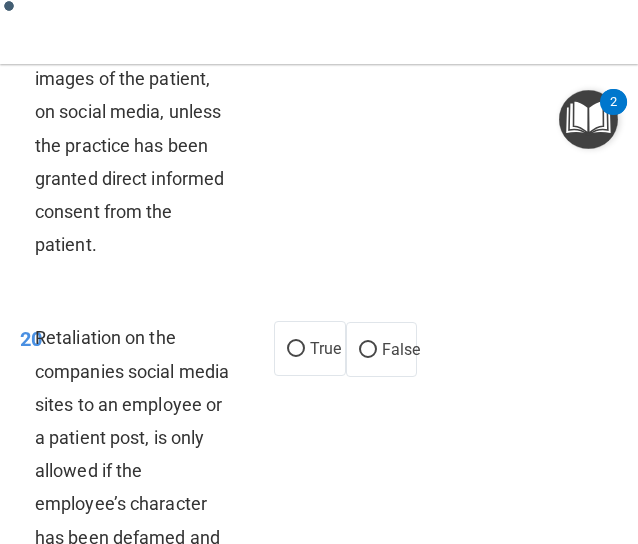 scroll, scrollTop: 6295, scrollLeft: 0, axis: vertical 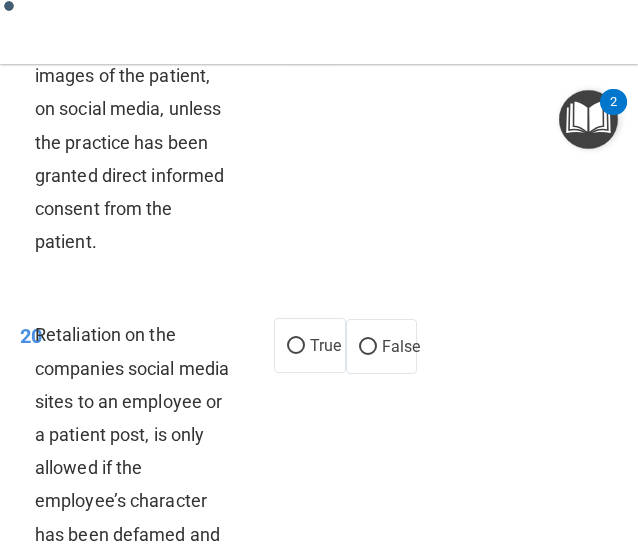 click on "True" at bounding box center [325, 20] 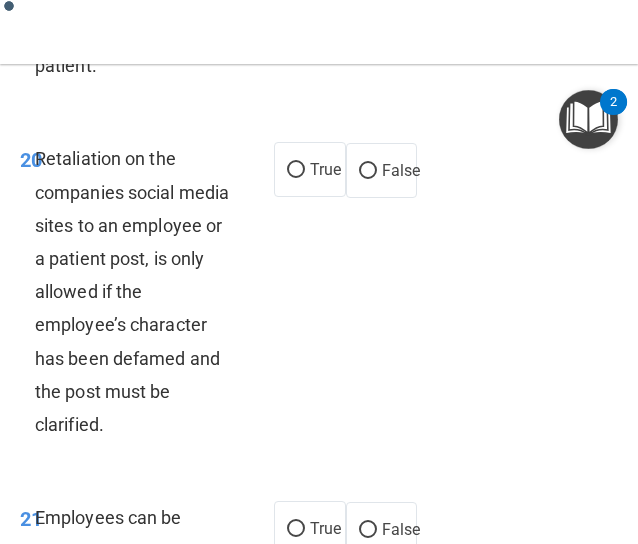 scroll, scrollTop: 6516, scrollLeft: 0, axis: vertical 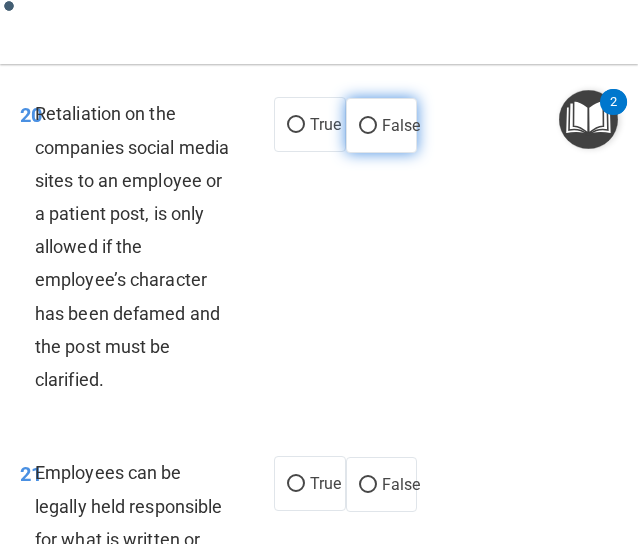 click on "False" at bounding box center [401, 125] 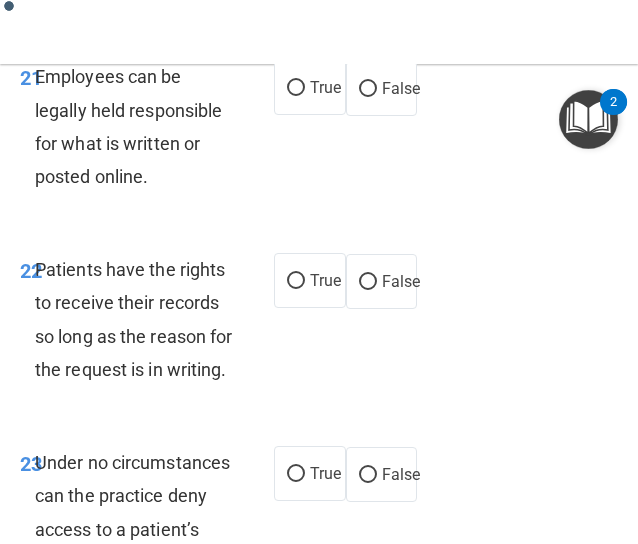 scroll, scrollTop: 6916, scrollLeft: 0, axis: vertical 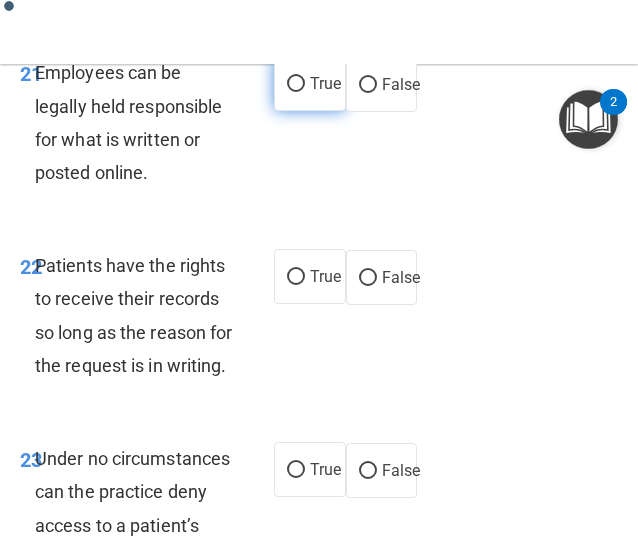 click on "True" at bounding box center (310, 83) 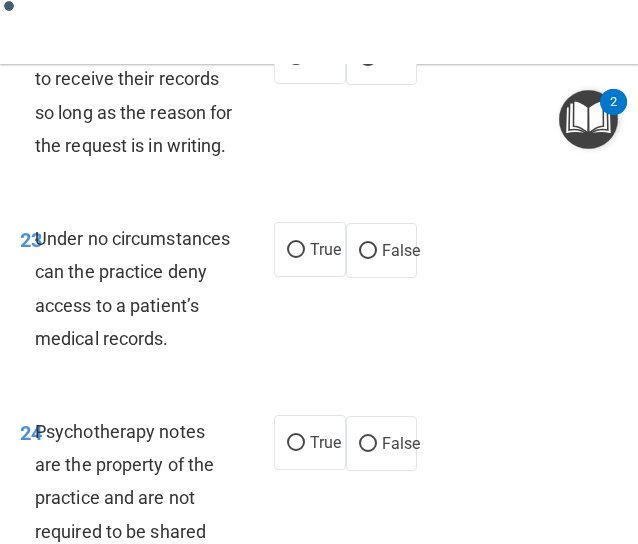 scroll, scrollTop: 7137, scrollLeft: 0, axis: vertical 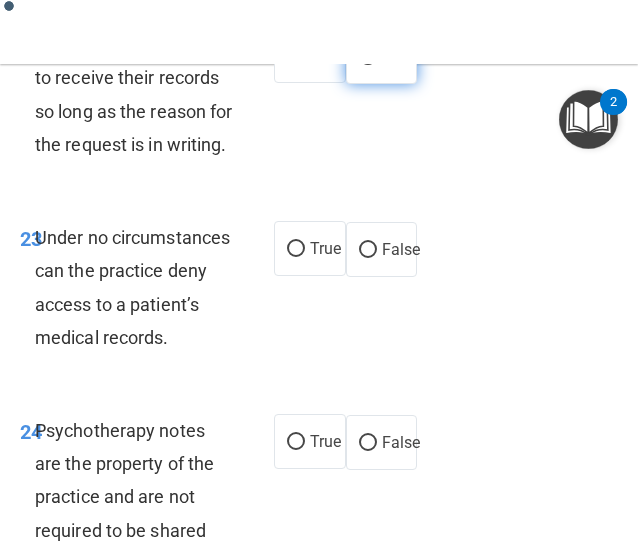 click on "False" at bounding box center [401, 56] 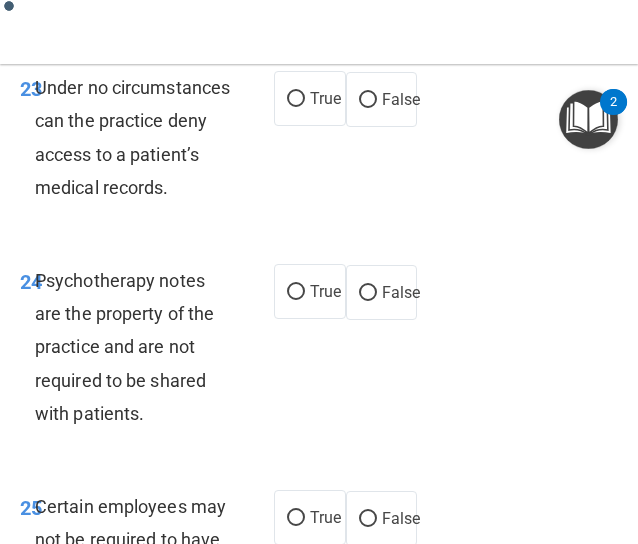scroll, scrollTop: 7289, scrollLeft: 0, axis: vertical 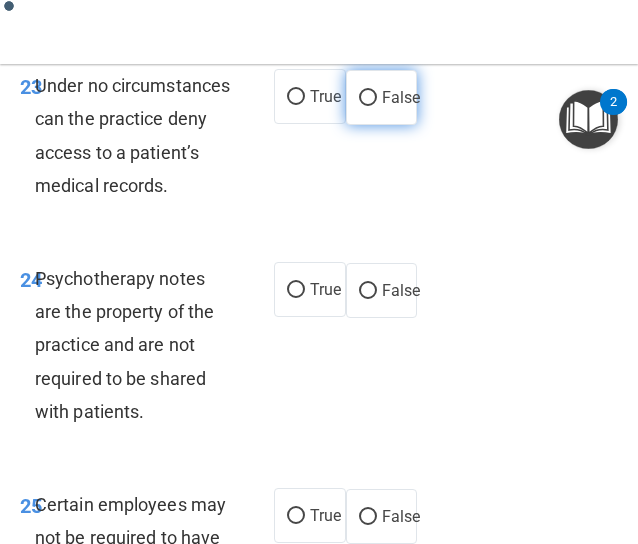 click on "False" at bounding box center [382, 97] 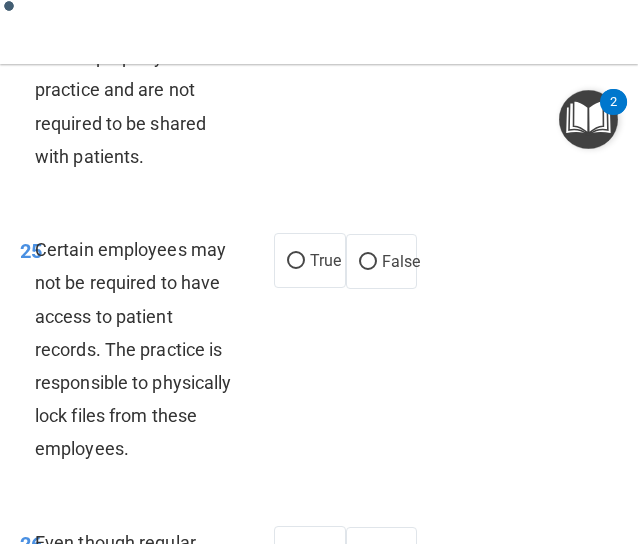 scroll, scrollTop: 7545, scrollLeft: 0, axis: vertical 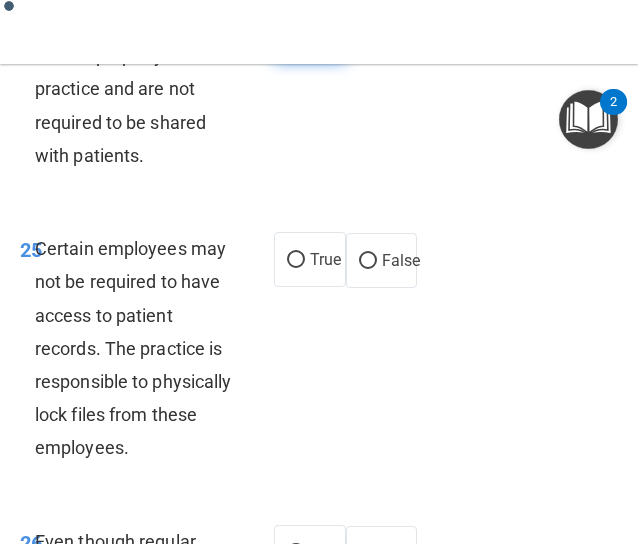 click on "True" at bounding box center (310, 33) 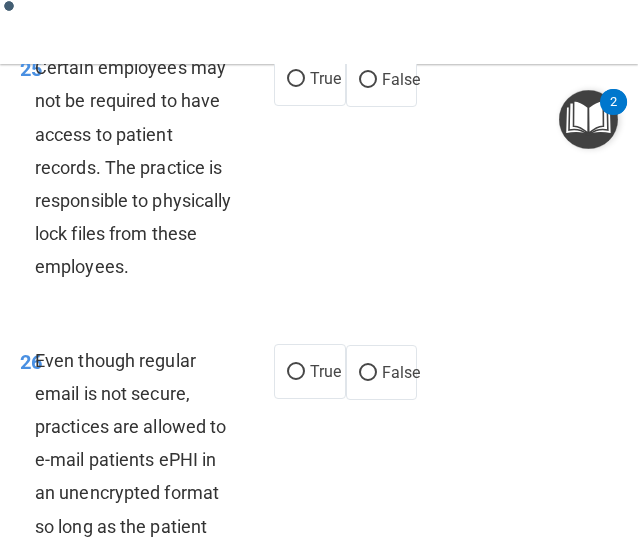 scroll, scrollTop: 7727, scrollLeft: 0, axis: vertical 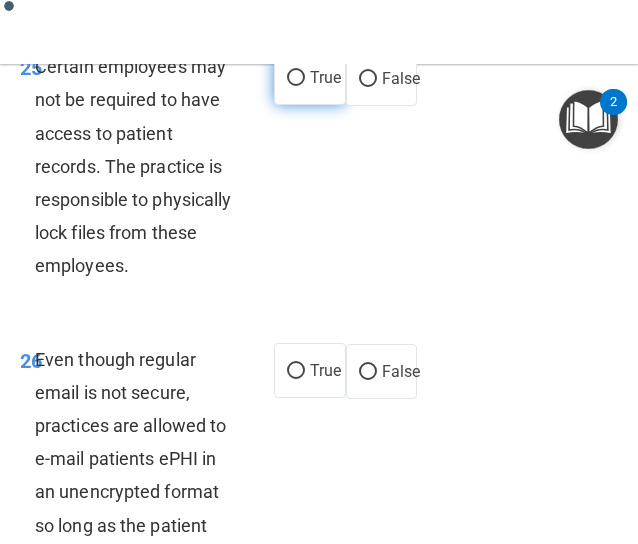 click on "True" at bounding box center (310, 77) 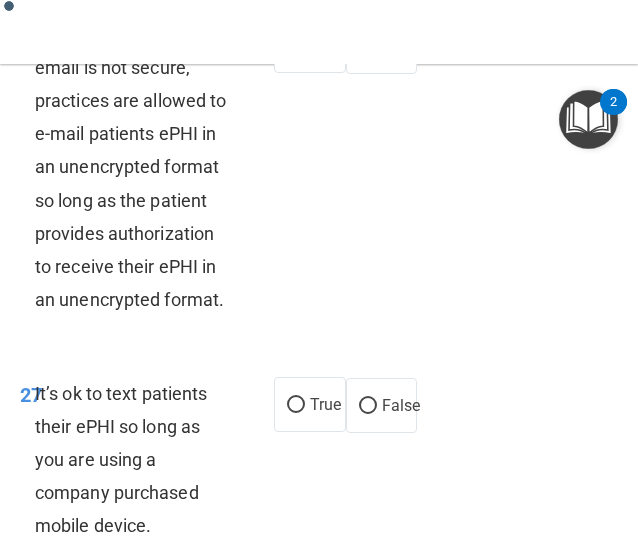 scroll, scrollTop: 8054, scrollLeft: 0, axis: vertical 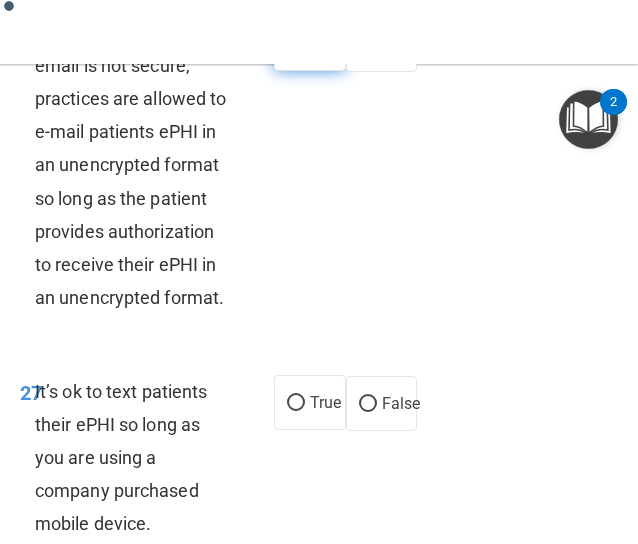 click on "True" at bounding box center [310, 43] 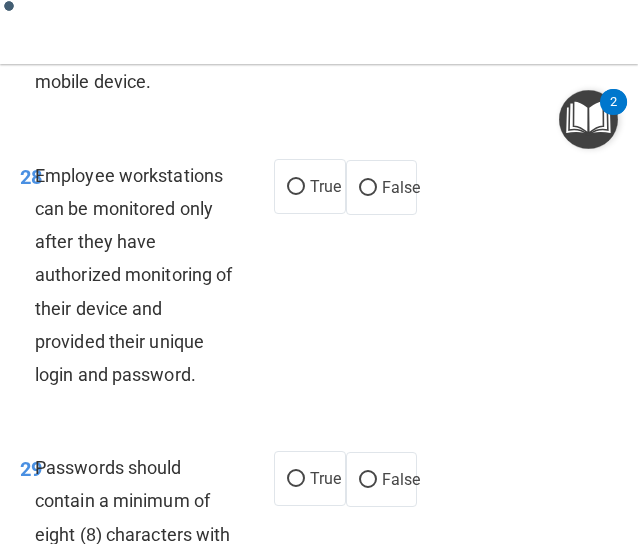 scroll, scrollTop: 8500, scrollLeft: 0, axis: vertical 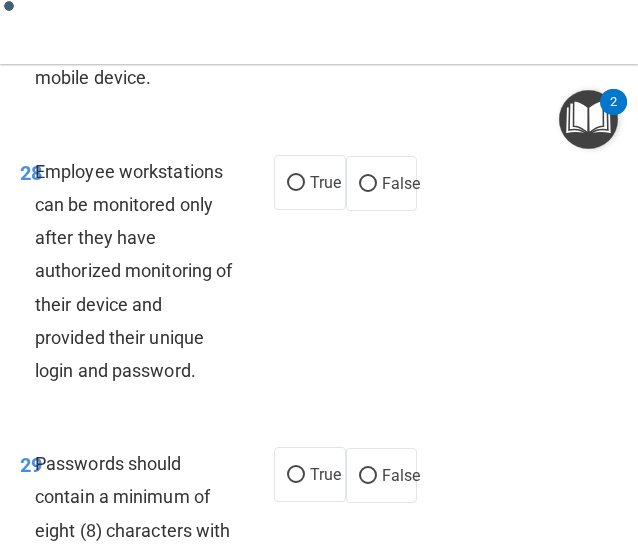 click on "False" at bounding box center [368, -42] 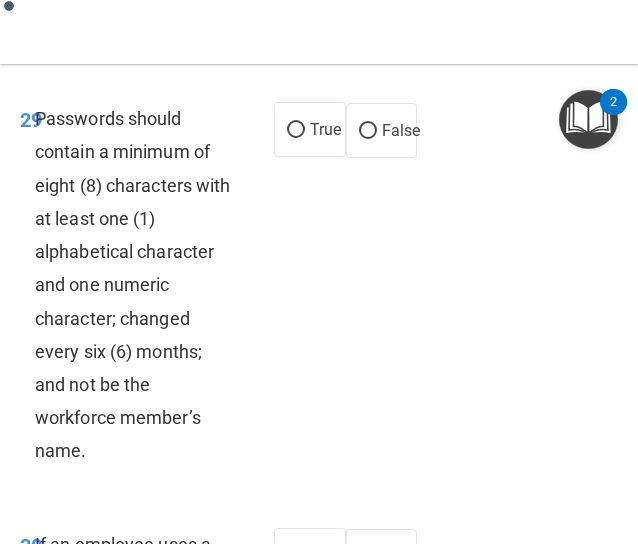 scroll, scrollTop: 8870, scrollLeft: 0, axis: vertical 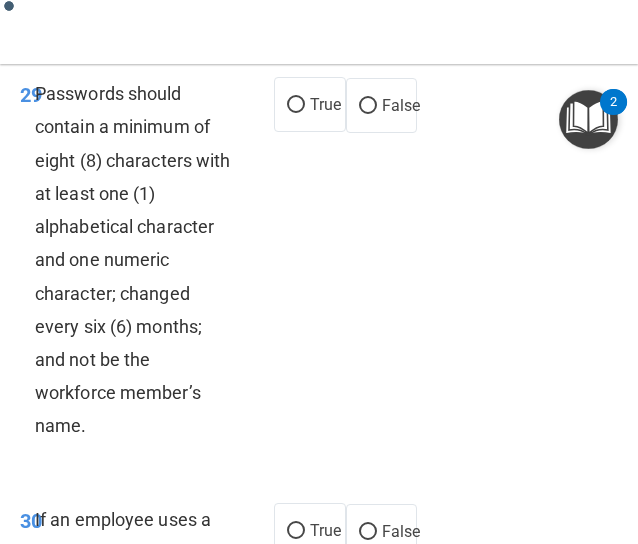 click on "False" at bounding box center (401, -187) 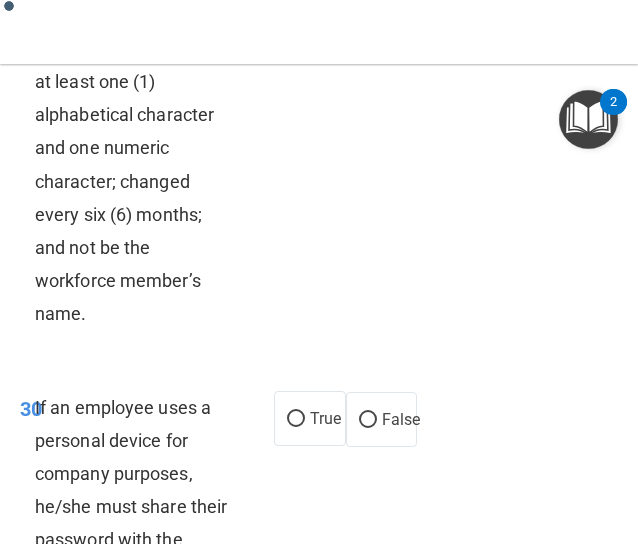 scroll, scrollTop: 8985, scrollLeft: 0, axis: vertical 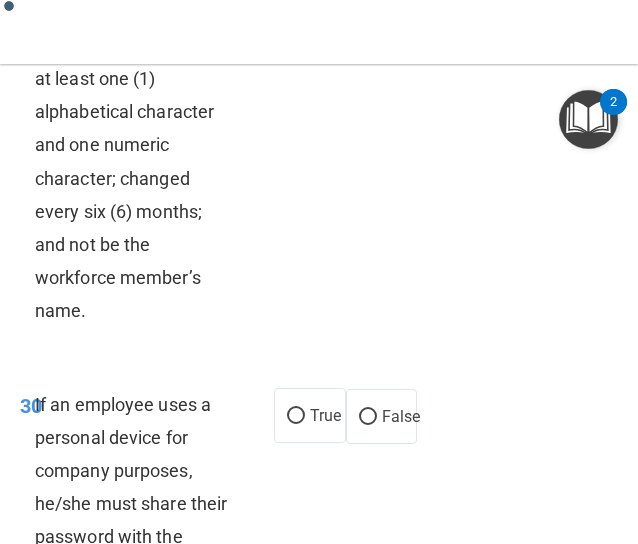 click on "True" at bounding box center [325, -11] 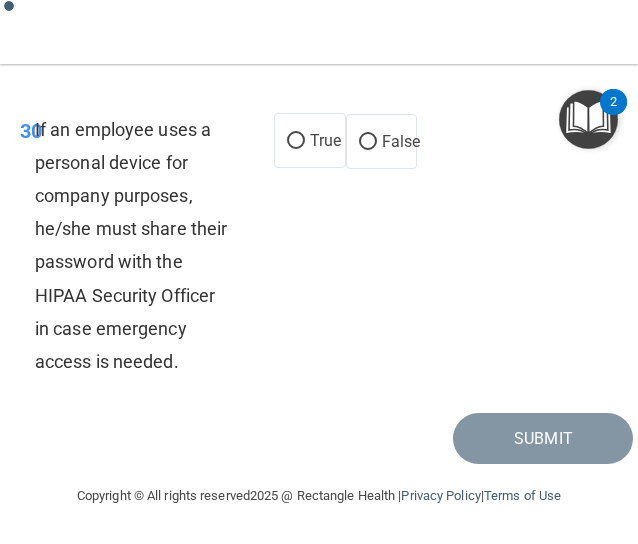 scroll, scrollTop: 9426, scrollLeft: 0, axis: vertical 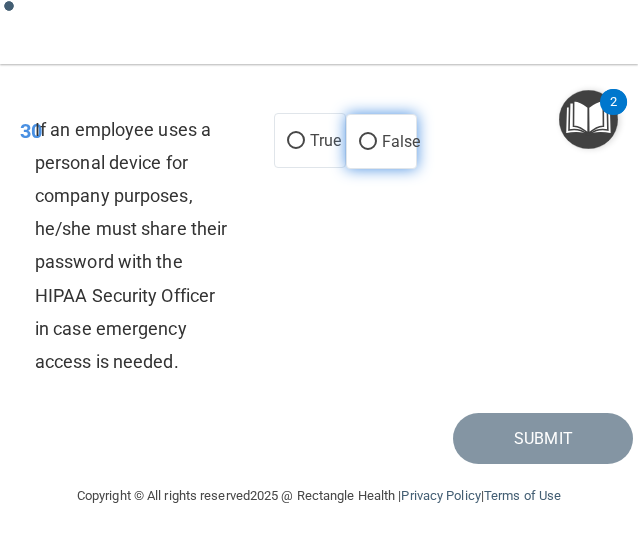 click on "False" at bounding box center (401, 141) 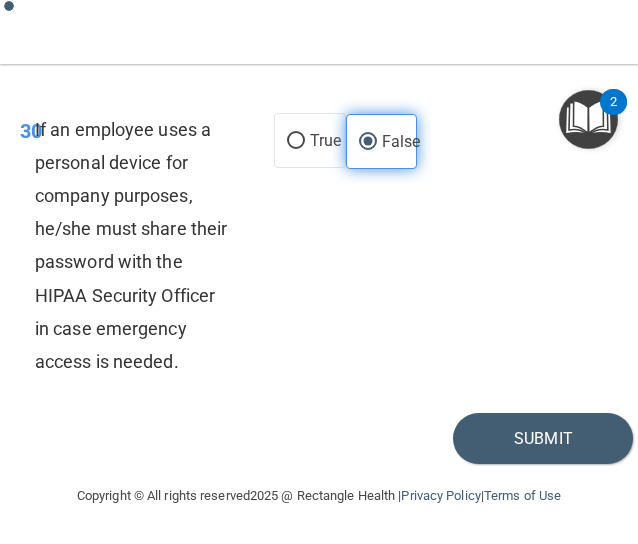 scroll, scrollTop: 9592, scrollLeft: 0, axis: vertical 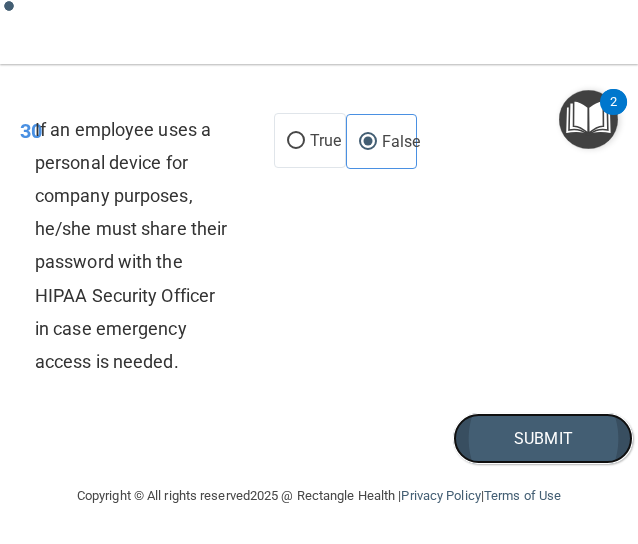 click on "Submit" at bounding box center [543, 438] 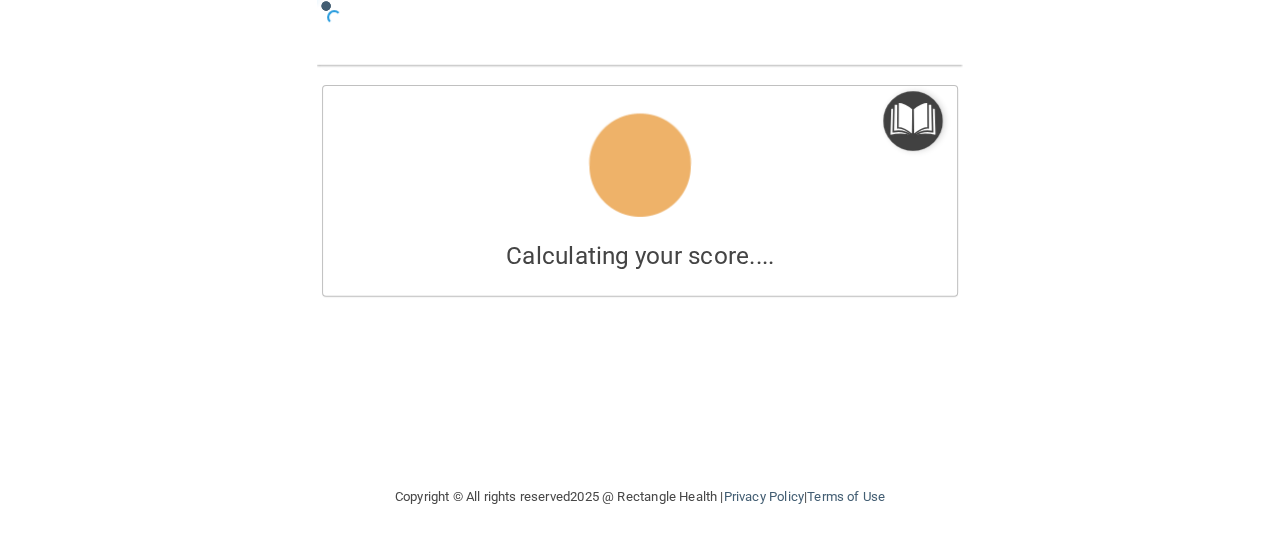 scroll, scrollTop: 0, scrollLeft: 0, axis: both 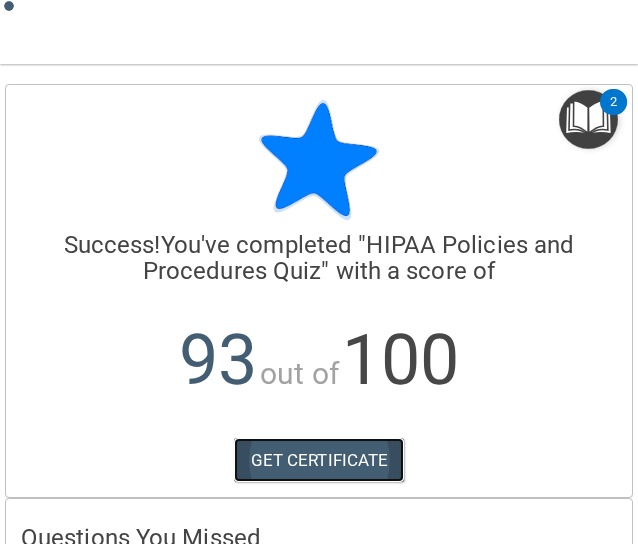 click on "GET CERTIFICATE" at bounding box center (319, 460) 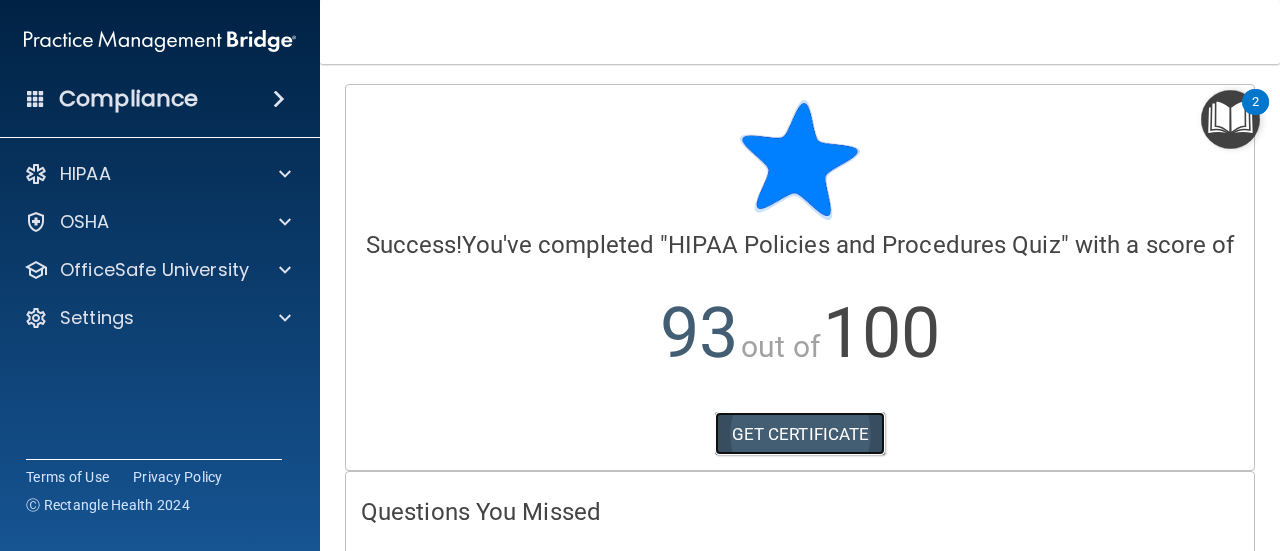 scroll, scrollTop: 269, scrollLeft: 0, axis: vertical 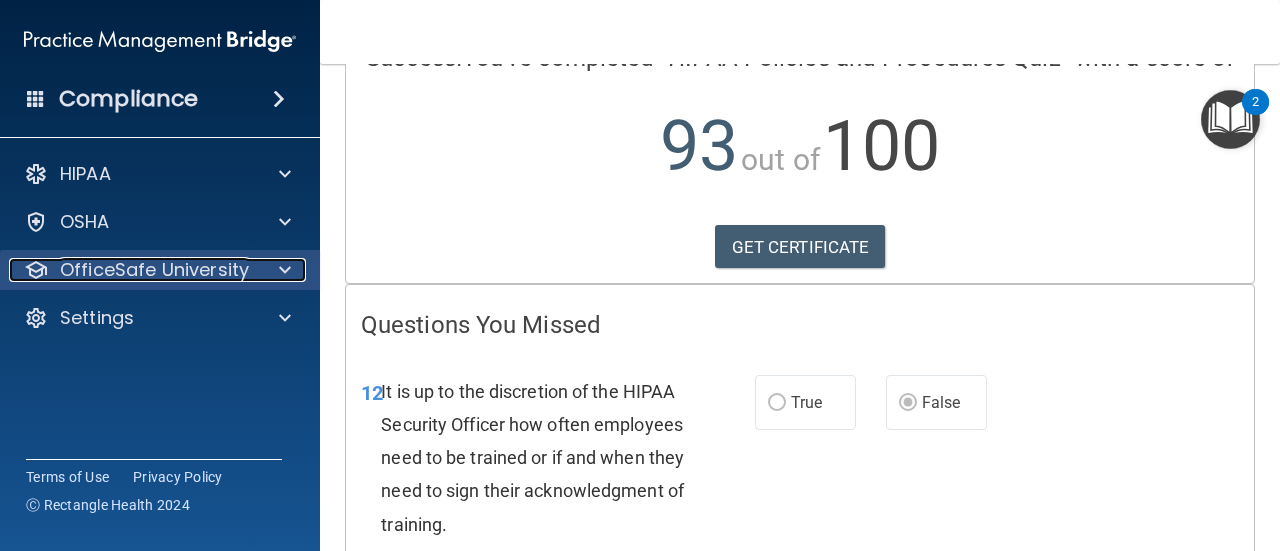 click on "OfficeSafe University" at bounding box center (154, 270) 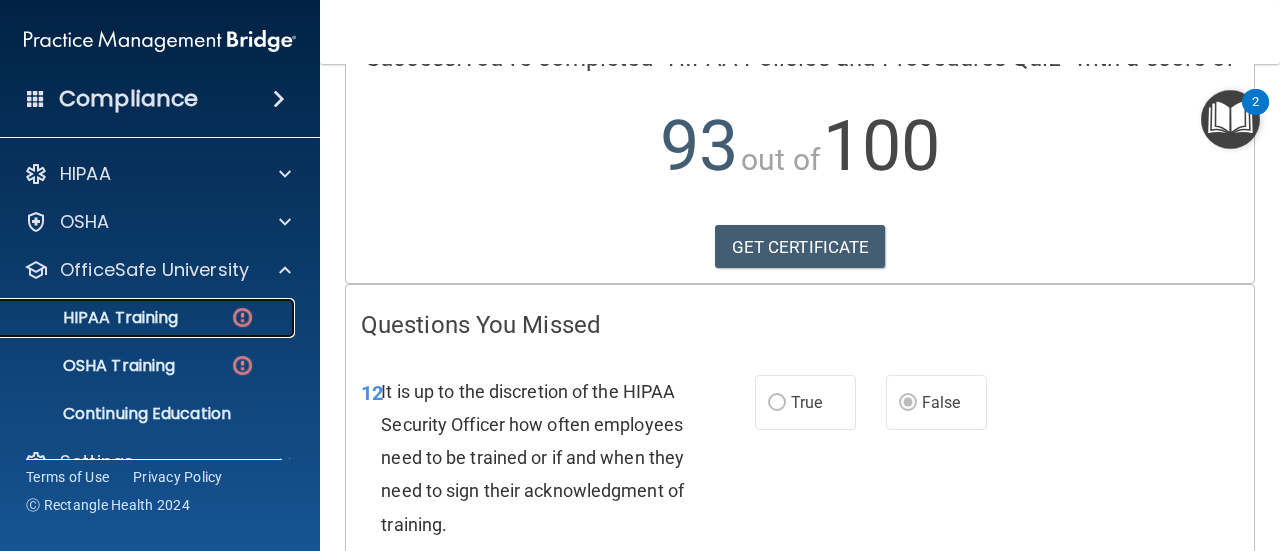 click on "HIPAA Training" at bounding box center (137, 318) 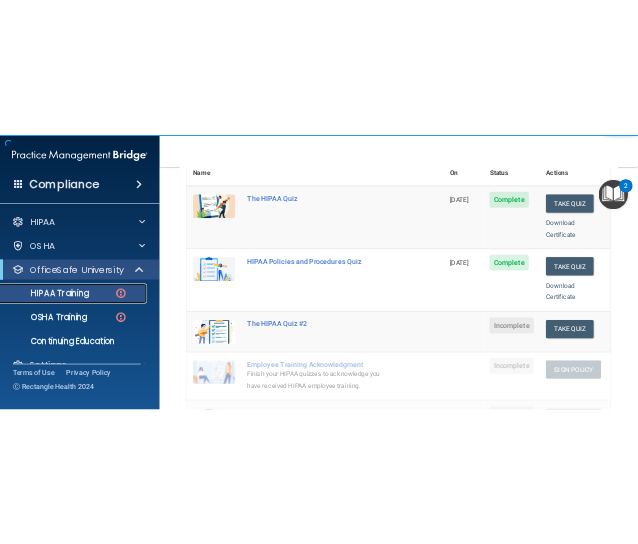 scroll, scrollTop: 441, scrollLeft: 0, axis: vertical 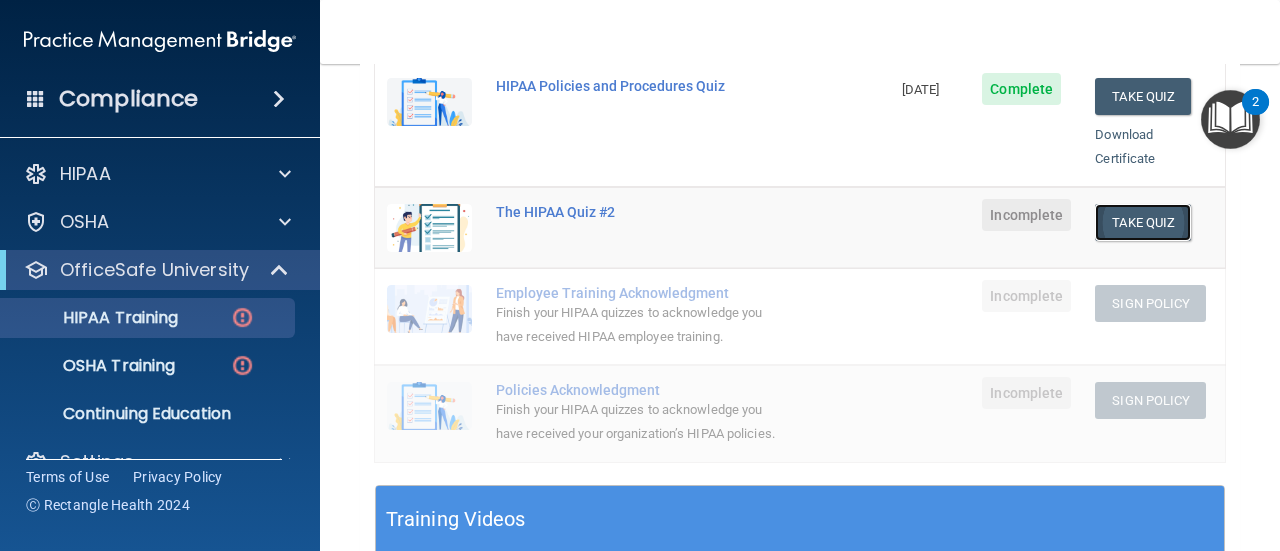 click on "Take Quiz" at bounding box center (1143, 222) 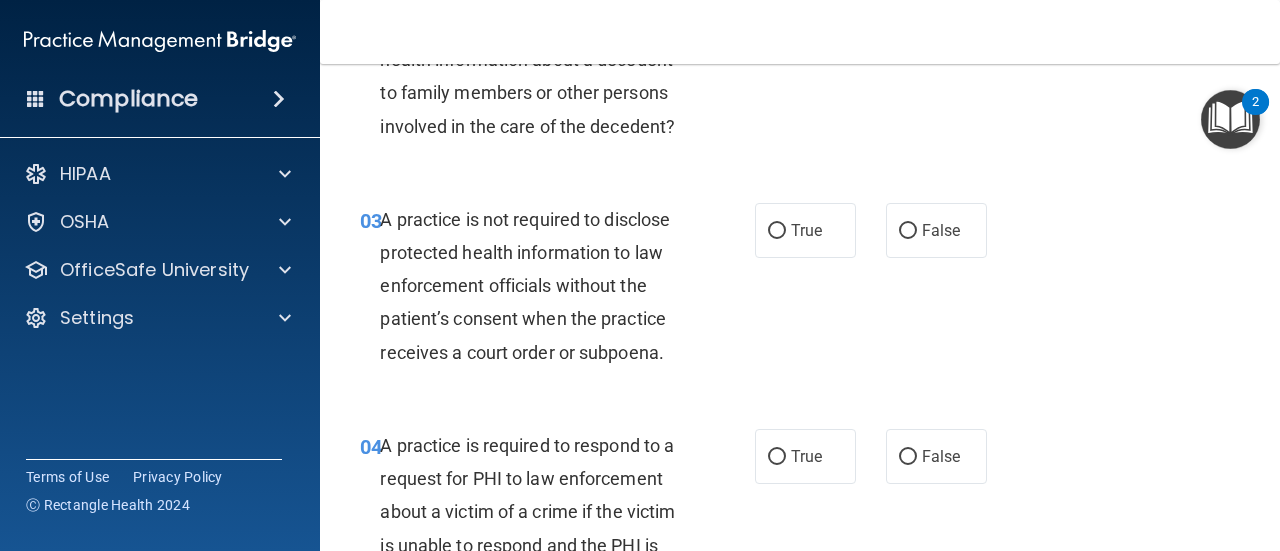 drag, startPoint x: 1147, startPoint y: 211, endPoint x: 1154, endPoint y: 191, distance: 21.189621 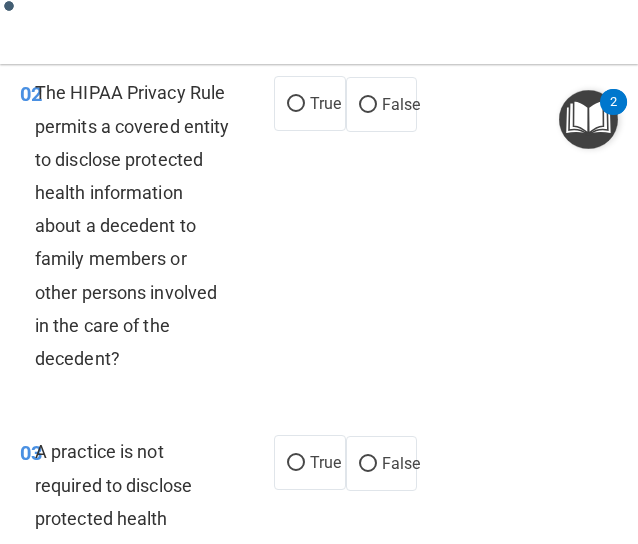 scroll, scrollTop: 270, scrollLeft: 0, axis: vertical 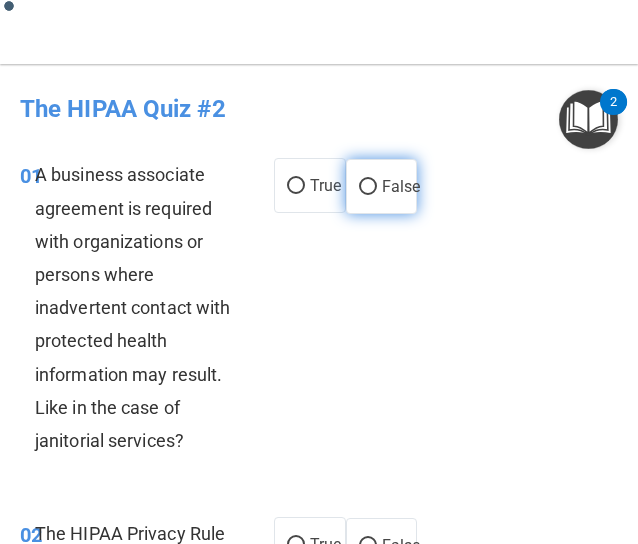 click on "False" at bounding box center [368, 187] 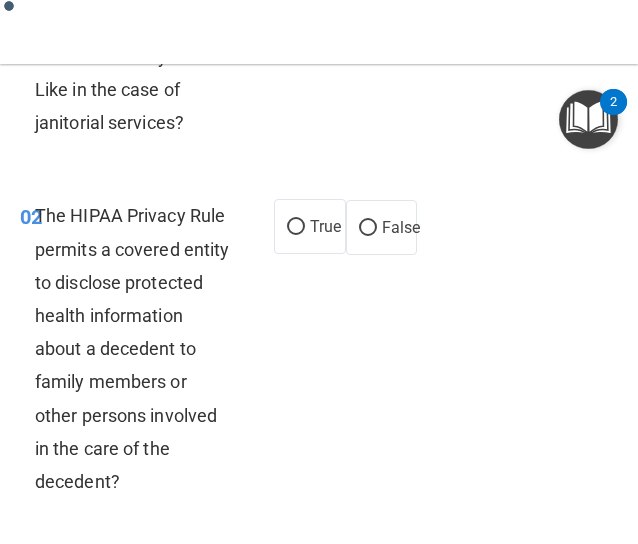 scroll, scrollTop: 322, scrollLeft: 0, axis: vertical 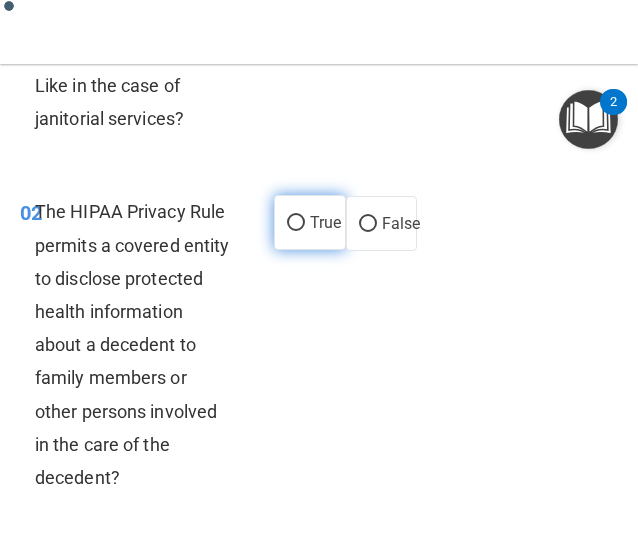 click on "True" at bounding box center (310, 222) 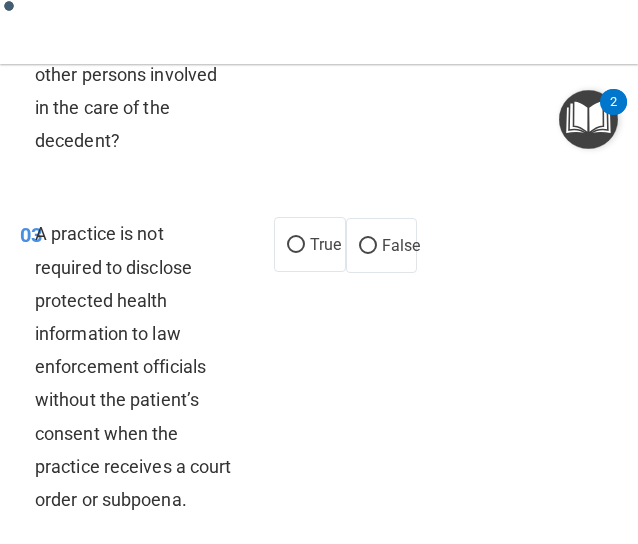 scroll, scrollTop: 663, scrollLeft: 0, axis: vertical 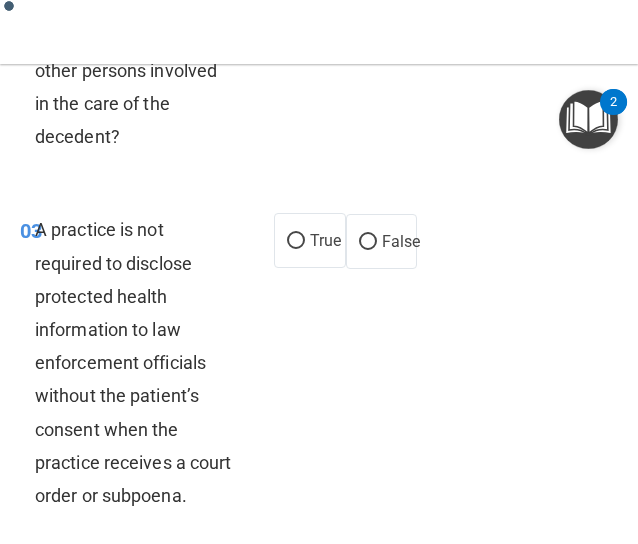 click on "03       A practice is not required to disclose protected health information to law enforcement officials without the patient’s consent when the practice receives  a court order or subpoena." at bounding box center [147, 367] 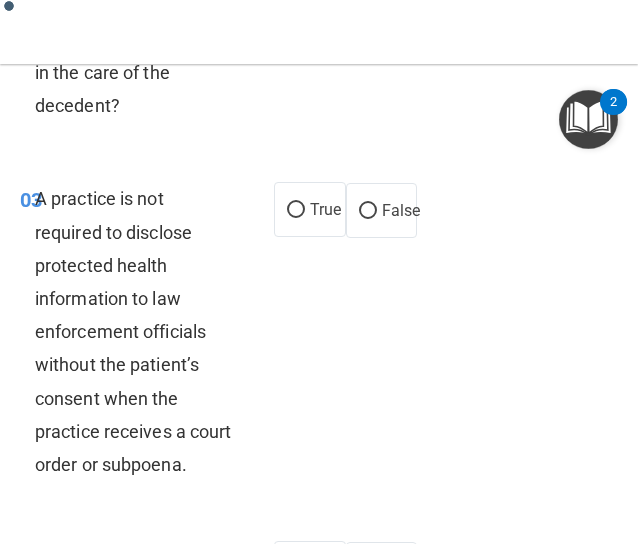 scroll, scrollTop: 695, scrollLeft: 0, axis: vertical 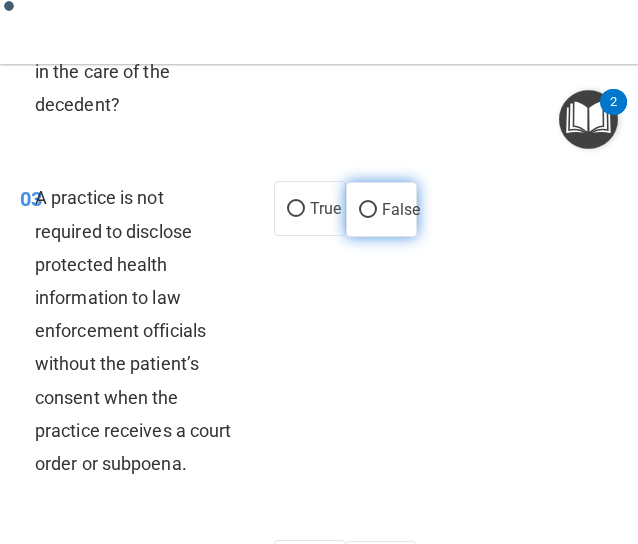 click on "False" at bounding box center (382, 209) 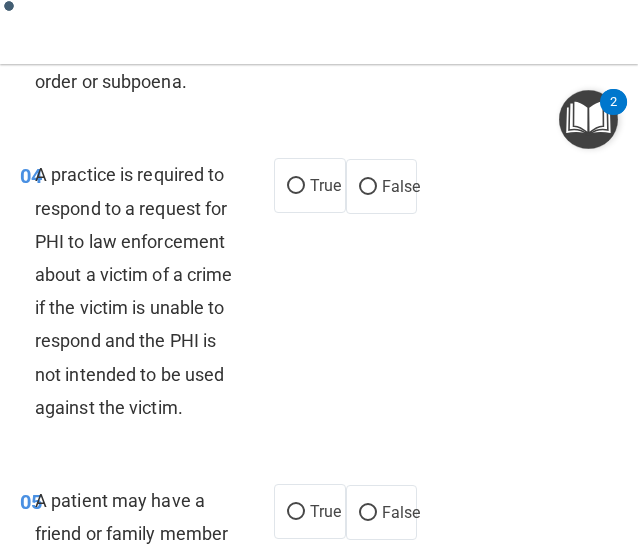 scroll, scrollTop: 1084, scrollLeft: 0, axis: vertical 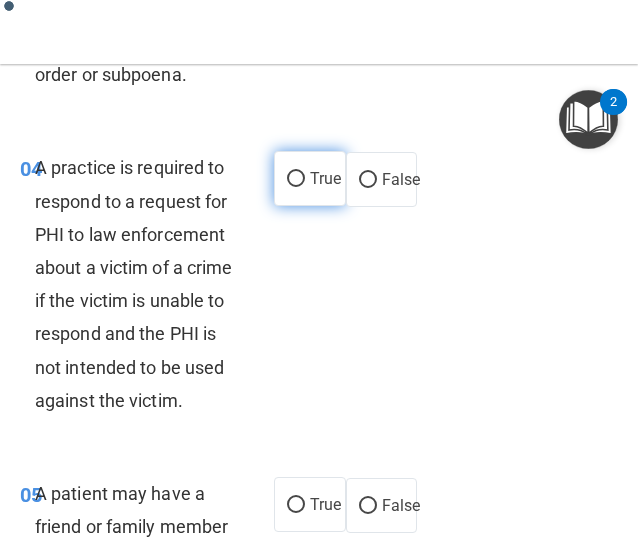 click on "True" at bounding box center (325, 178) 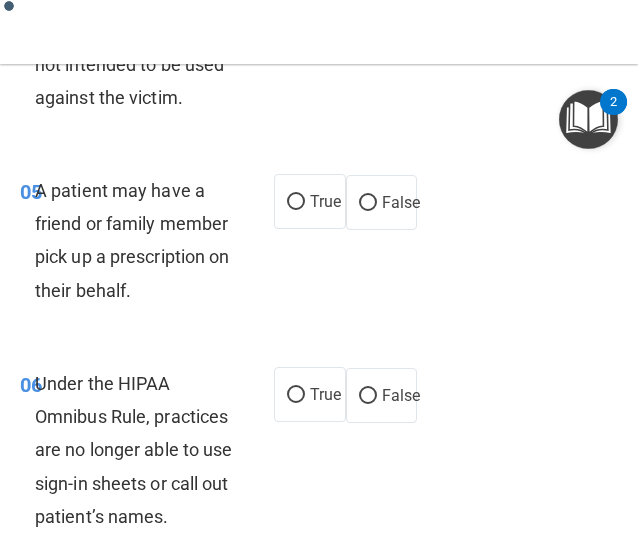 scroll, scrollTop: 1391, scrollLeft: 0, axis: vertical 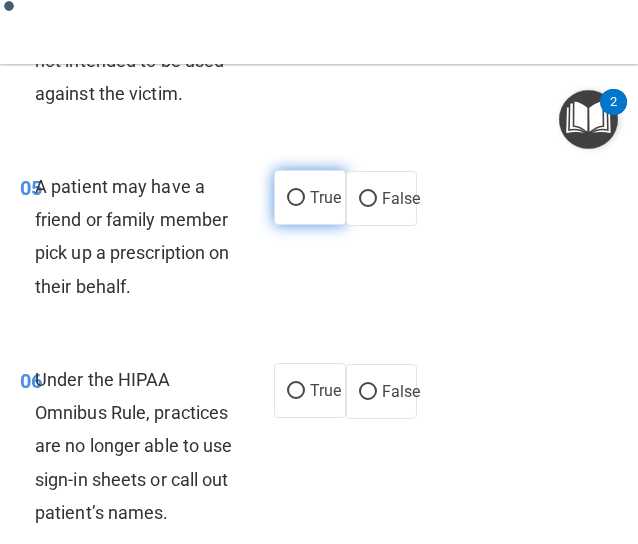 click on "True" at bounding box center [325, 197] 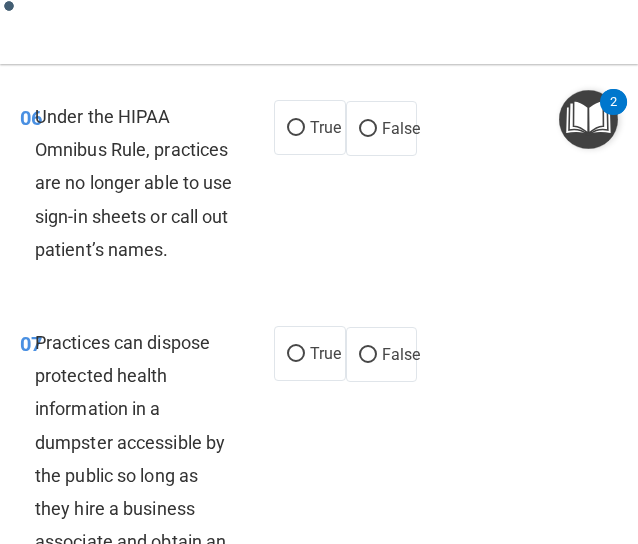 scroll, scrollTop: 1659, scrollLeft: 0, axis: vertical 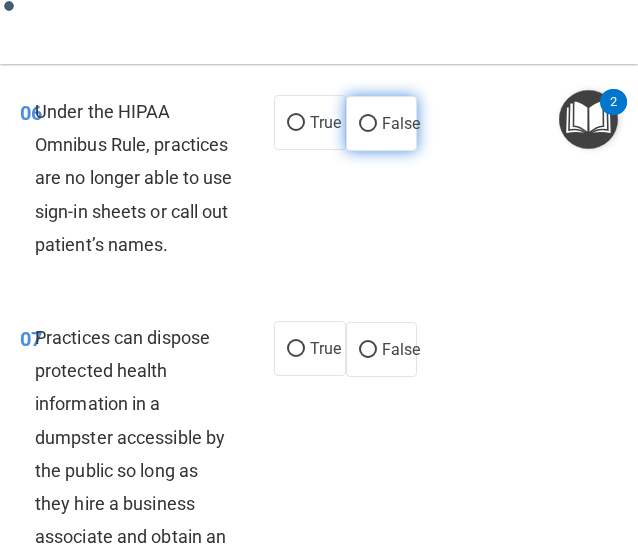 click on "False" at bounding box center (382, 123) 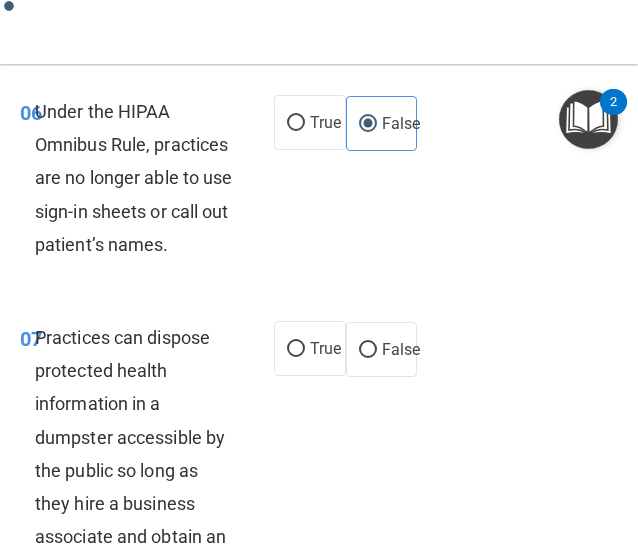 drag, startPoint x: 334, startPoint y: 278, endPoint x: 368, endPoint y: 324, distance: 57.201397 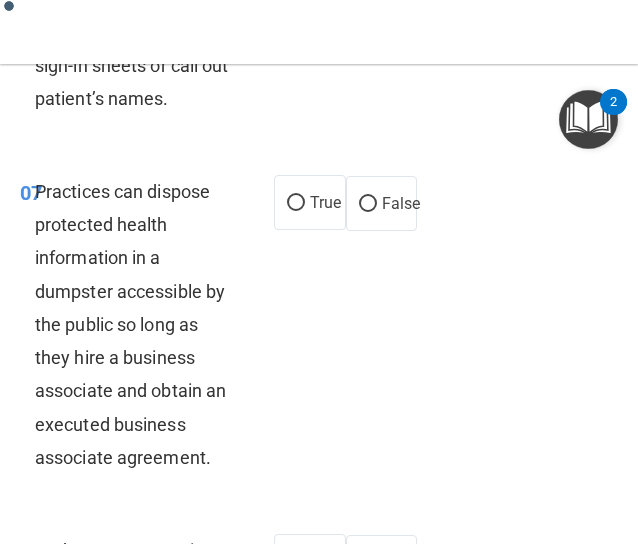 scroll, scrollTop: 1803, scrollLeft: 0, axis: vertical 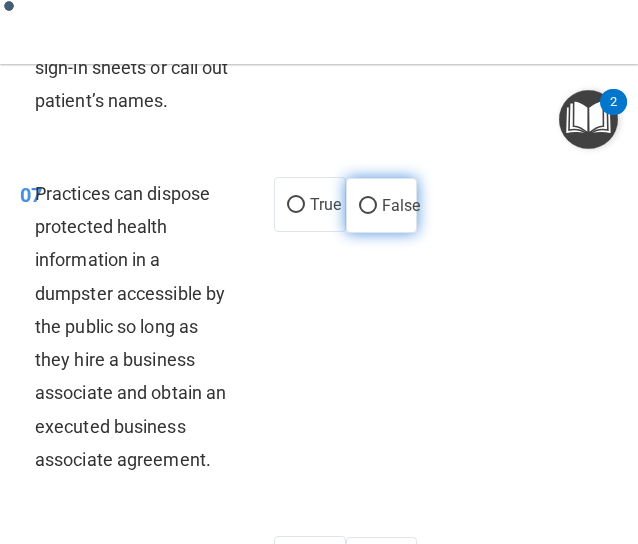 click on "False" at bounding box center (382, 205) 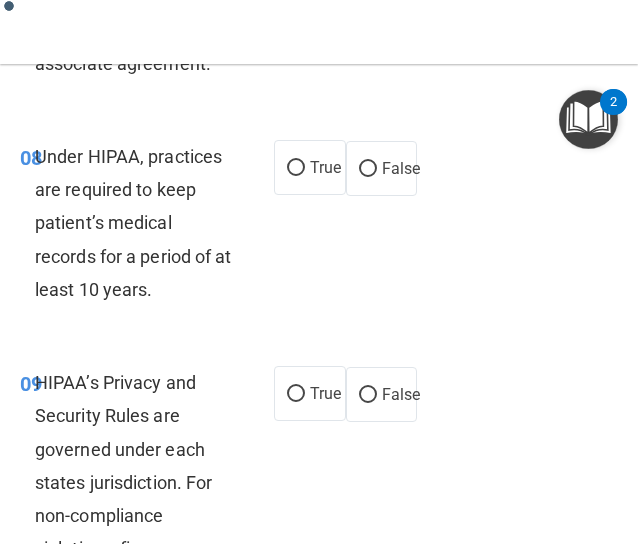 scroll, scrollTop: 2217, scrollLeft: 0, axis: vertical 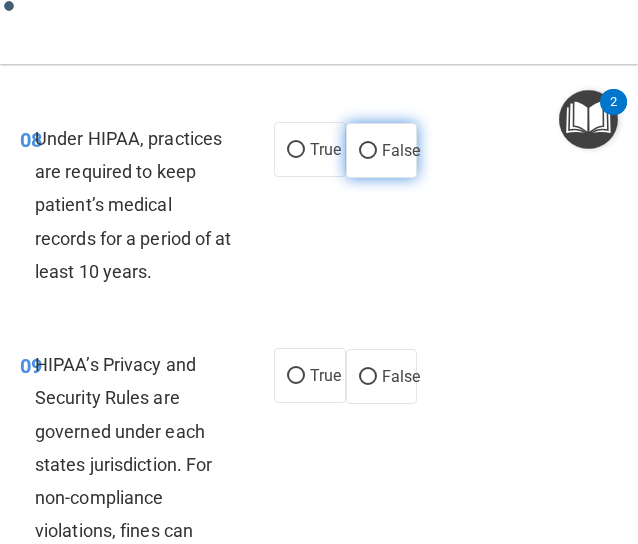 click on "False" at bounding box center [401, 150] 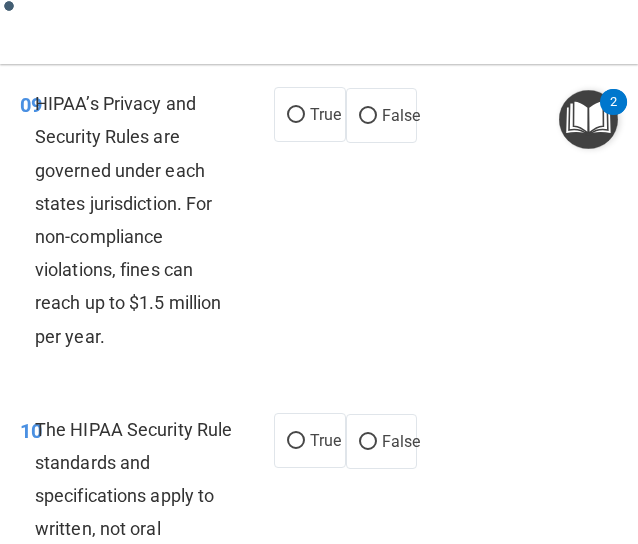 scroll, scrollTop: 2493, scrollLeft: 0, axis: vertical 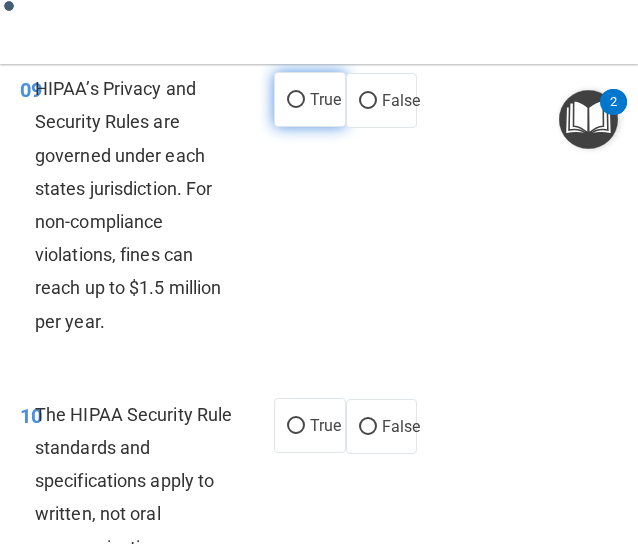 click on "True" at bounding box center (296, 100) 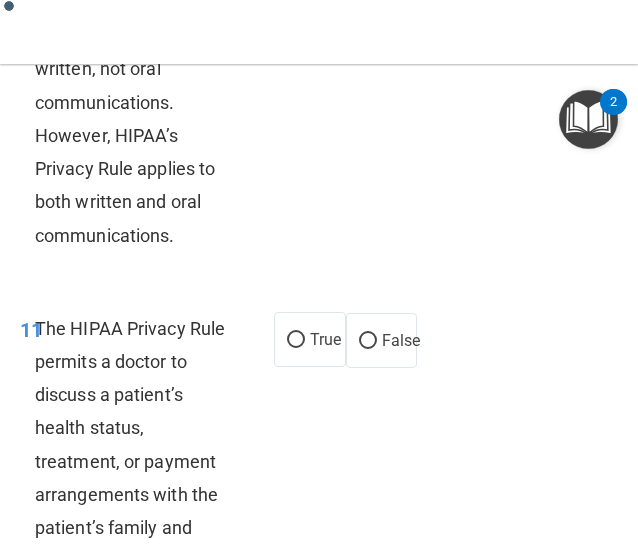 scroll, scrollTop: 2939, scrollLeft: 0, axis: vertical 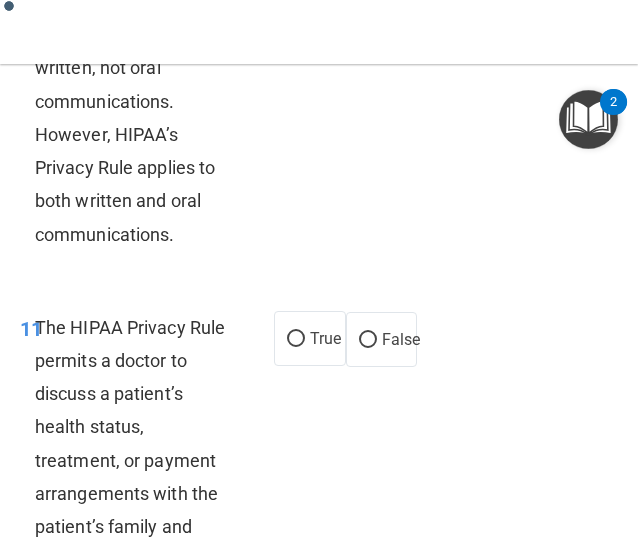 click on "False" at bounding box center (382, -20) 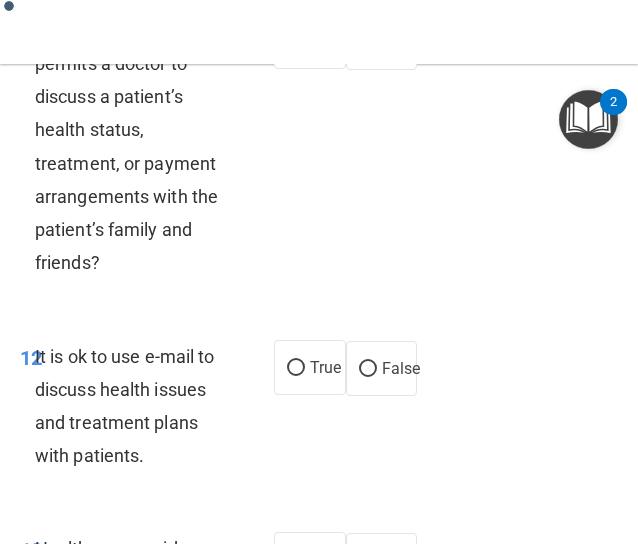 scroll, scrollTop: 3238, scrollLeft: 0, axis: vertical 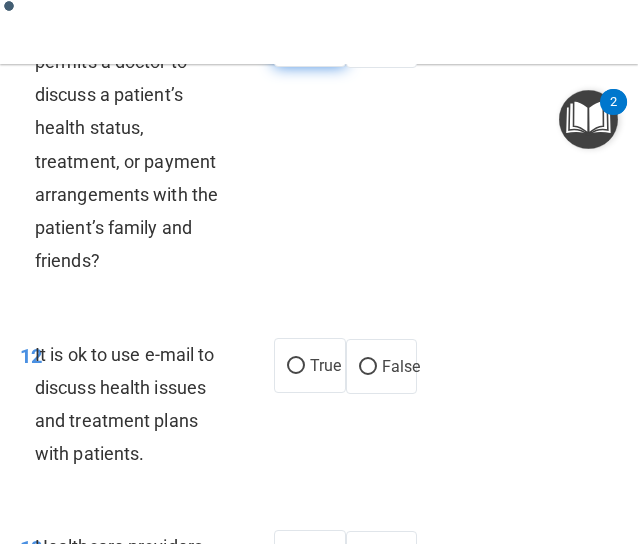 click on "True" at bounding box center [310, 39] 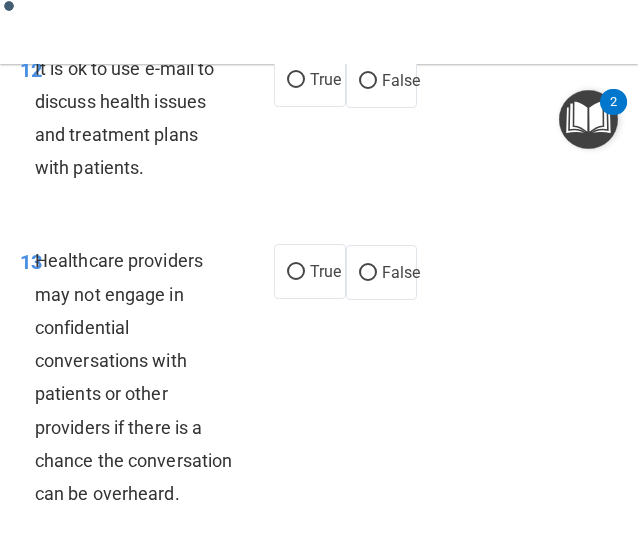 scroll, scrollTop: 3528, scrollLeft: 0, axis: vertical 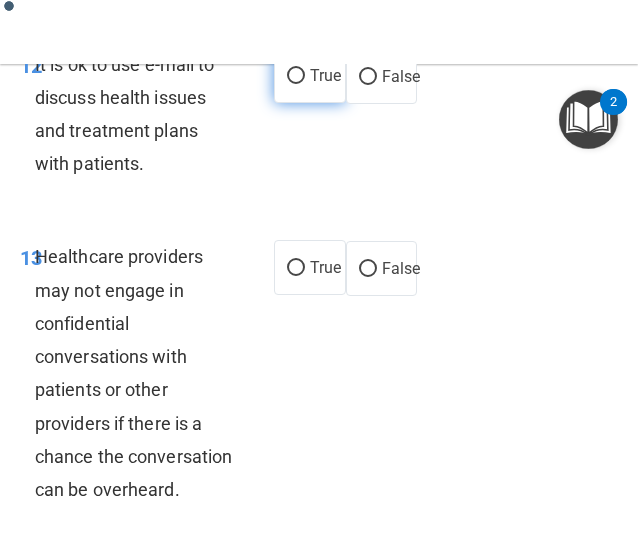 click on "True" at bounding box center [325, 75] 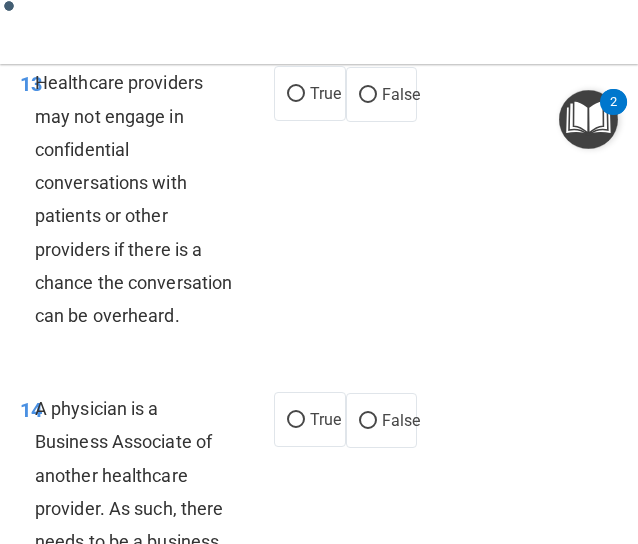 scroll, scrollTop: 3706, scrollLeft: 0, axis: vertical 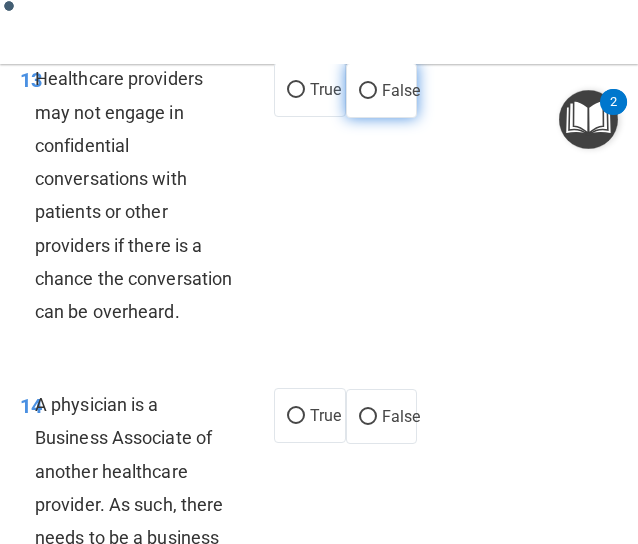 click on "False" at bounding box center [368, 91] 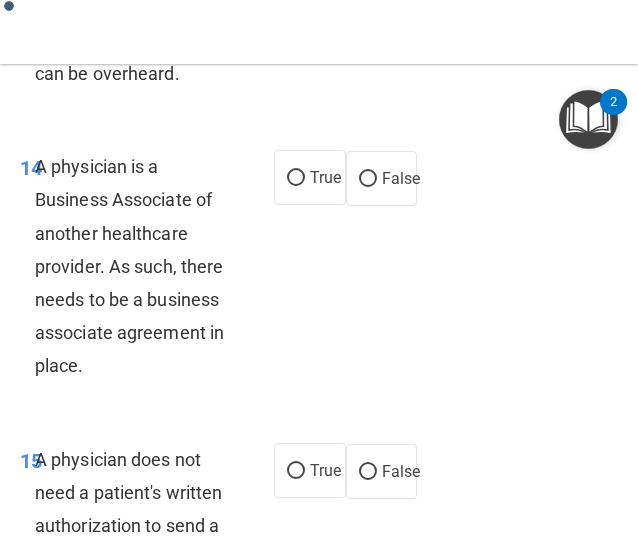 scroll, scrollTop: 3946, scrollLeft: 0, axis: vertical 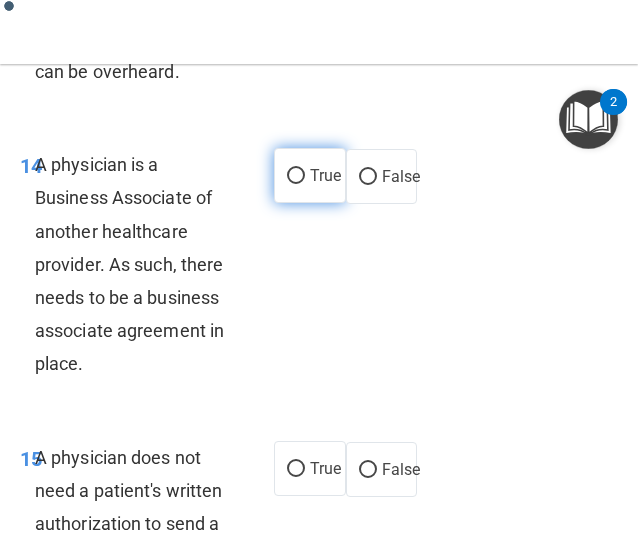 click on "True" at bounding box center (296, 176) 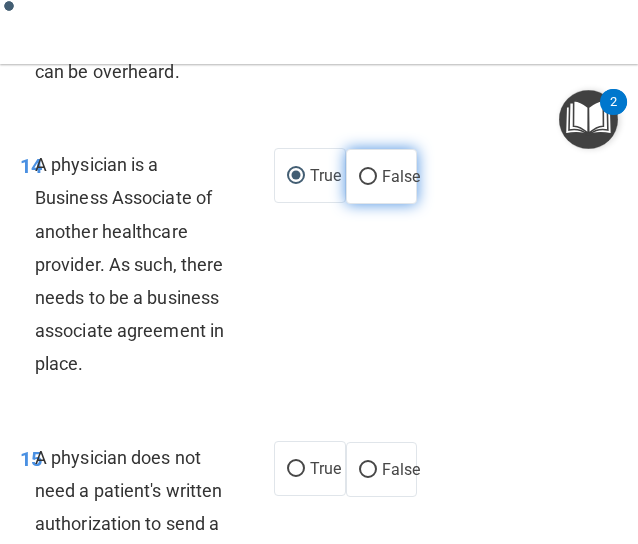 drag, startPoint x: 288, startPoint y: 337, endPoint x: 368, endPoint y: 338, distance: 80.00625 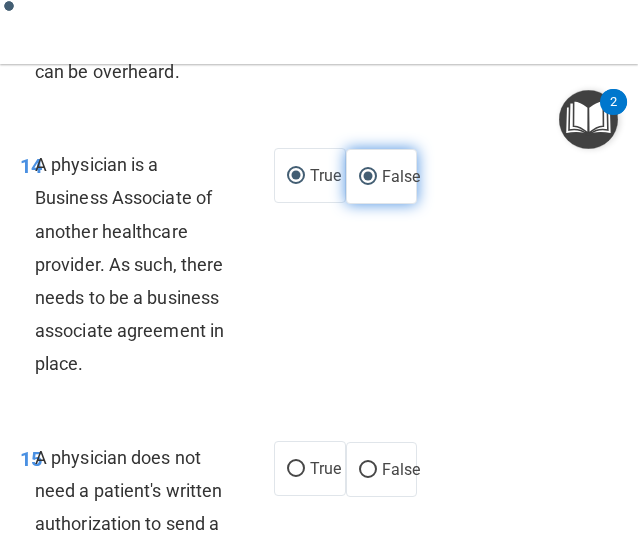 radio on "false" 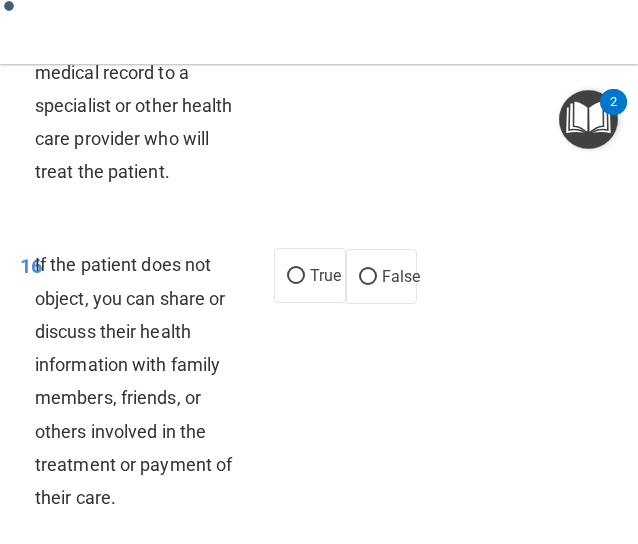 scroll, scrollTop: 4464, scrollLeft: 0, axis: vertical 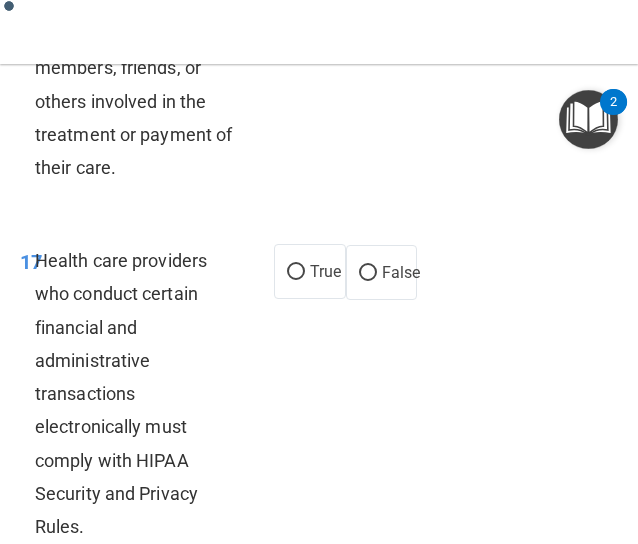 click on "True" at bounding box center (296, -54) 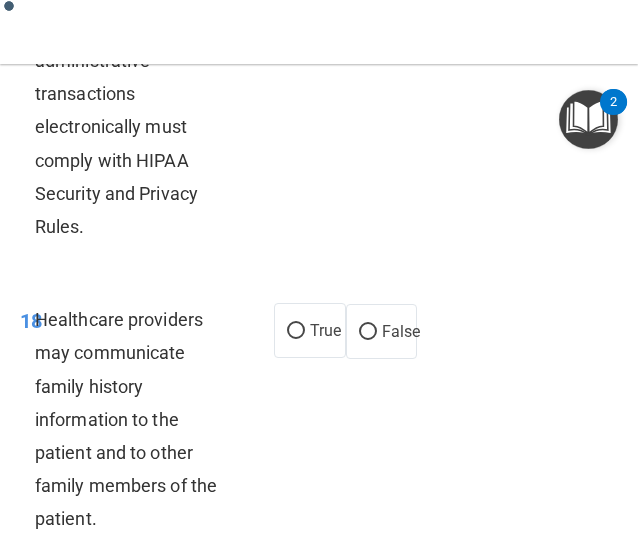scroll, scrollTop: 5101, scrollLeft: 0, axis: vertical 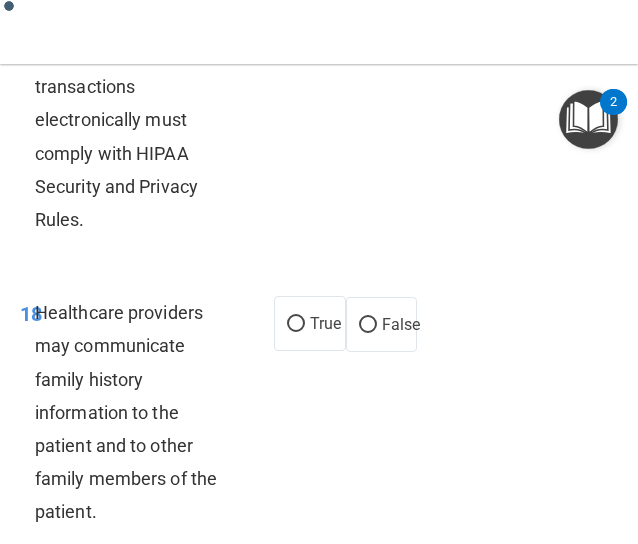 click on "True" at bounding box center [296, -35] 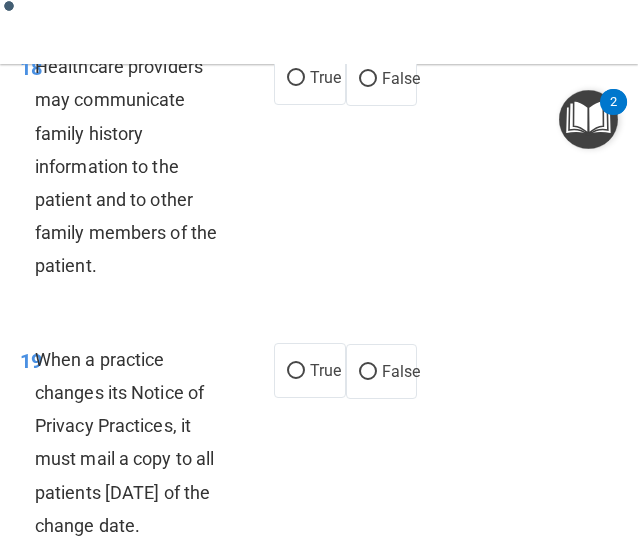 scroll, scrollTop: 5348, scrollLeft: 0, axis: vertical 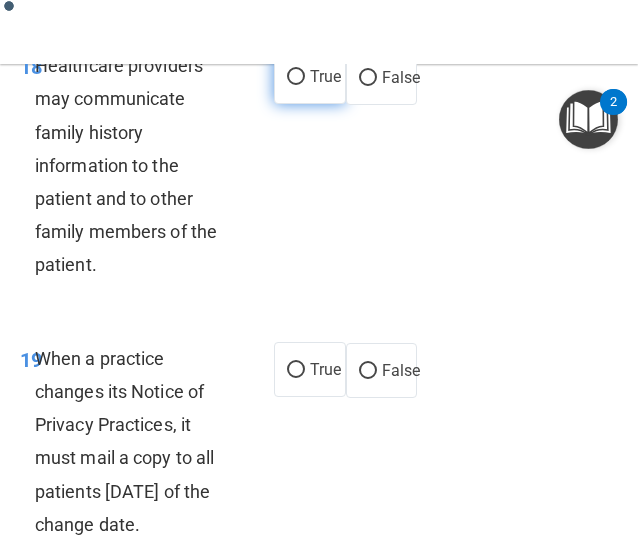 click on "True" at bounding box center (296, 77) 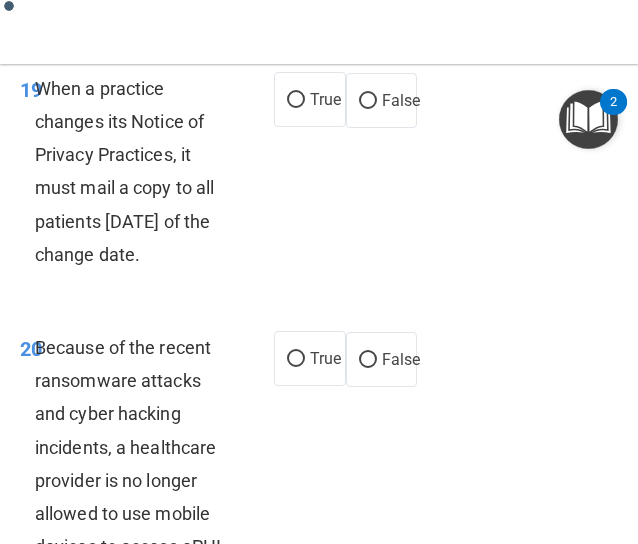 scroll, scrollTop: 5623, scrollLeft: 0, axis: vertical 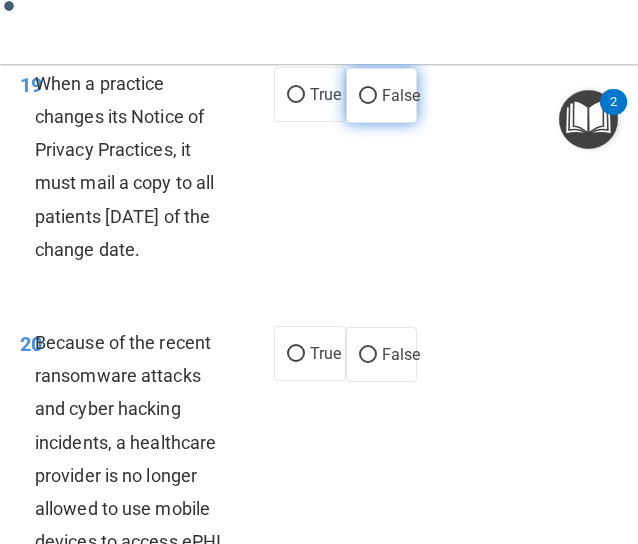 click on "False" at bounding box center (382, 95) 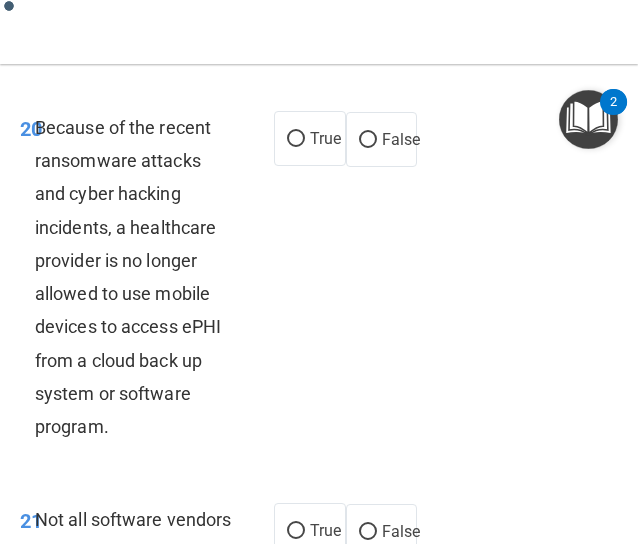 scroll, scrollTop: 5839, scrollLeft: 0, axis: vertical 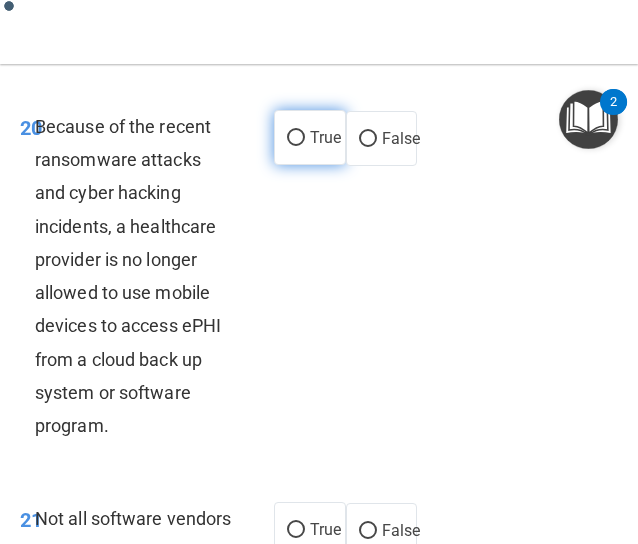 click on "True" at bounding box center [296, 138] 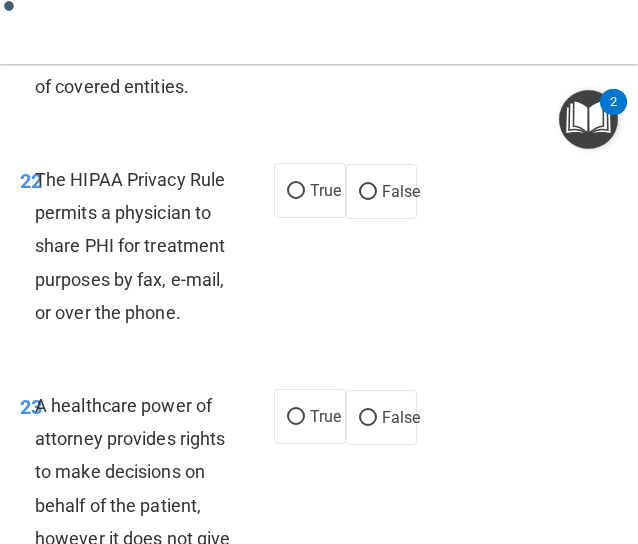 scroll, scrollTop: 6359, scrollLeft: 0, axis: vertical 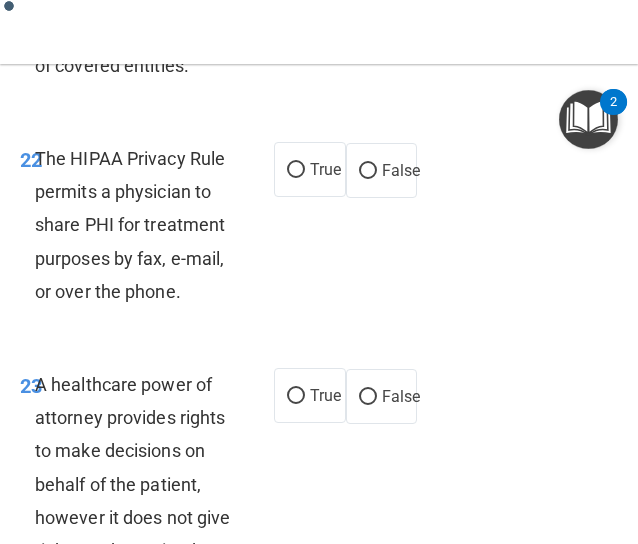 click on "True" at bounding box center [325, 9] 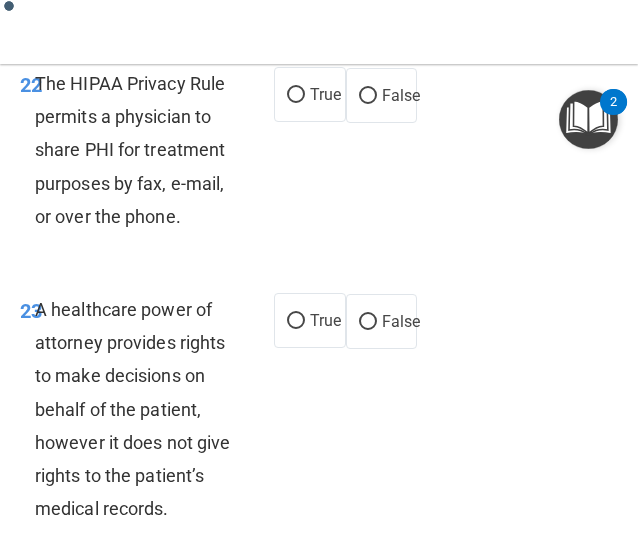 scroll, scrollTop: 6439, scrollLeft: 0, axis: vertical 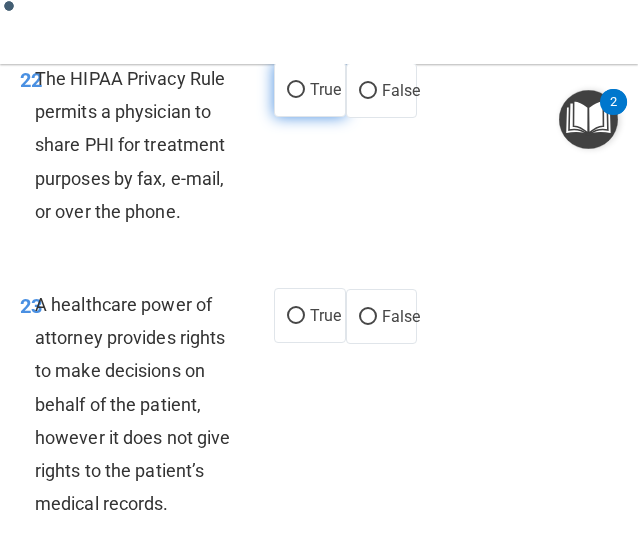 click on "True" at bounding box center [325, 89] 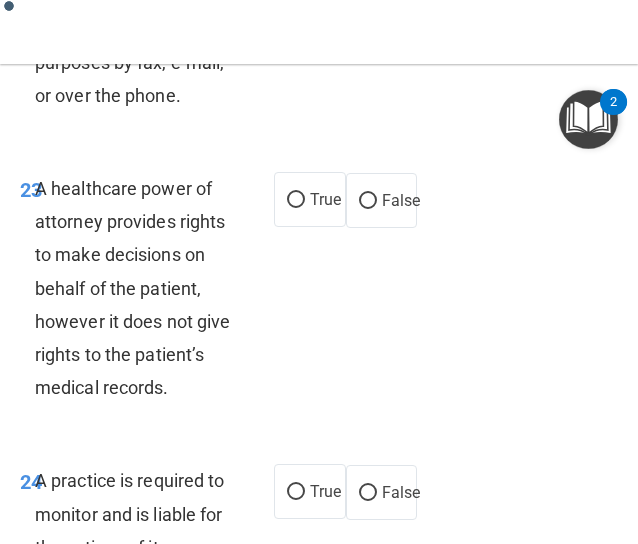 scroll, scrollTop: 6556, scrollLeft: 0, axis: vertical 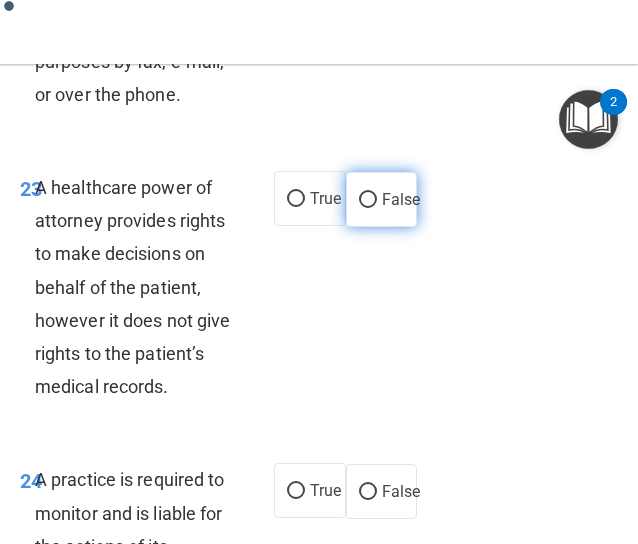 click on "False" at bounding box center (382, 199) 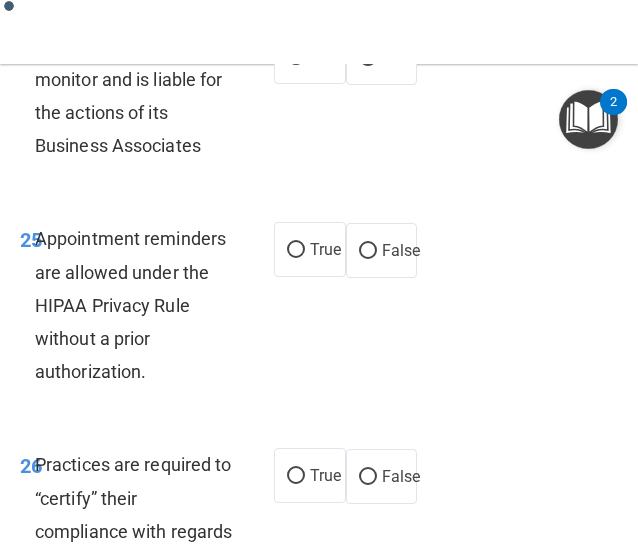 scroll, scrollTop: 6994, scrollLeft: 0, axis: vertical 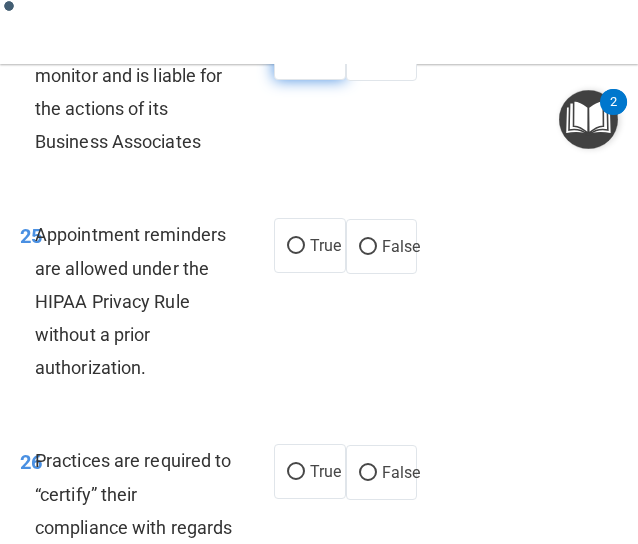 click on "True" at bounding box center [296, 53] 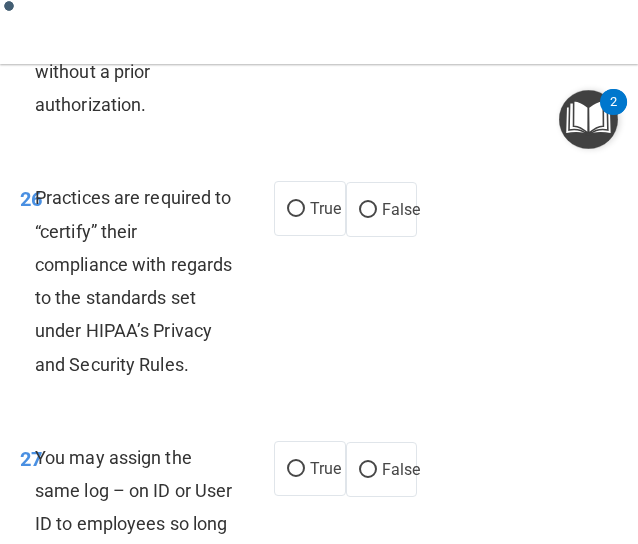 scroll, scrollTop: 7258, scrollLeft: 0, axis: vertical 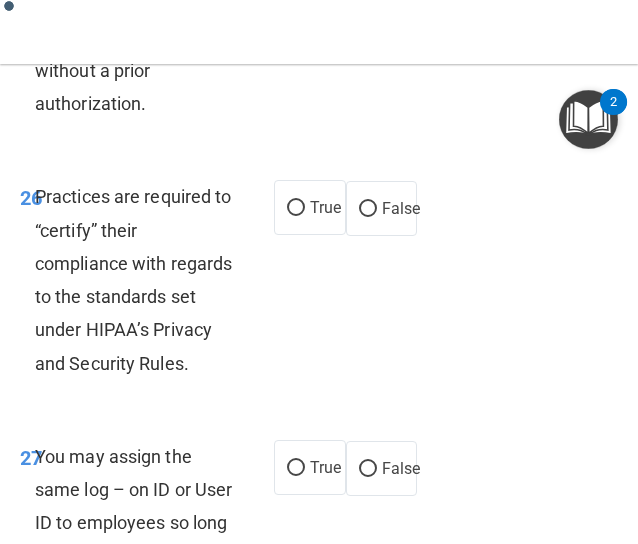 click on "True" at bounding box center [296, -18] 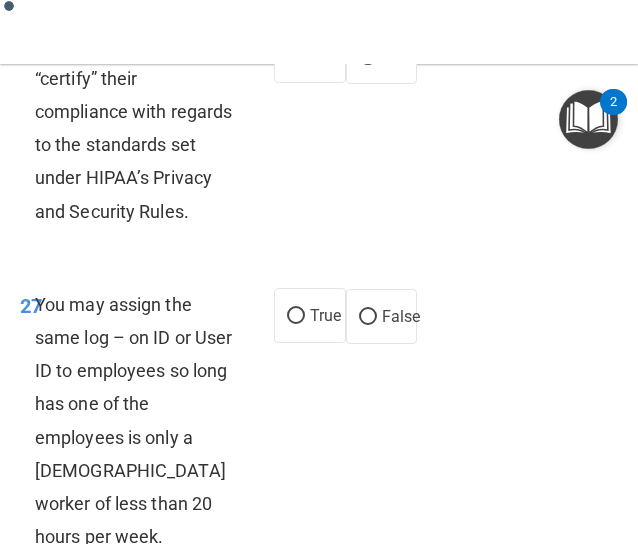 scroll, scrollTop: 7415, scrollLeft: 0, axis: vertical 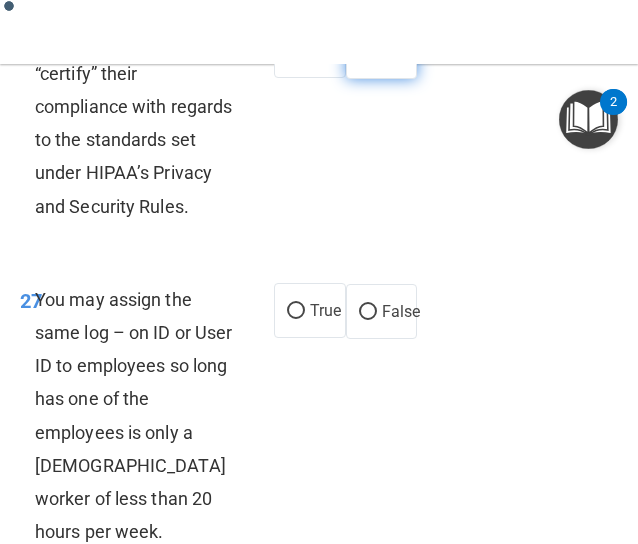 click on "False" at bounding box center [368, 52] 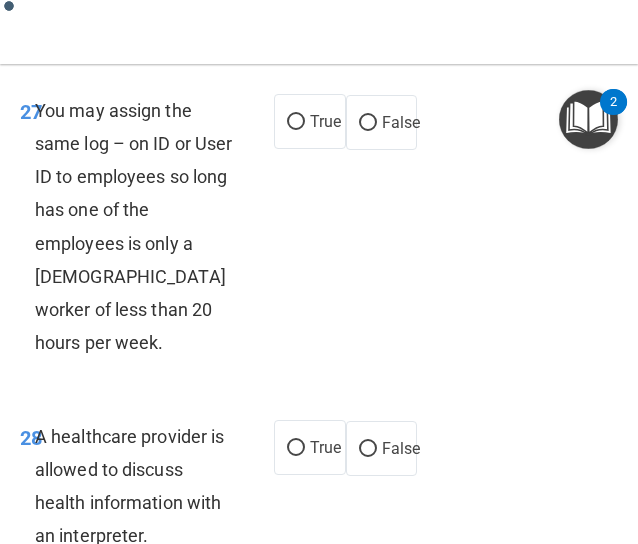 scroll, scrollTop: 7607, scrollLeft: 0, axis: vertical 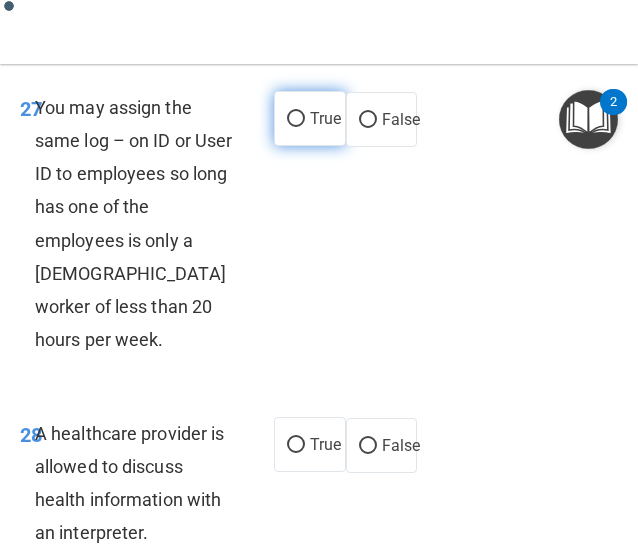 click on "True" at bounding box center (296, 119) 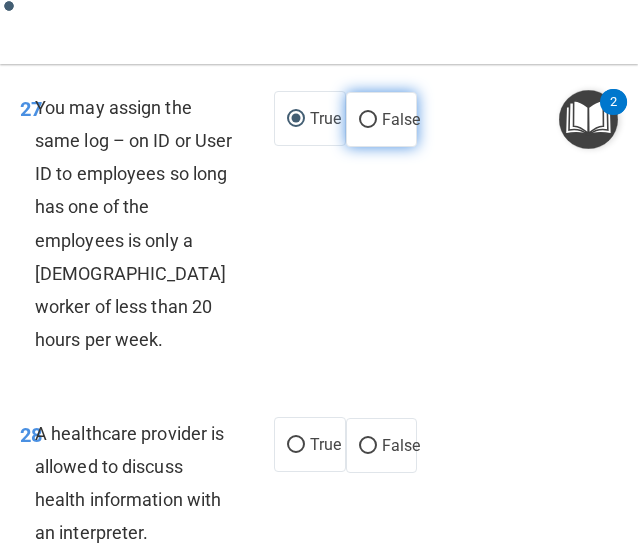 click on "False" at bounding box center [382, 119] 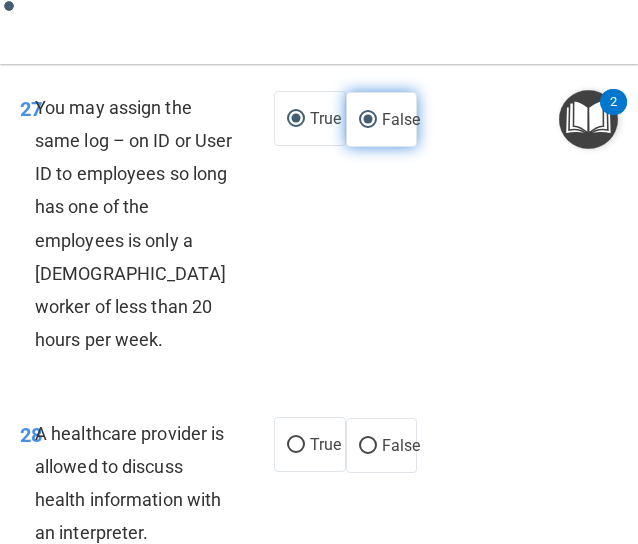 radio on "false" 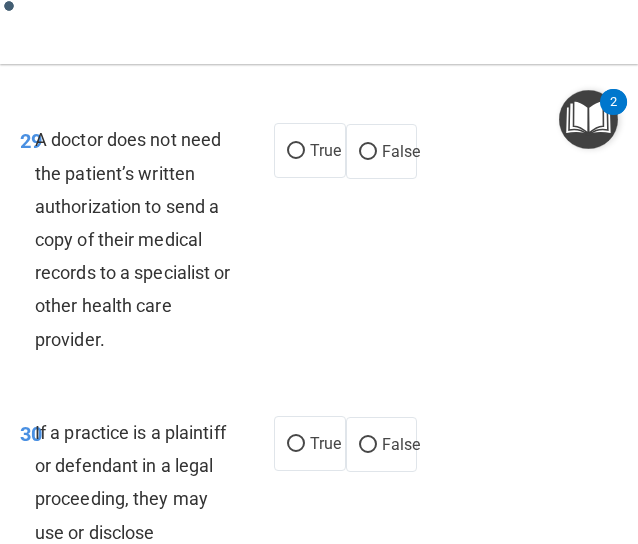scroll, scrollTop: 8096, scrollLeft: 0, axis: vertical 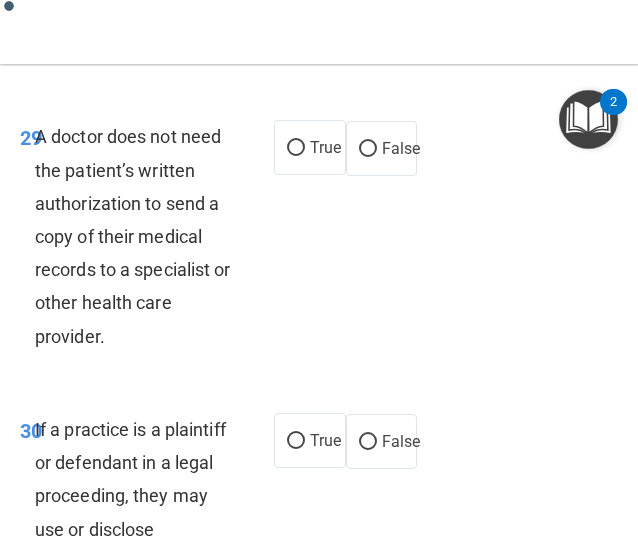 click on "True" at bounding box center (325, -45) 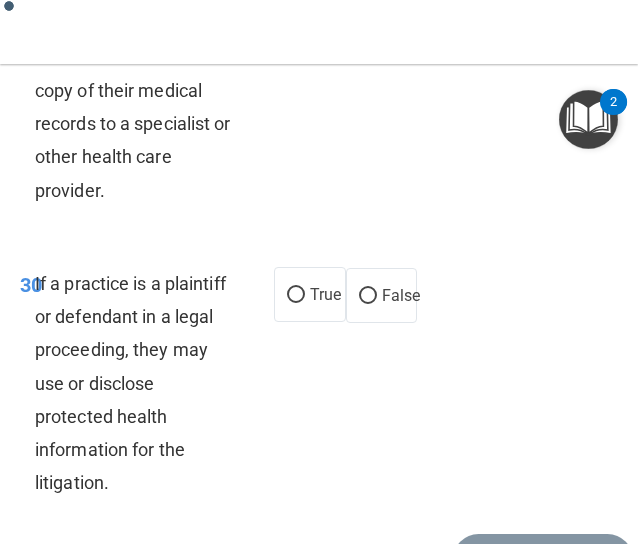 scroll, scrollTop: 8243, scrollLeft: 0, axis: vertical 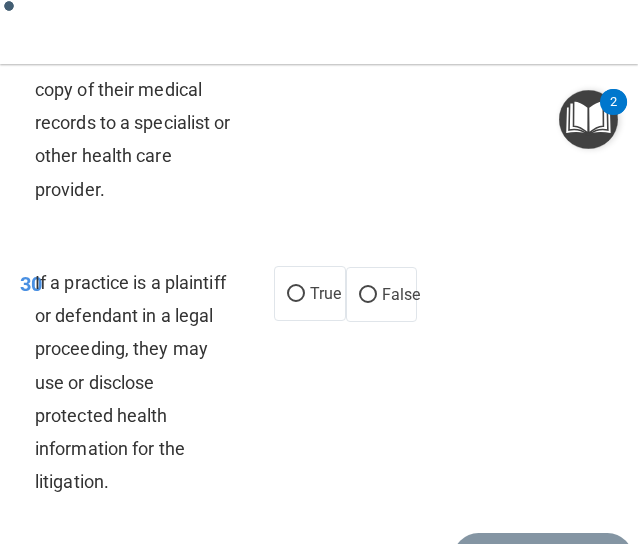 click on "True" at bounding box center (310, 0) 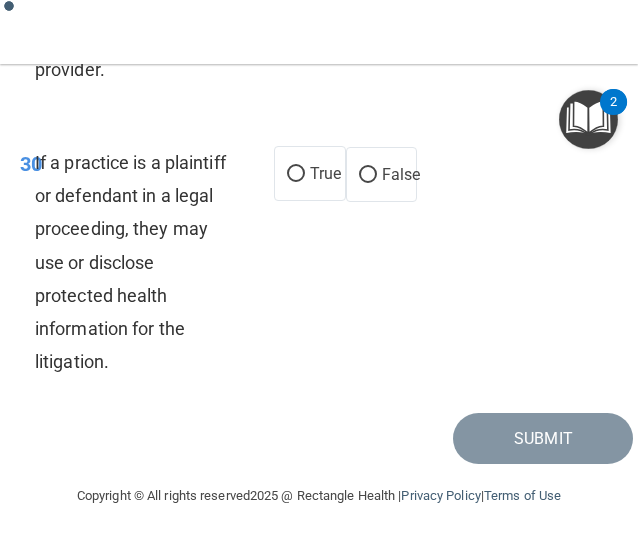 scroll, scrollTop: 8585, scrollLeft: 0, axis: vertical 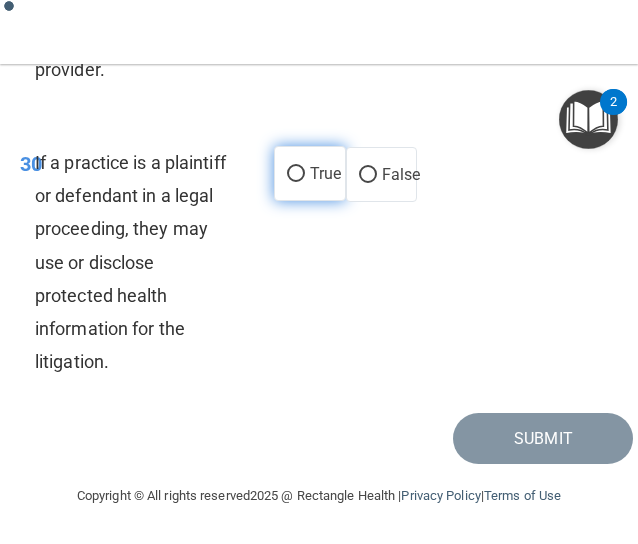 click on "True" at bounding box center [296, 174] 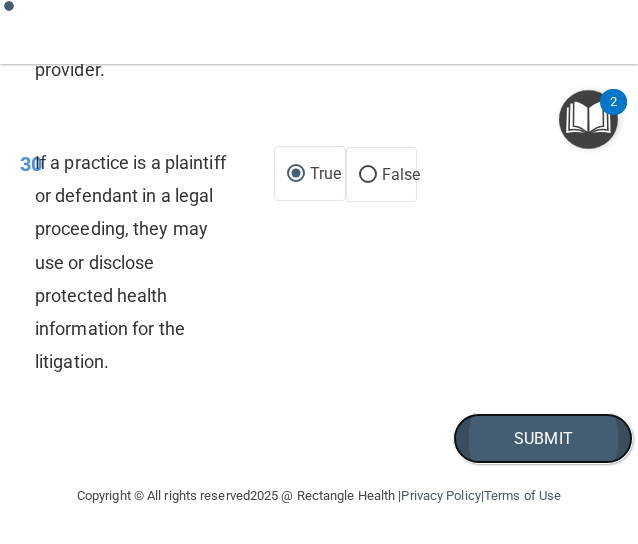 click on "Submit" at bounding box center (543, 438) 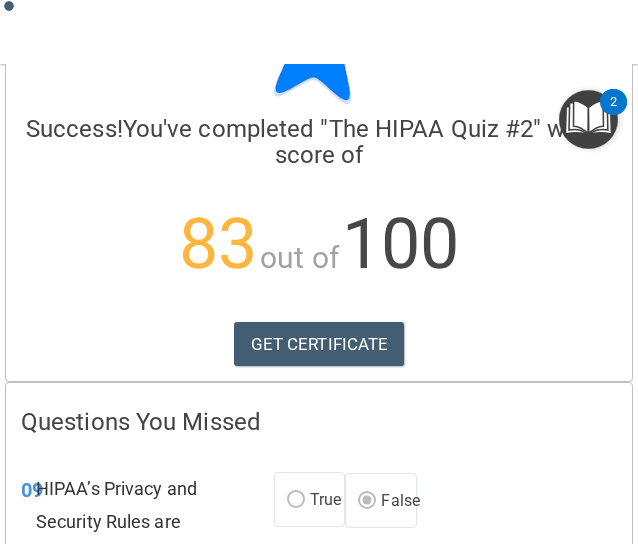 scroll, scrollTop: 0, scrollLeft: 0, axis: both 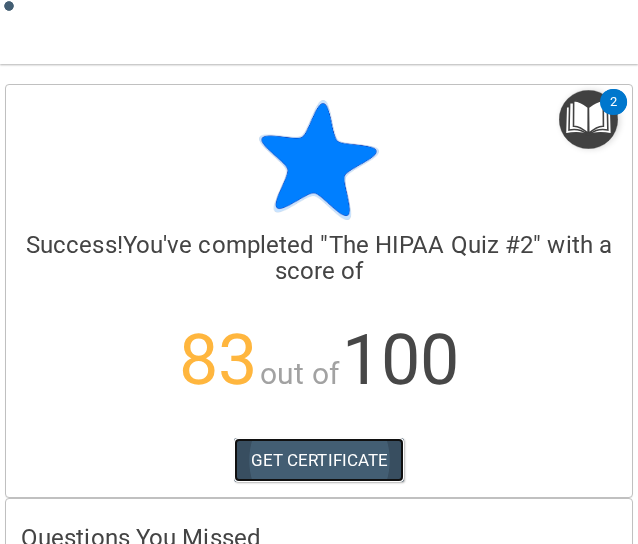 click on "GET CERTIFICATE" at bounding box center (319, 460) 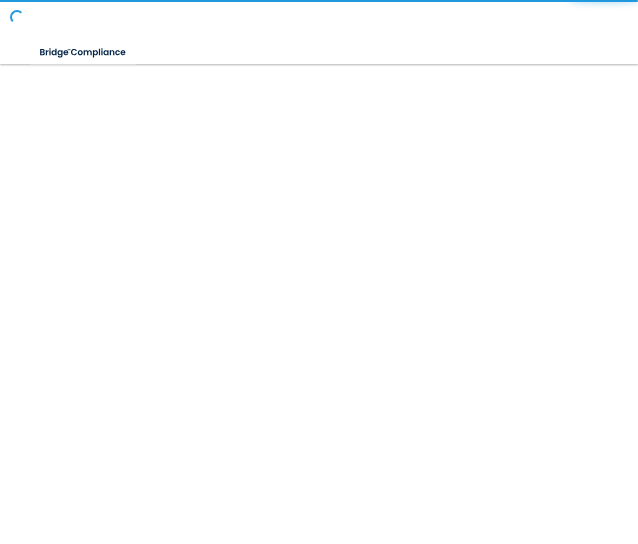select on "English" 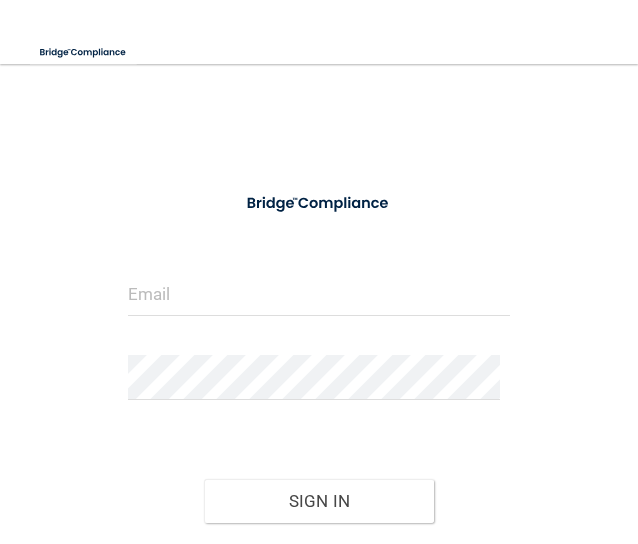 scroll, scrollTop: 0, scrollLeft: 0, axis: both 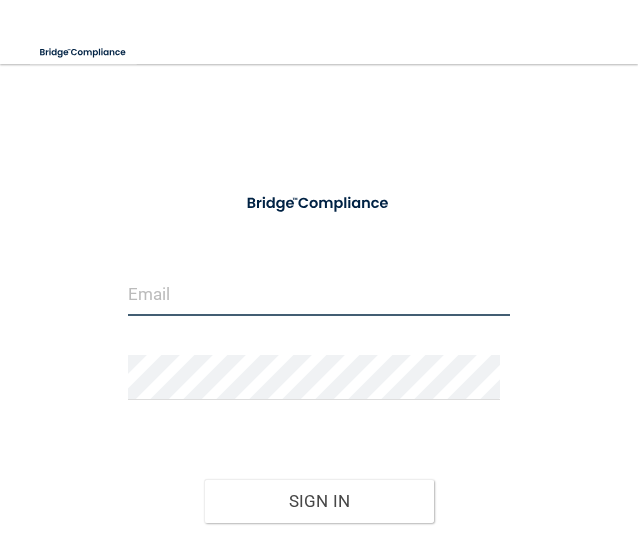 click at bounding box center (319, 293) 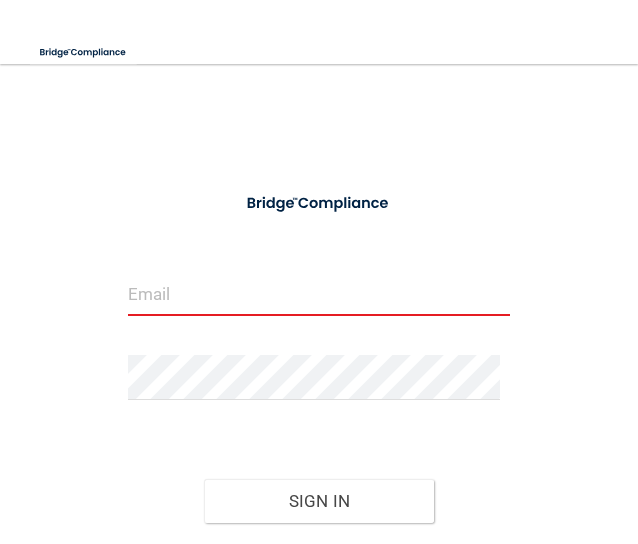 type on "AAhmed1_GPS@nec.edu" 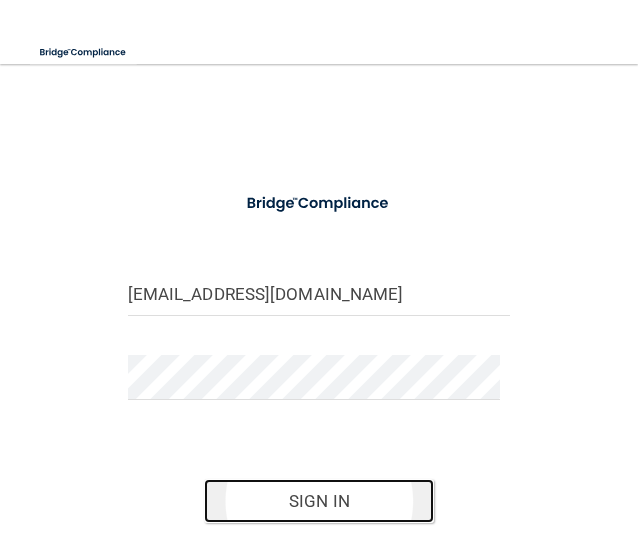 click on "Sign In" at bounding box center (319, 501) 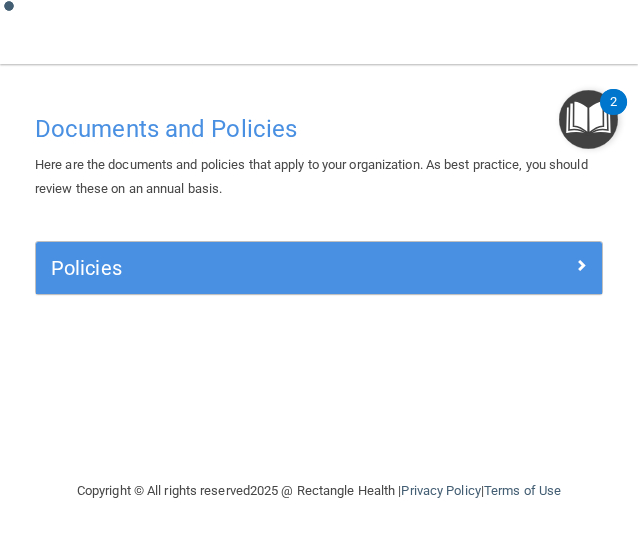 click on "Documents and Policies       Here are the documents and policies that apply to your organization. As best practice, you should review these on an annual basis.             There are no documents selected                Search Documents:                      Search Results            Name  Description        Acceptable Use Policy   Acceptable Use Policy     Policy that defines acceptable and unacceptable use of electronic devices and network resources in conjunction with its established culture of ethical and lawful behavior, openness, trust, and integrity.        Business Associates Policy   Business Associates Policy     Policy that describes the obligations of business associates and the requirements for contracting with business associates.        Complaint Process Policy   Complaint Process Policy     Policy to provide a process for patients and responsible parties to make complaints concerning privacy and security practices.        Document Destruction Policy   Document Destruction Policy" at bounding box center [319, 291] 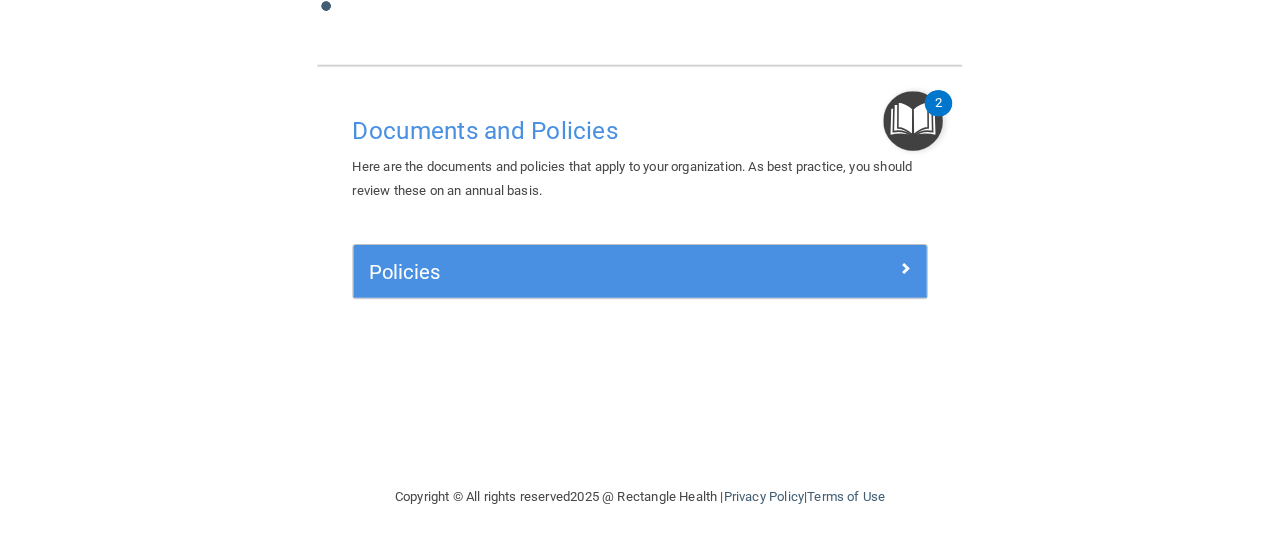 scroll, scrollTop: 269, scrollLeft: 0, axis: vertical 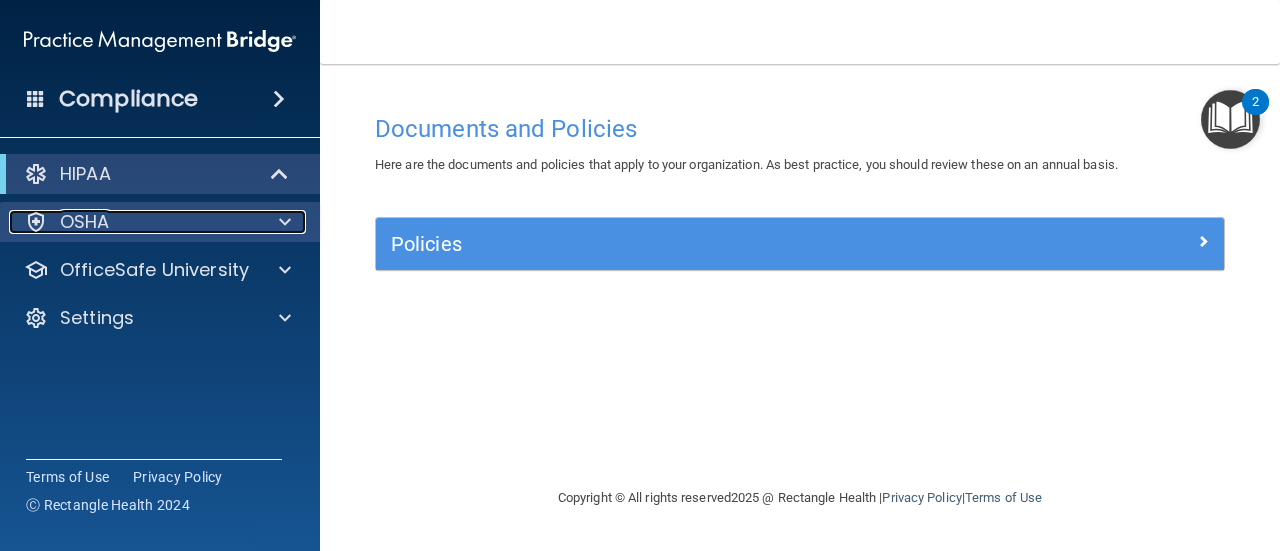 click on "OSHA" at bounding box center [133, 222] 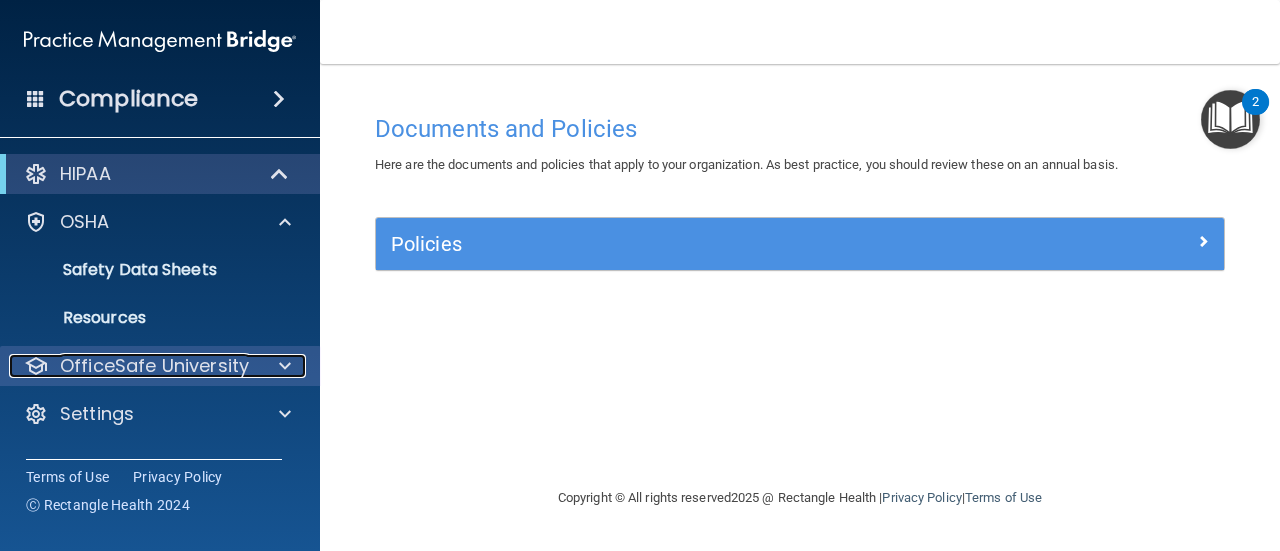 click on "OfficeSafe University" at bounding box center (154, 366) 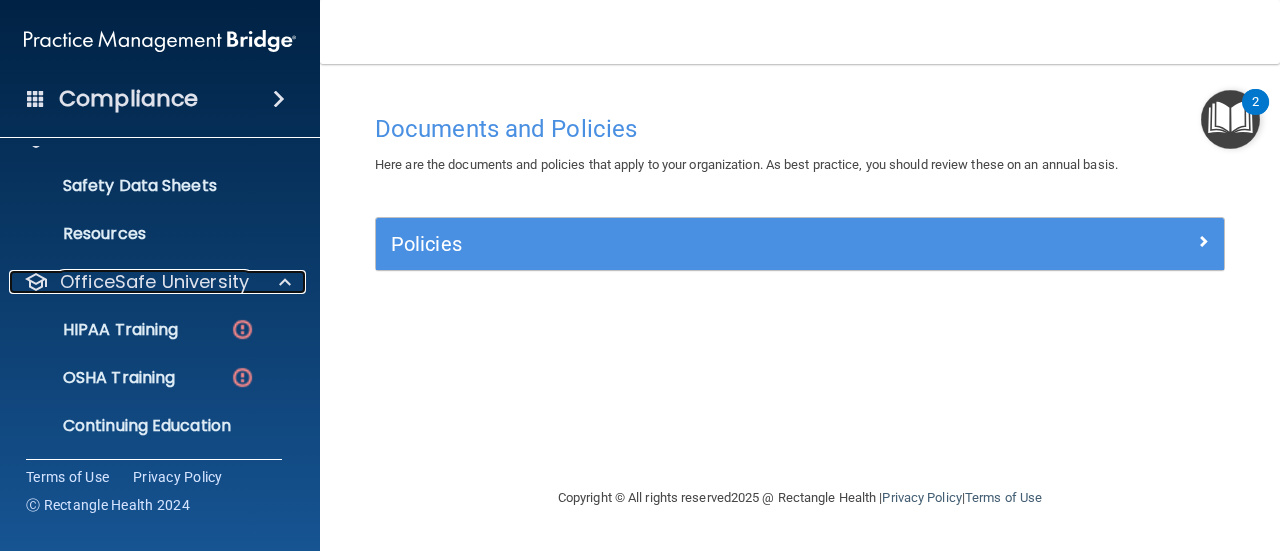 scroll, scrollTop: 85, scrollLeft: 0, axis: vertical 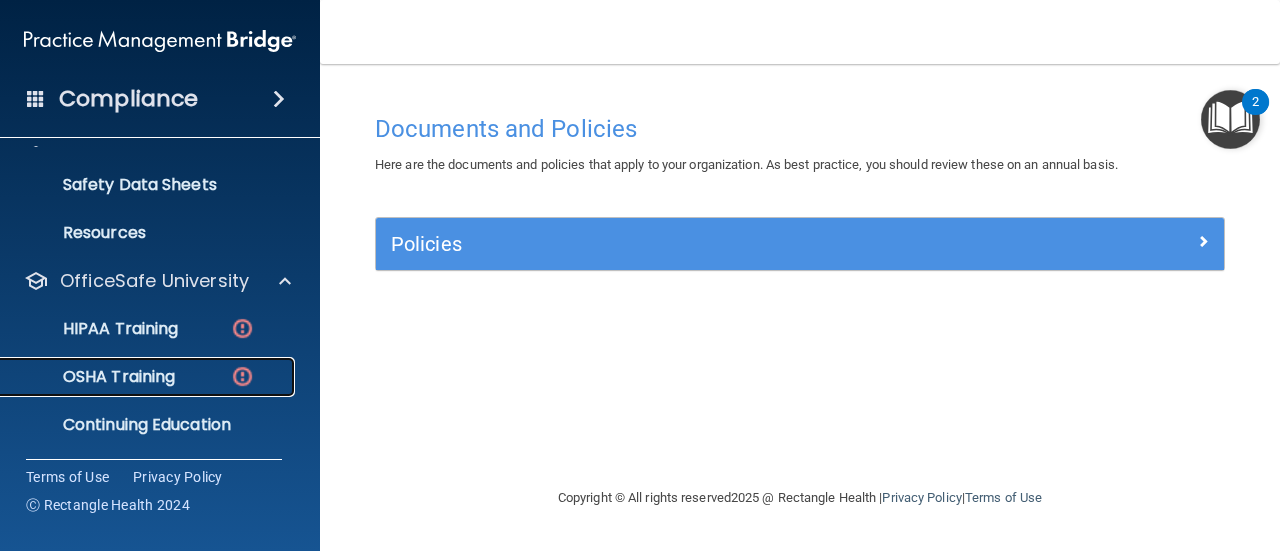 click on "OSHA Training" at bounding box center [94, 377] 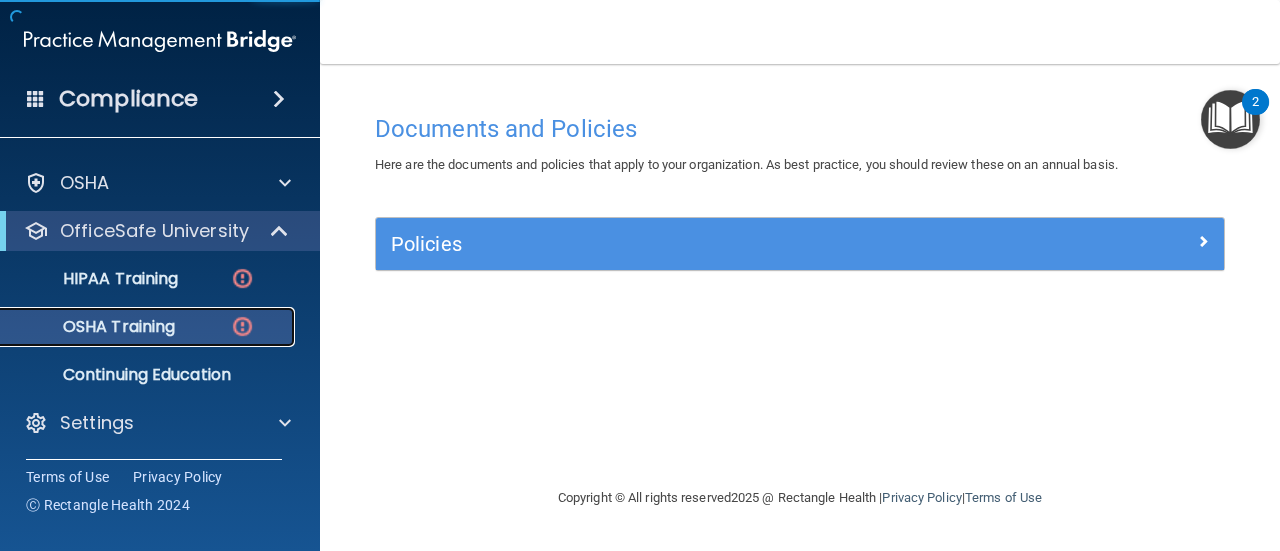 scroll, scrollTop: 38, scrollLeft: 0, axis: vertical 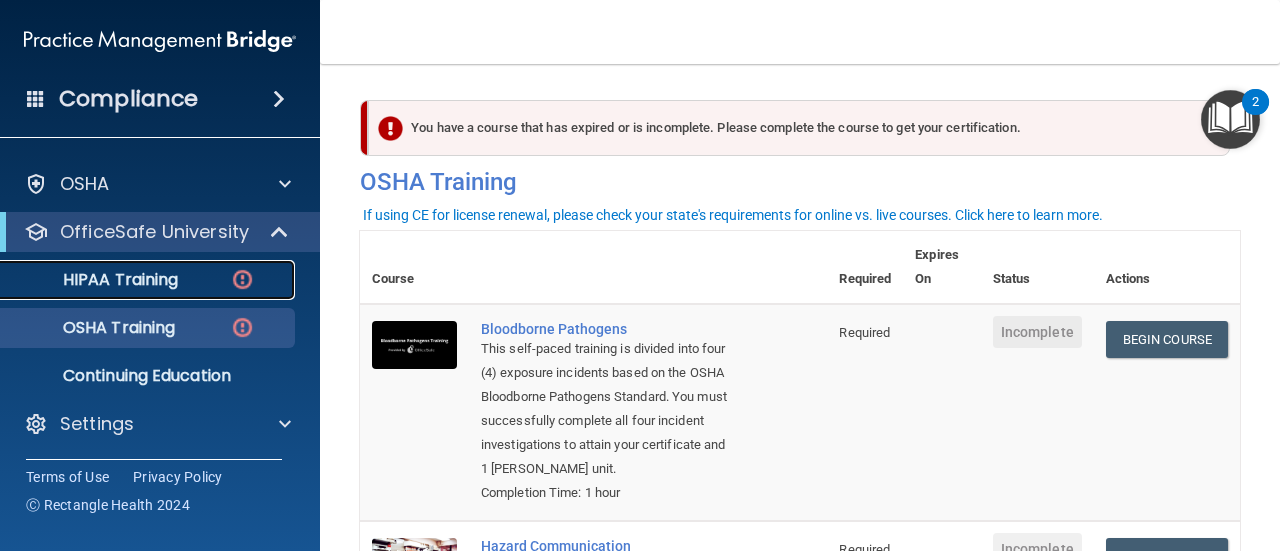 click on "HIPAA Training" at bounding box center (95, 280) 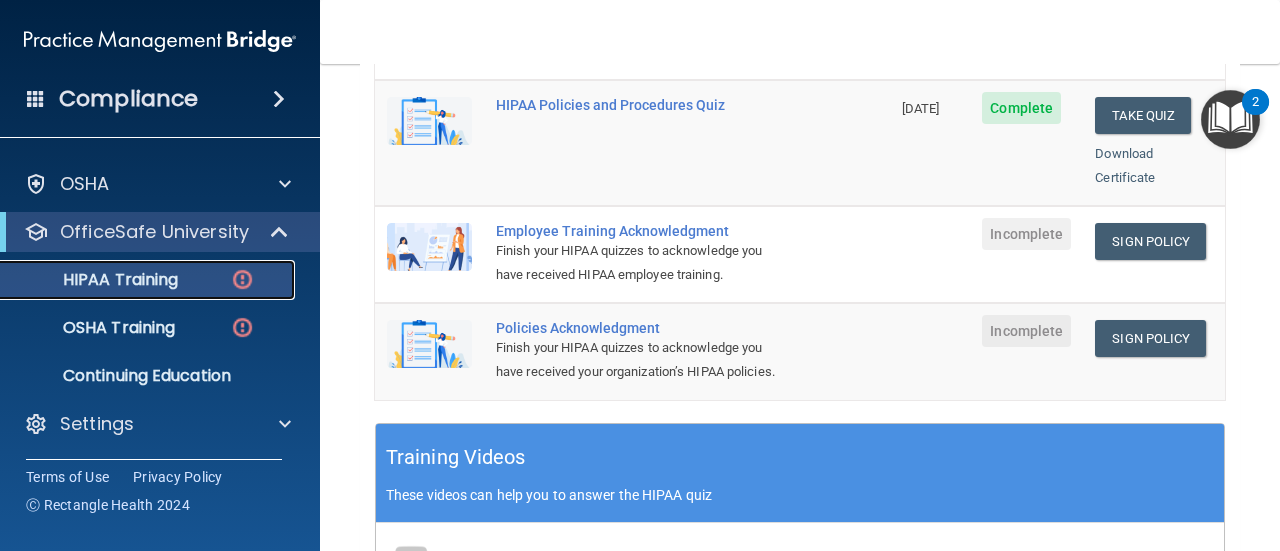 scroll, scrollTop: 549, scrollLeft: 0, axis: vertical 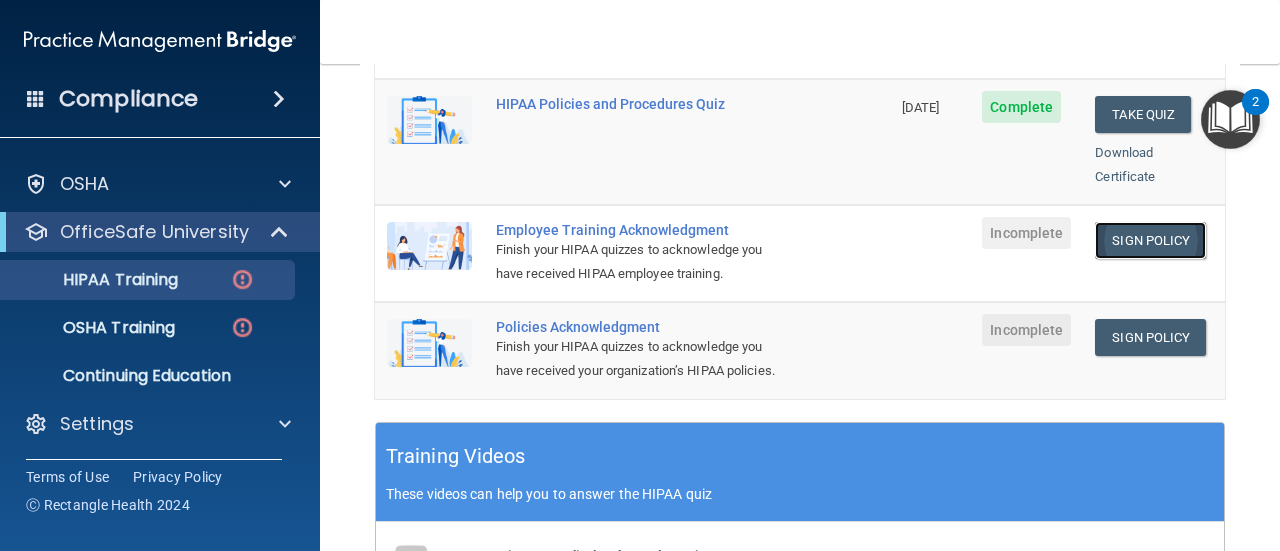 click on "Sign Policy" at bounding box center (1150, 240) 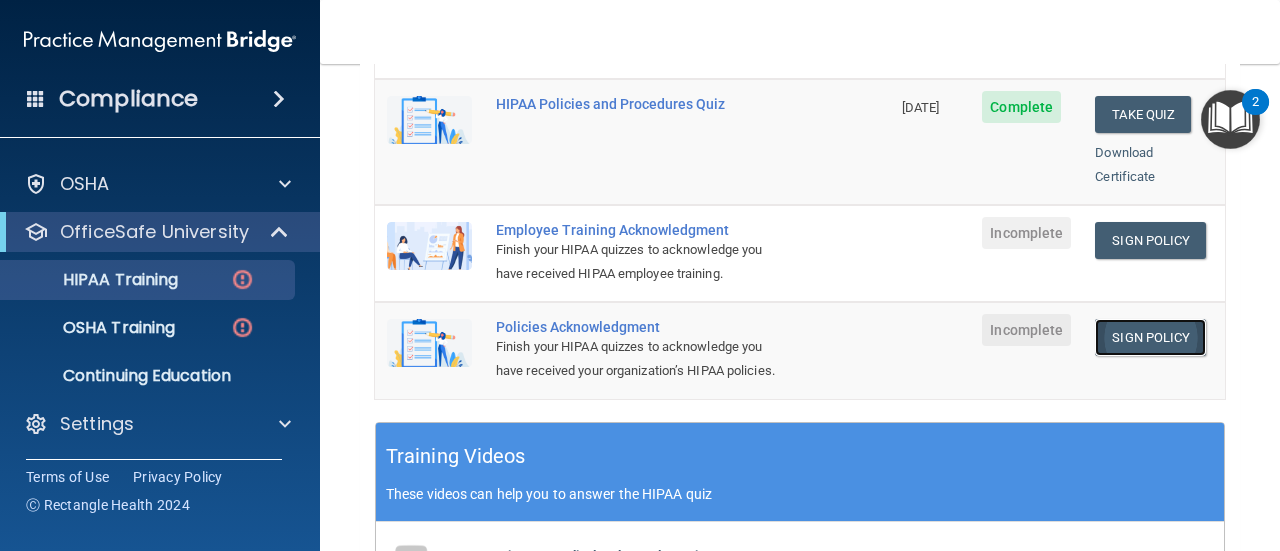 click on "Sign Policy" at bounding box center (1150, 337) 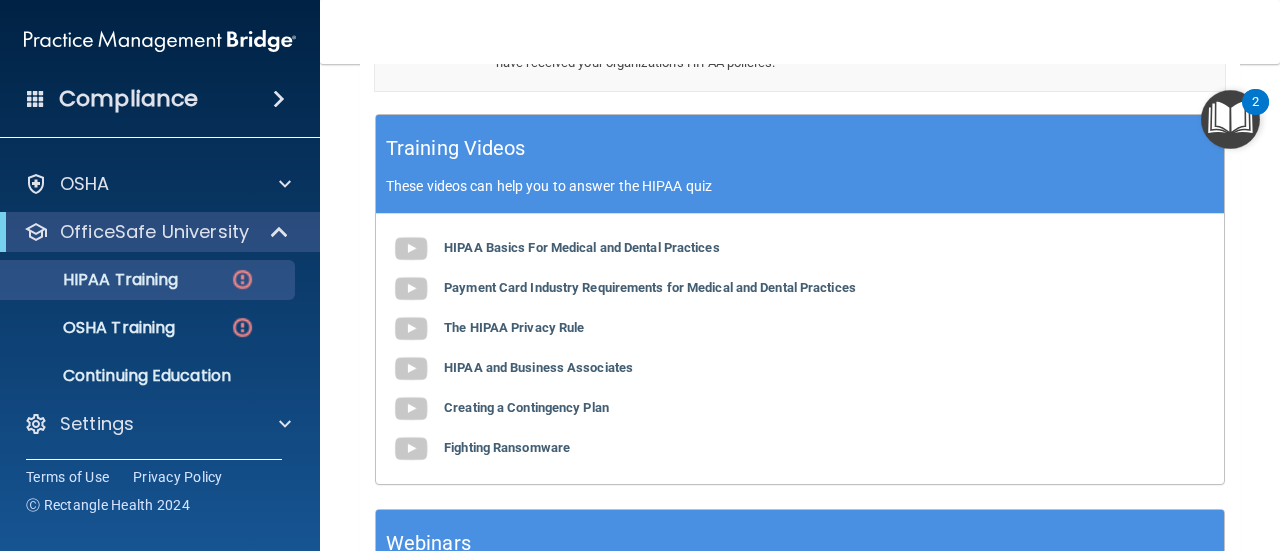 scroll, scrollTop: 870, scrollLeft: 0, axis: vertical 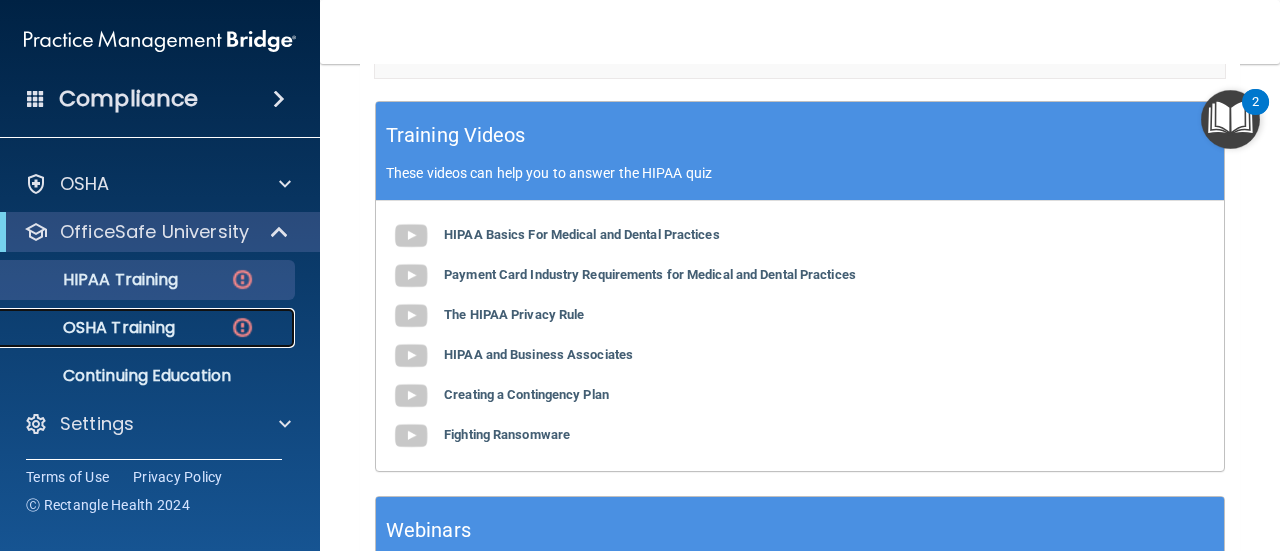 click on "OSHA Training" at bounding box center (94, 328) 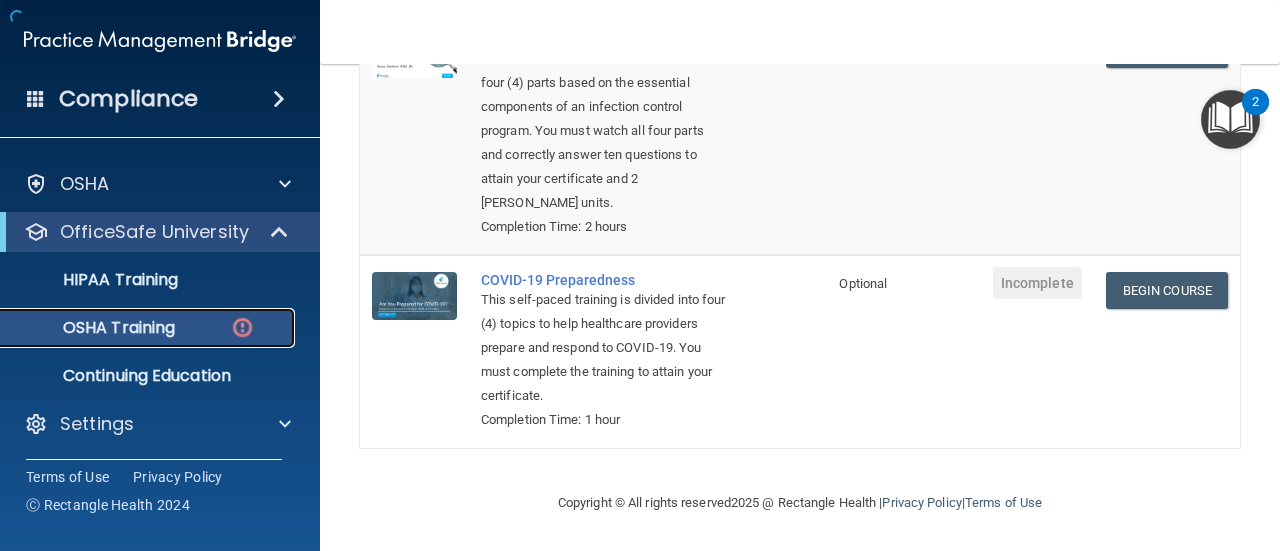 scroll, scrollTop: 750, scrollLeft: 0, axis: vertical 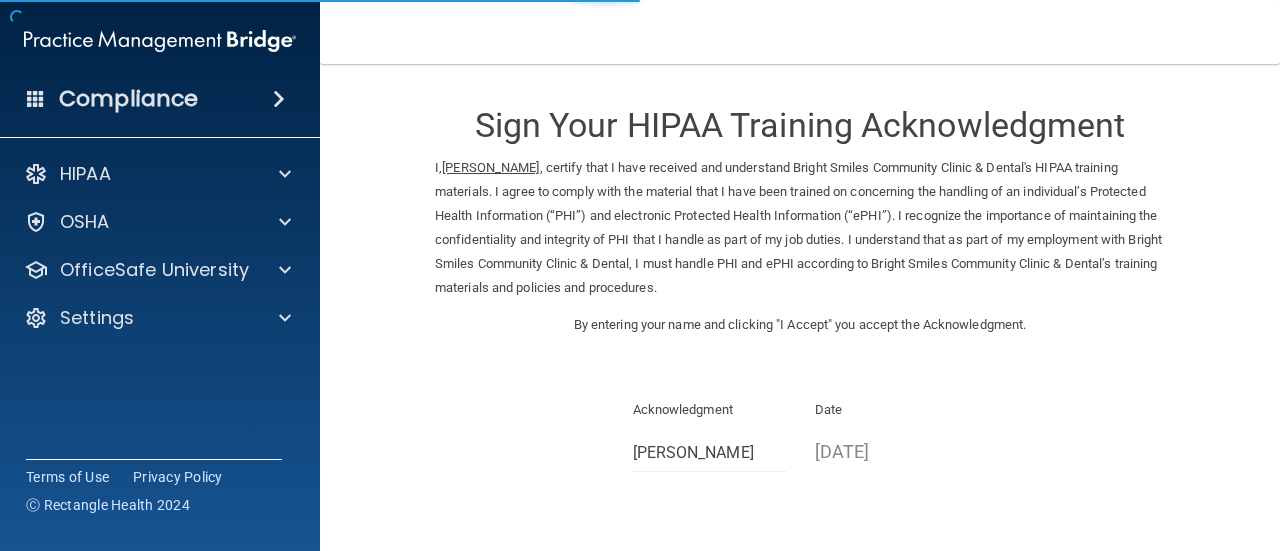select on "English" 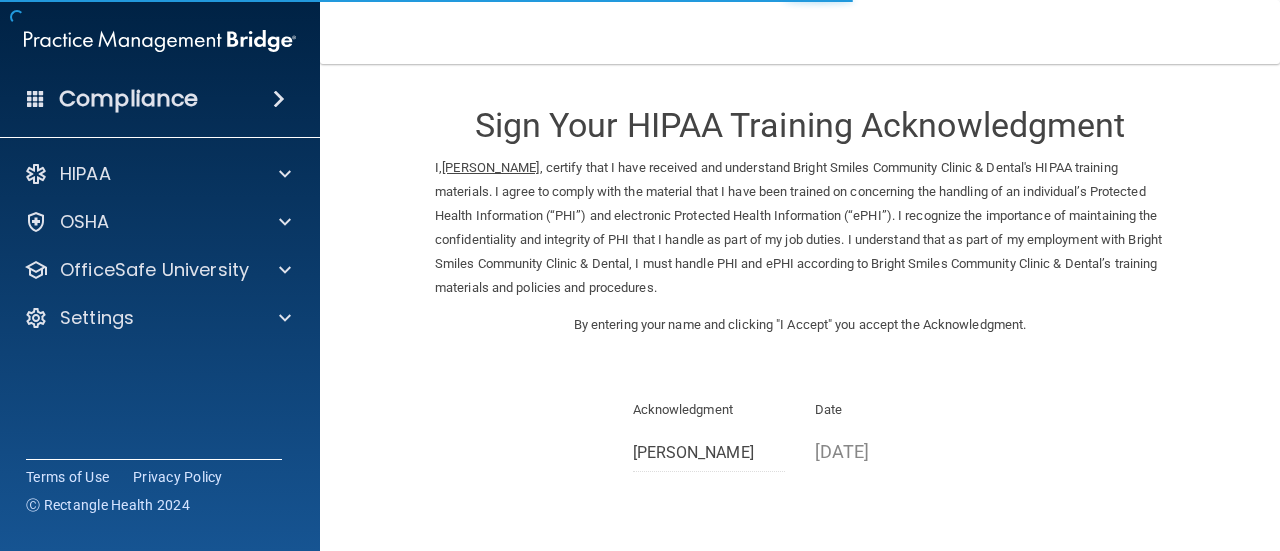scroll, scrollTop: 0, scrollLeft: 0, axis: both 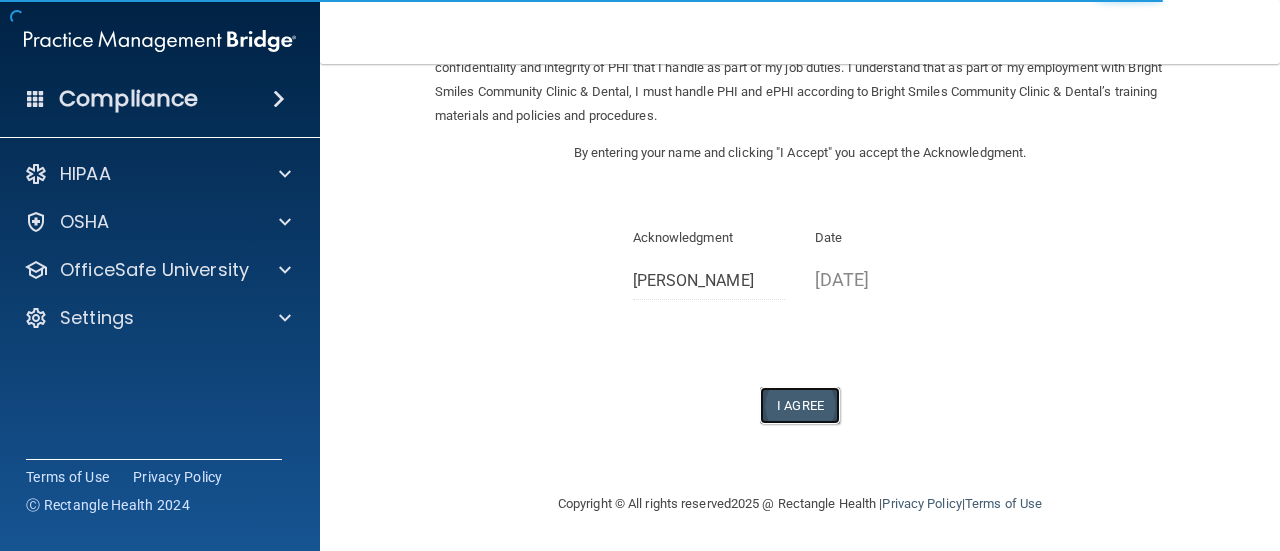 click on "I Agree" at bounding box center (800, 405) 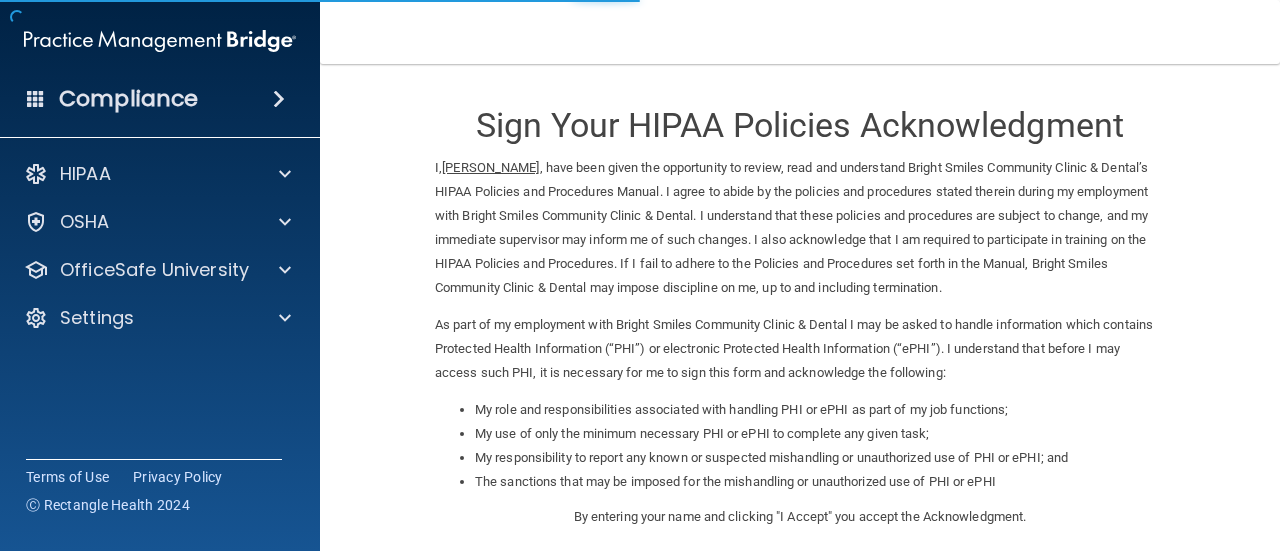 scroll, scrollTop: 0, scrollLeft: 0, axis: both 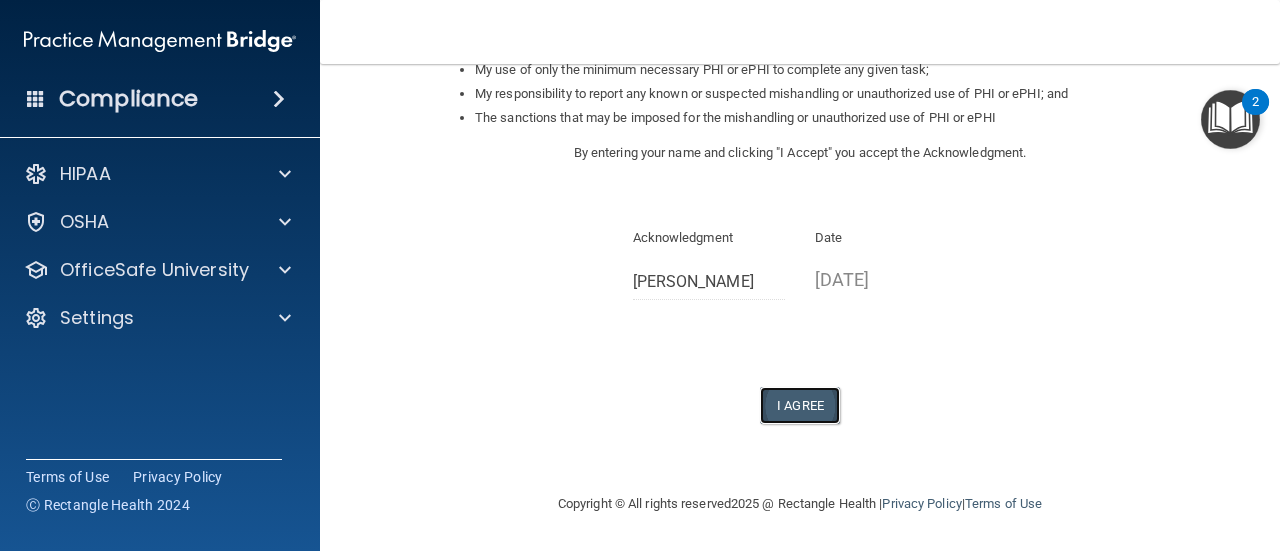 click on "I Agree" at bounding box center (800, 405) 